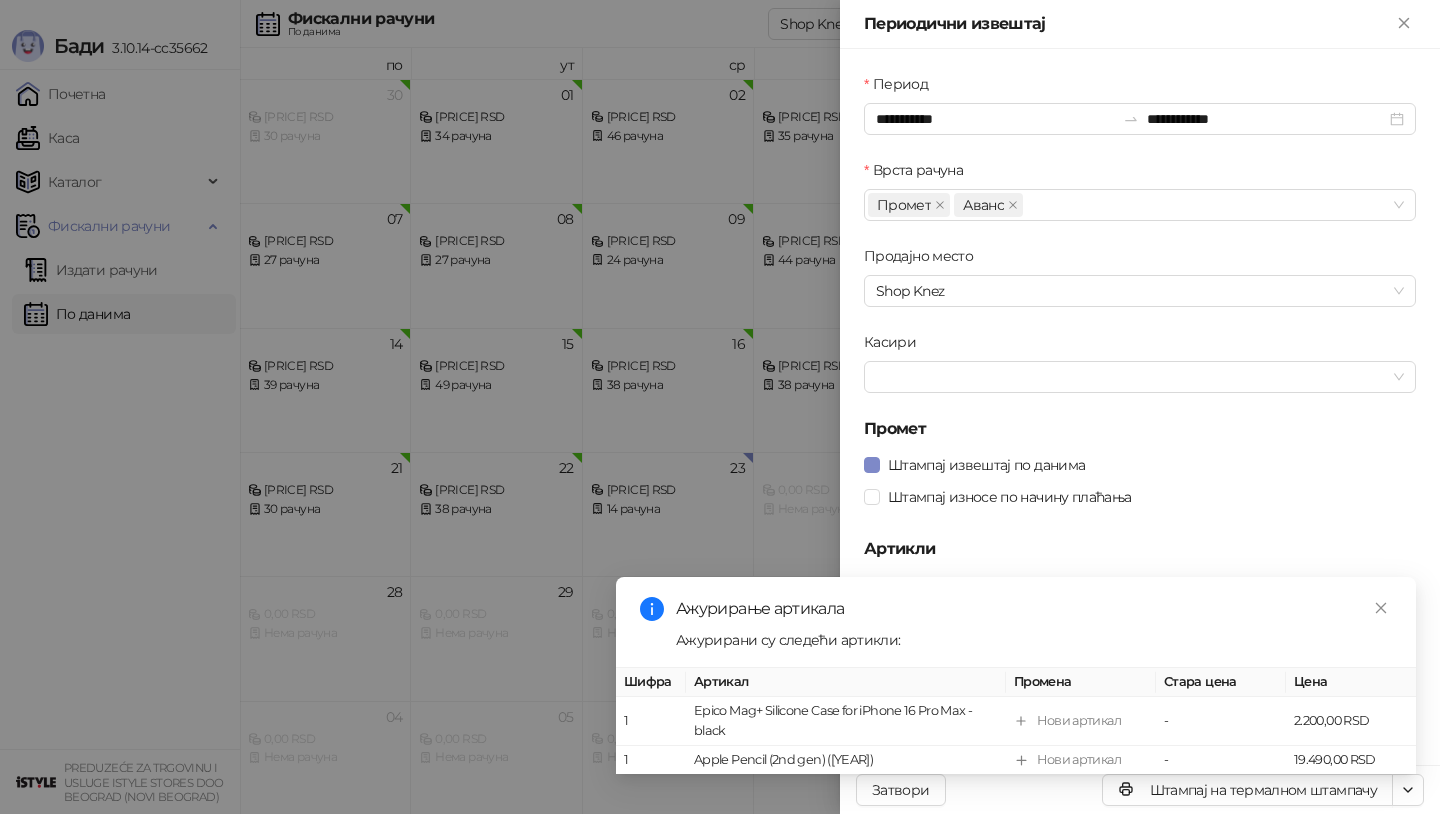 scroll, scrollTop: 0, scrollLeft: 0, axis: both 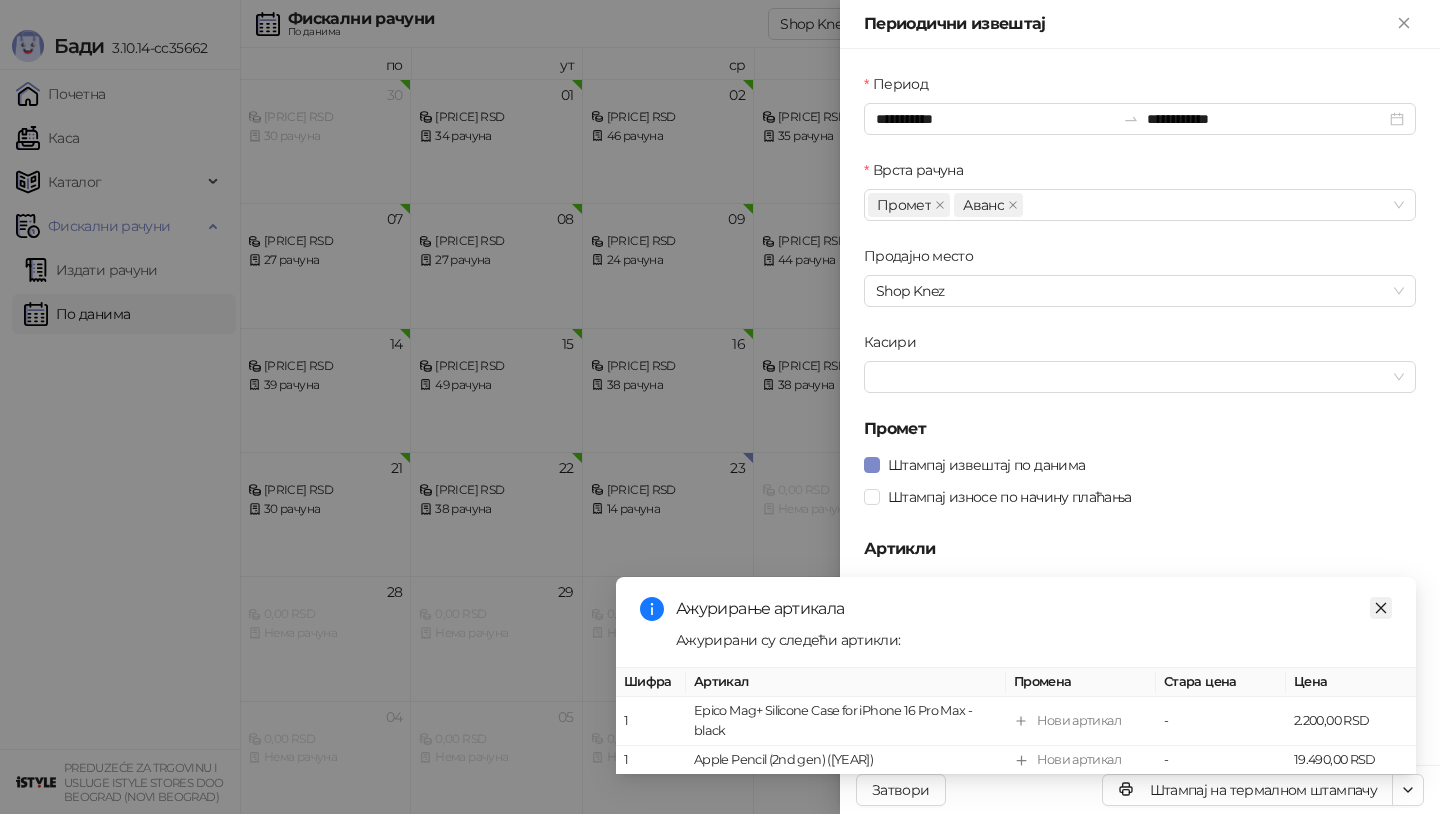 click 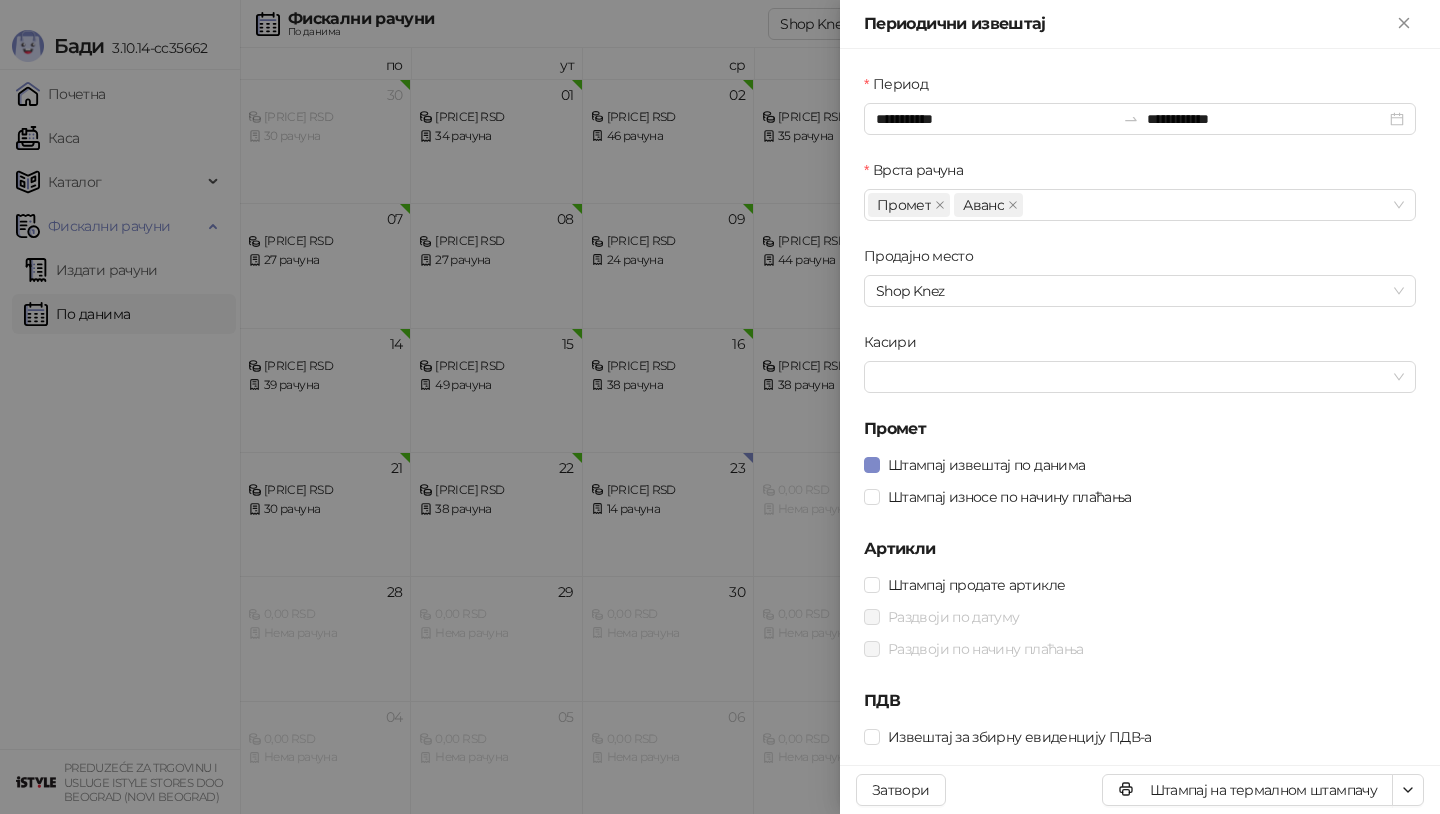 click at bounding box center [720, 407] 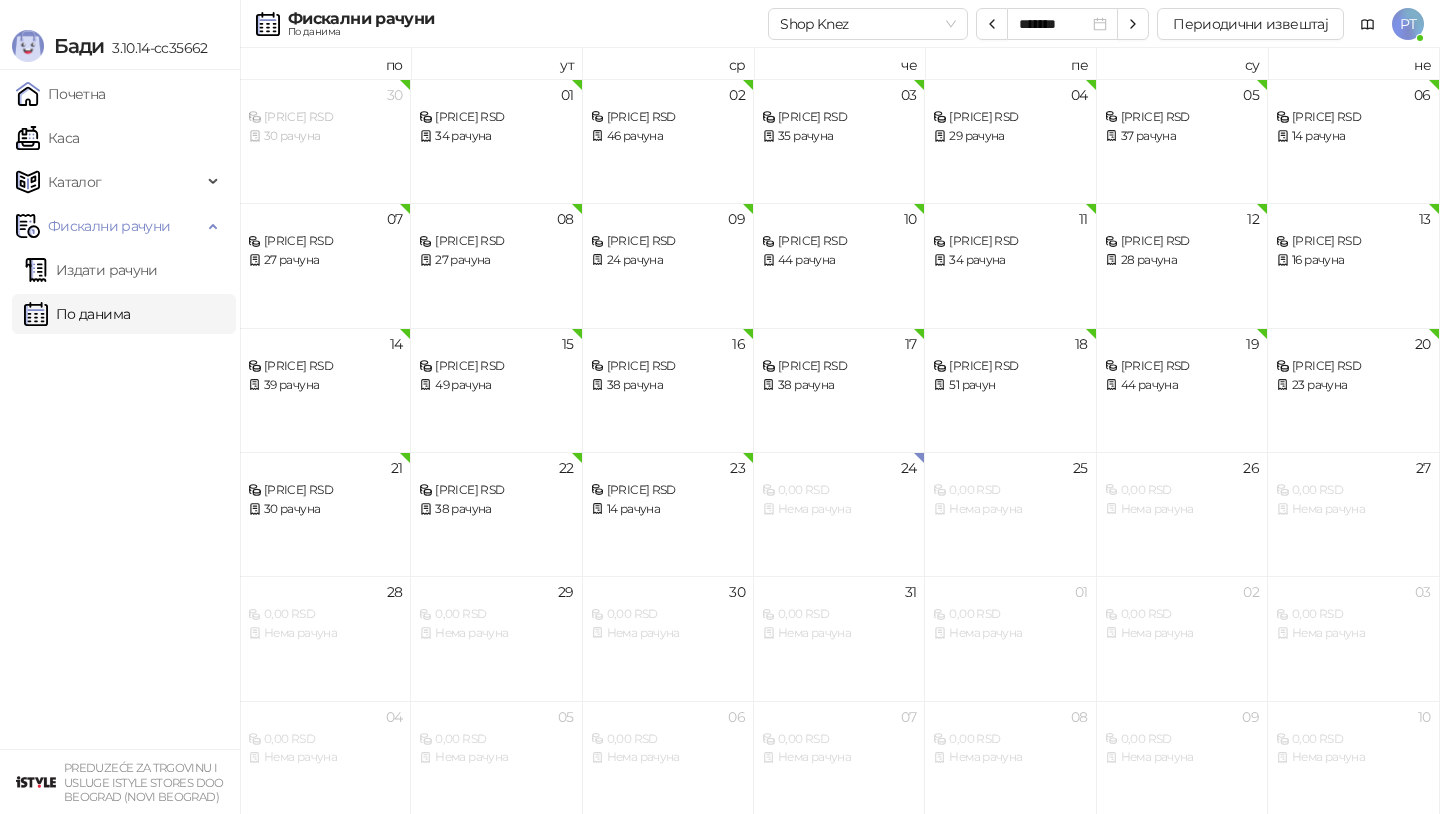 click on "По данима" at bounding box center (77, 314) 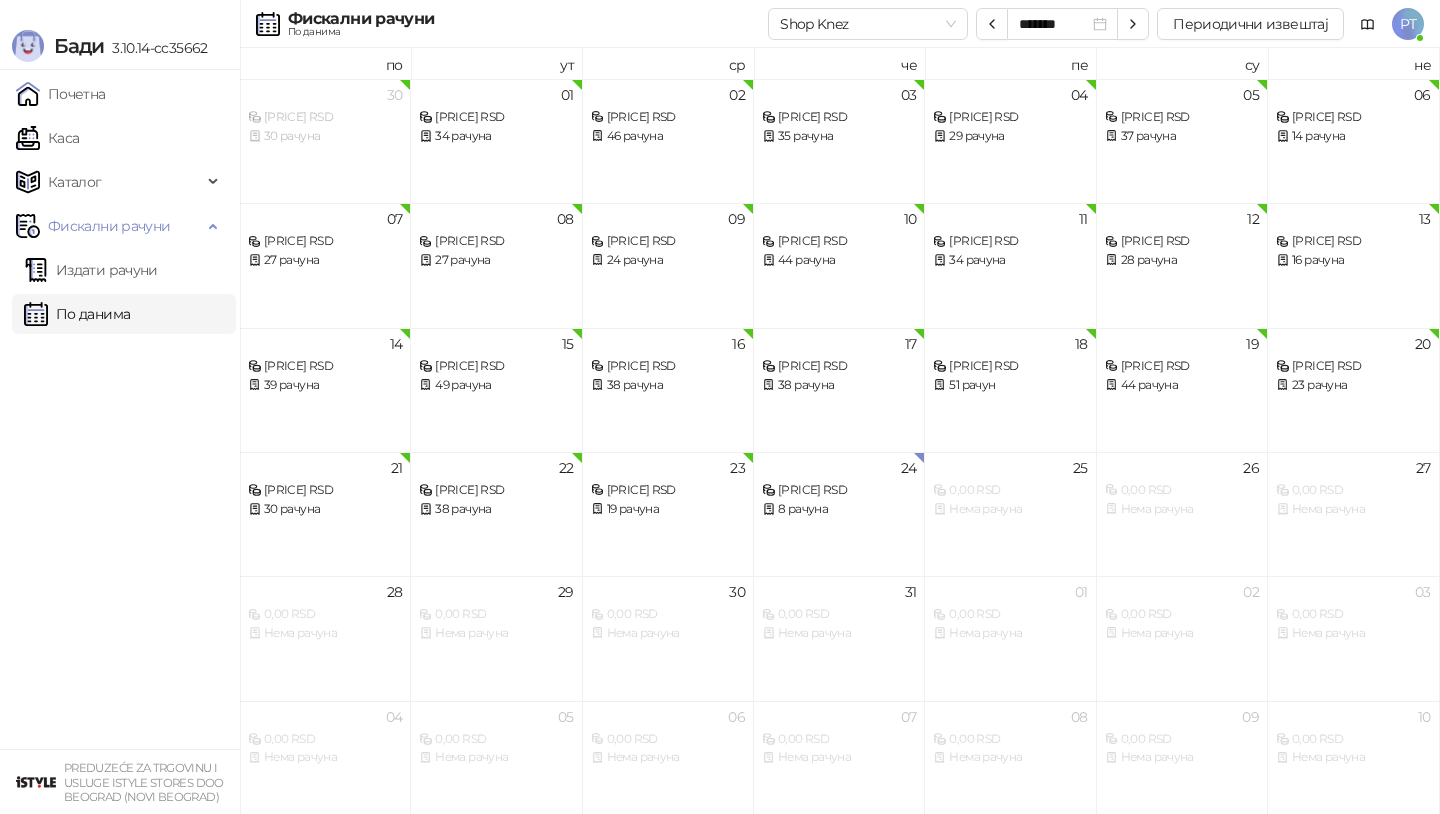 click on "По данима" at bounding box center [77, 314] 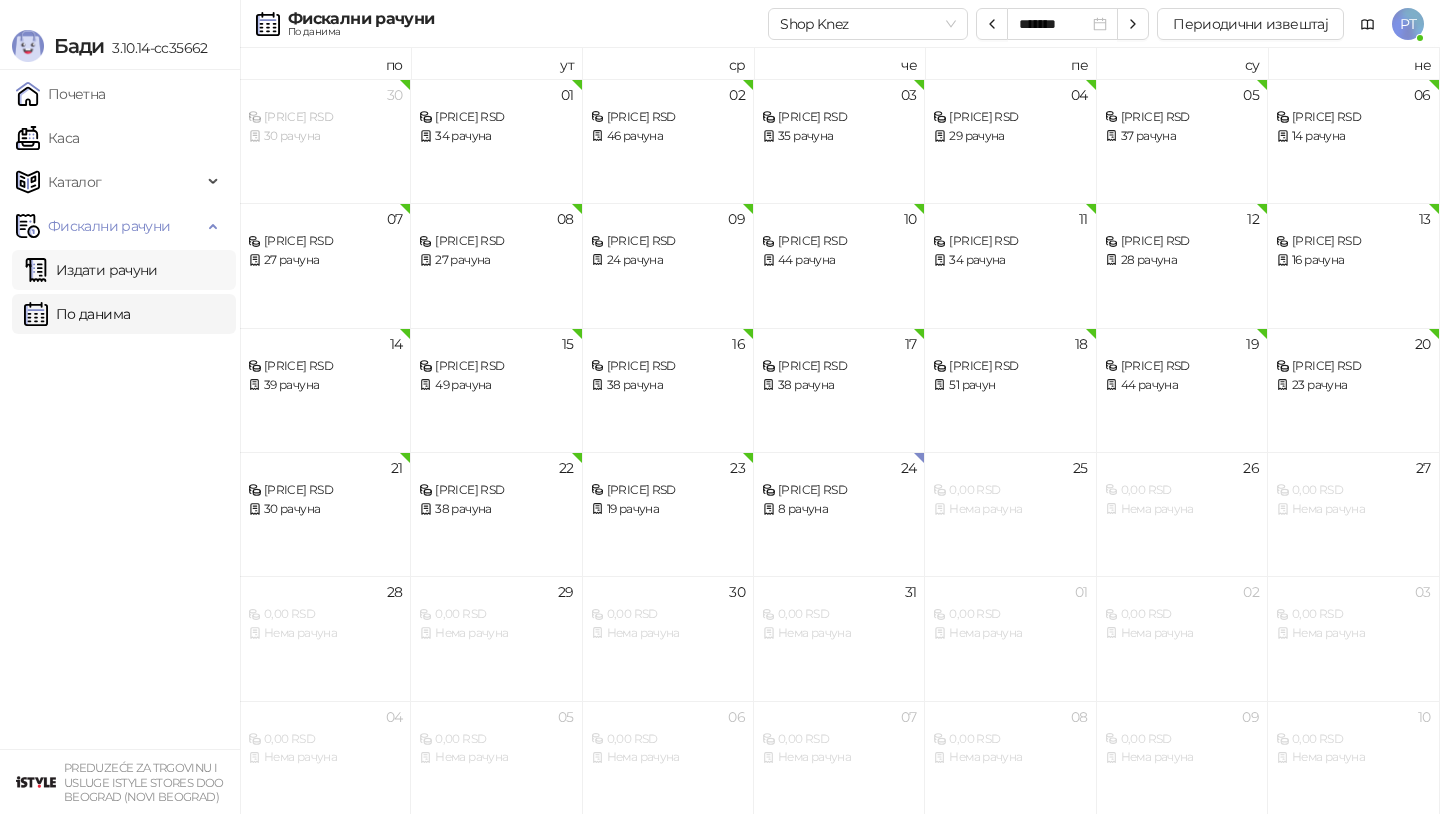 click on "Издати рачуни" at bounding box center (91, 270) 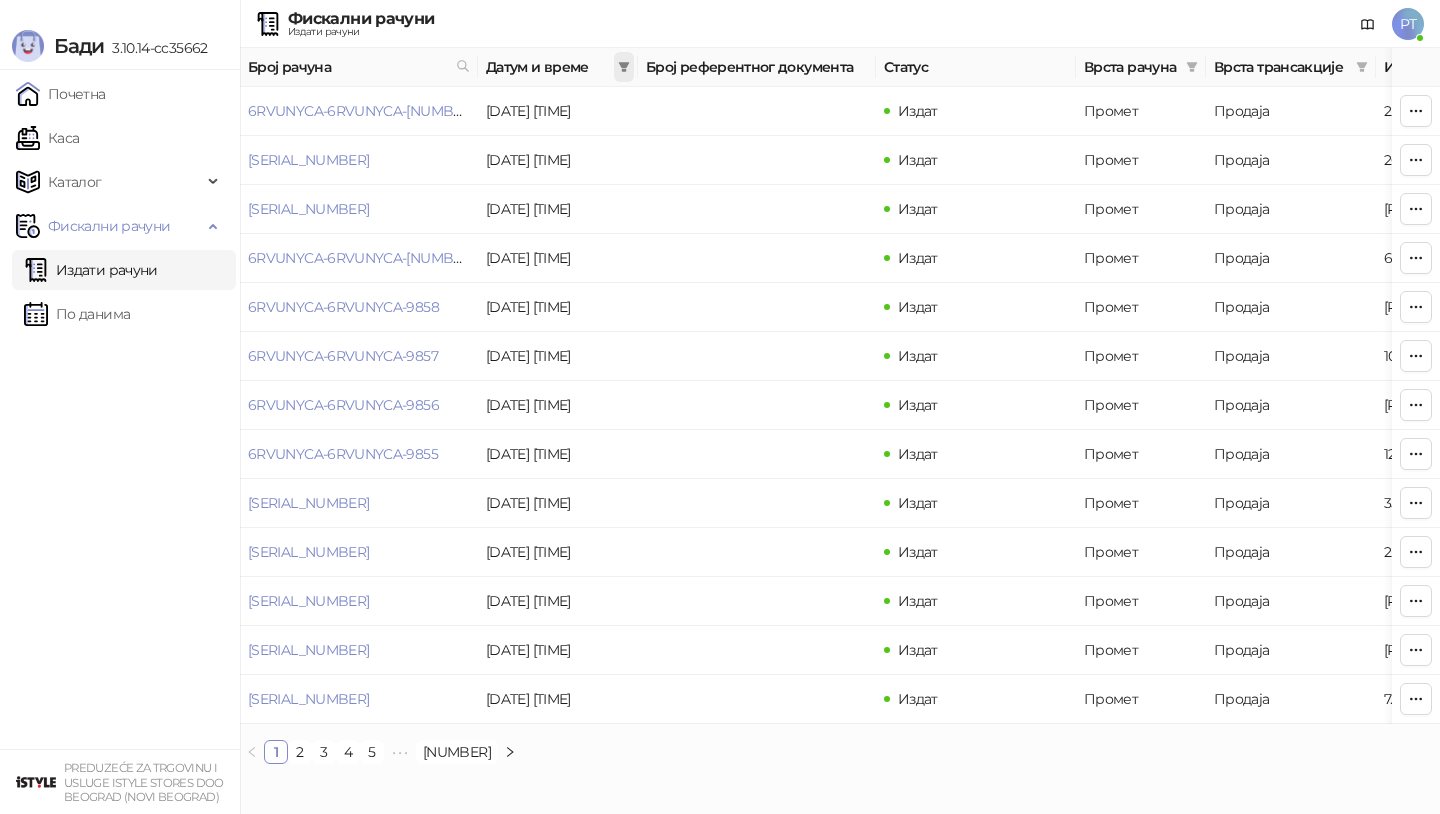 click 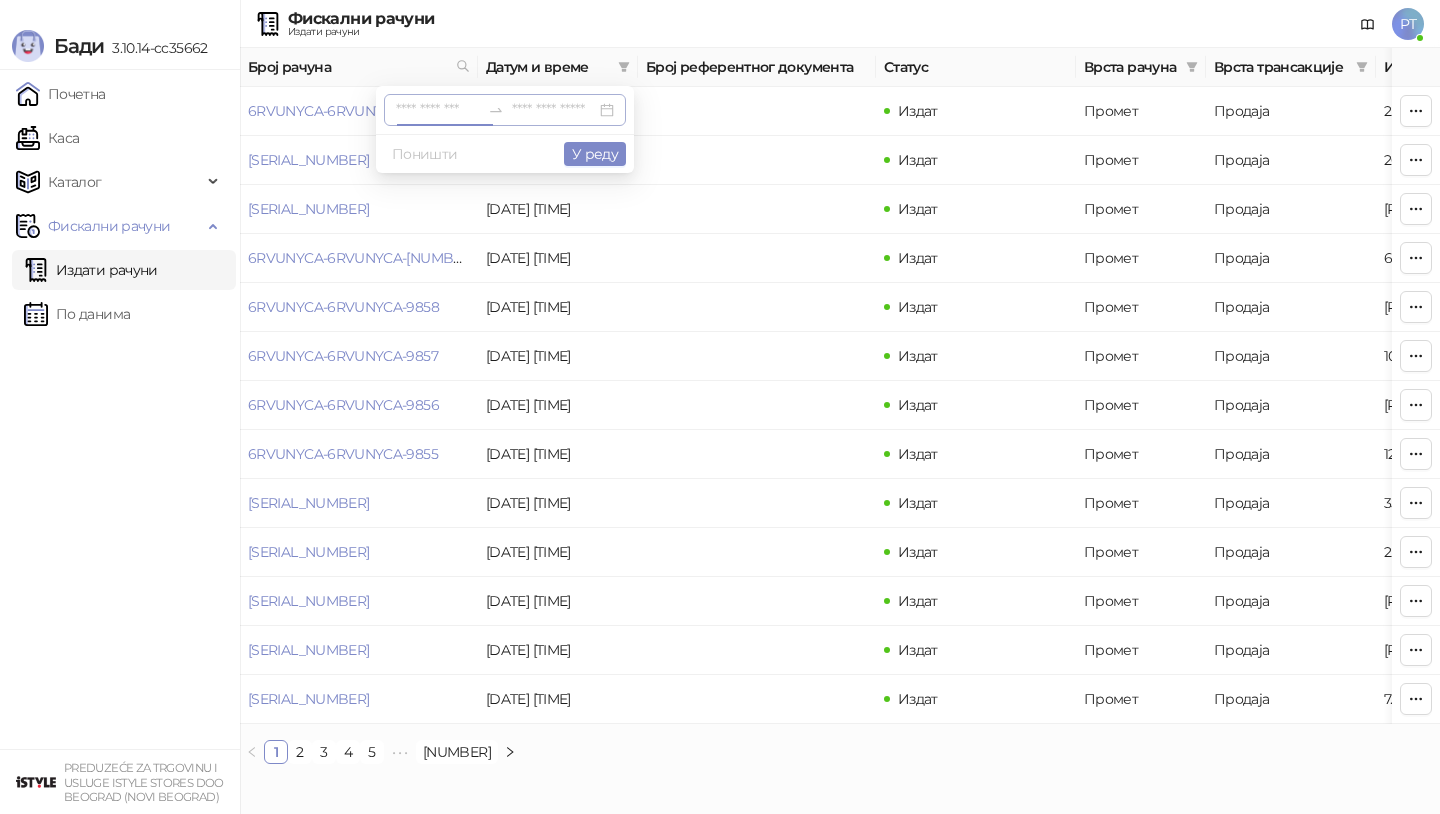 click at bounding box center (438, 110) 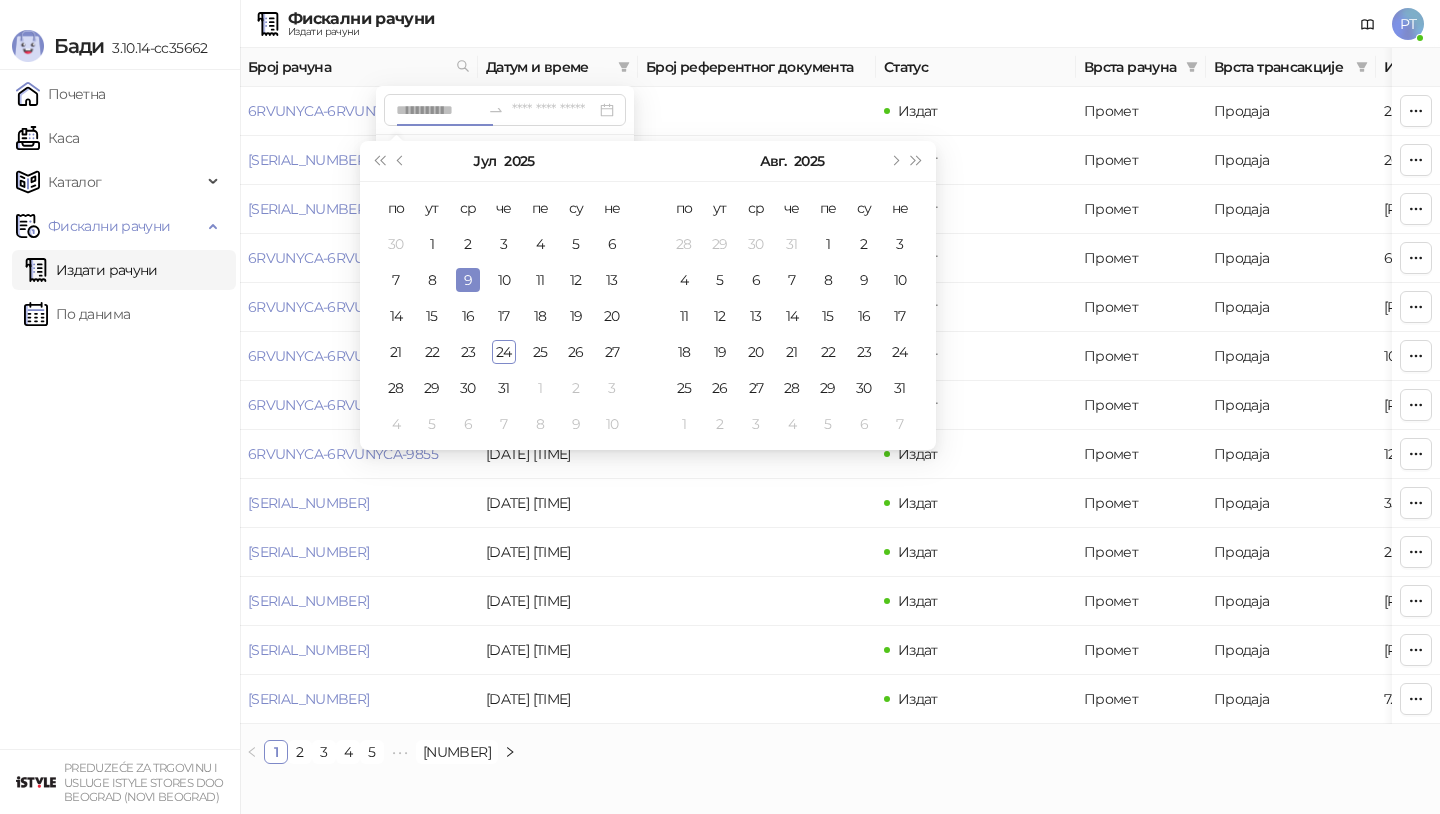 type on "**********" 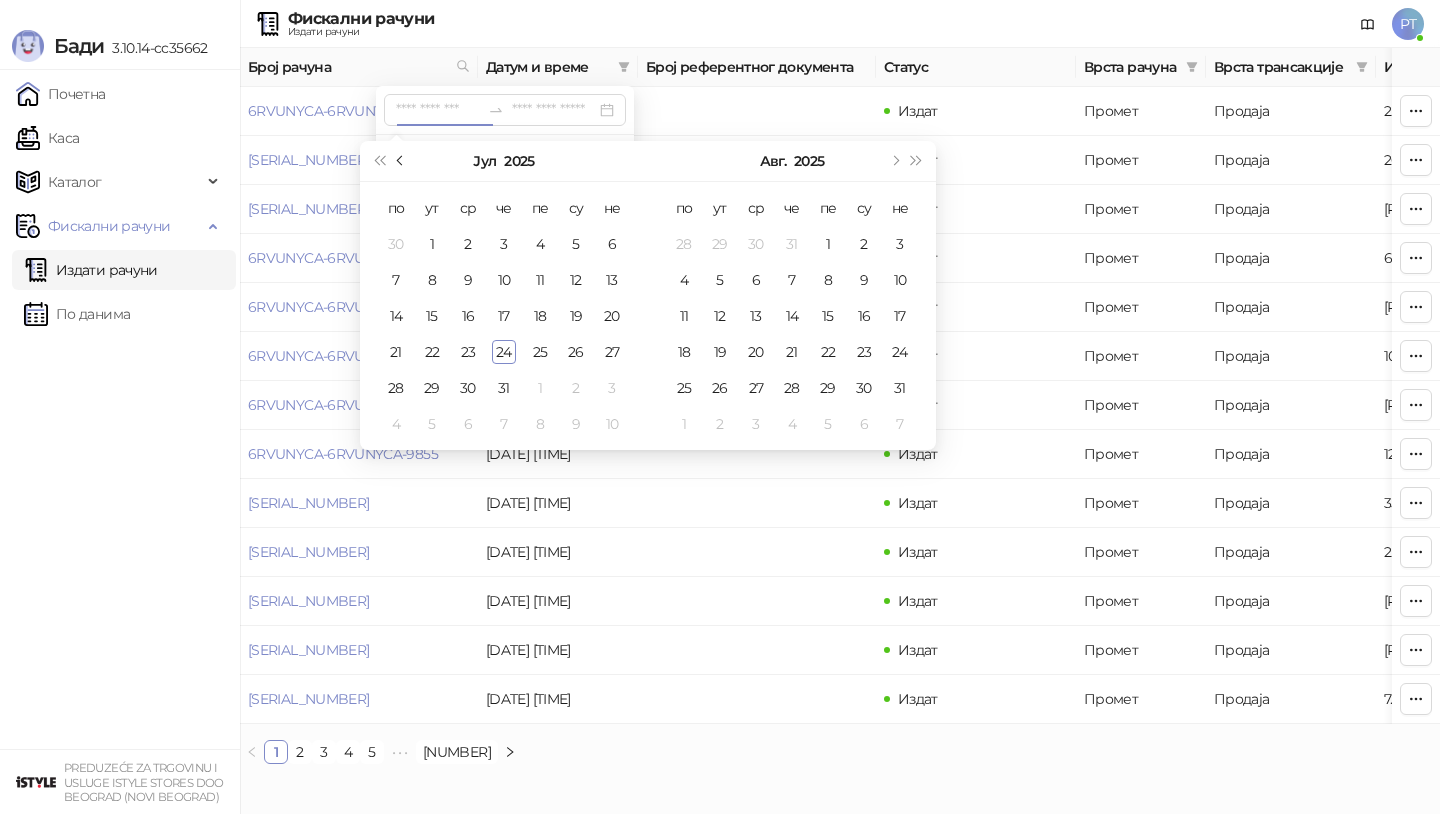click at bounding box center (401, 161) 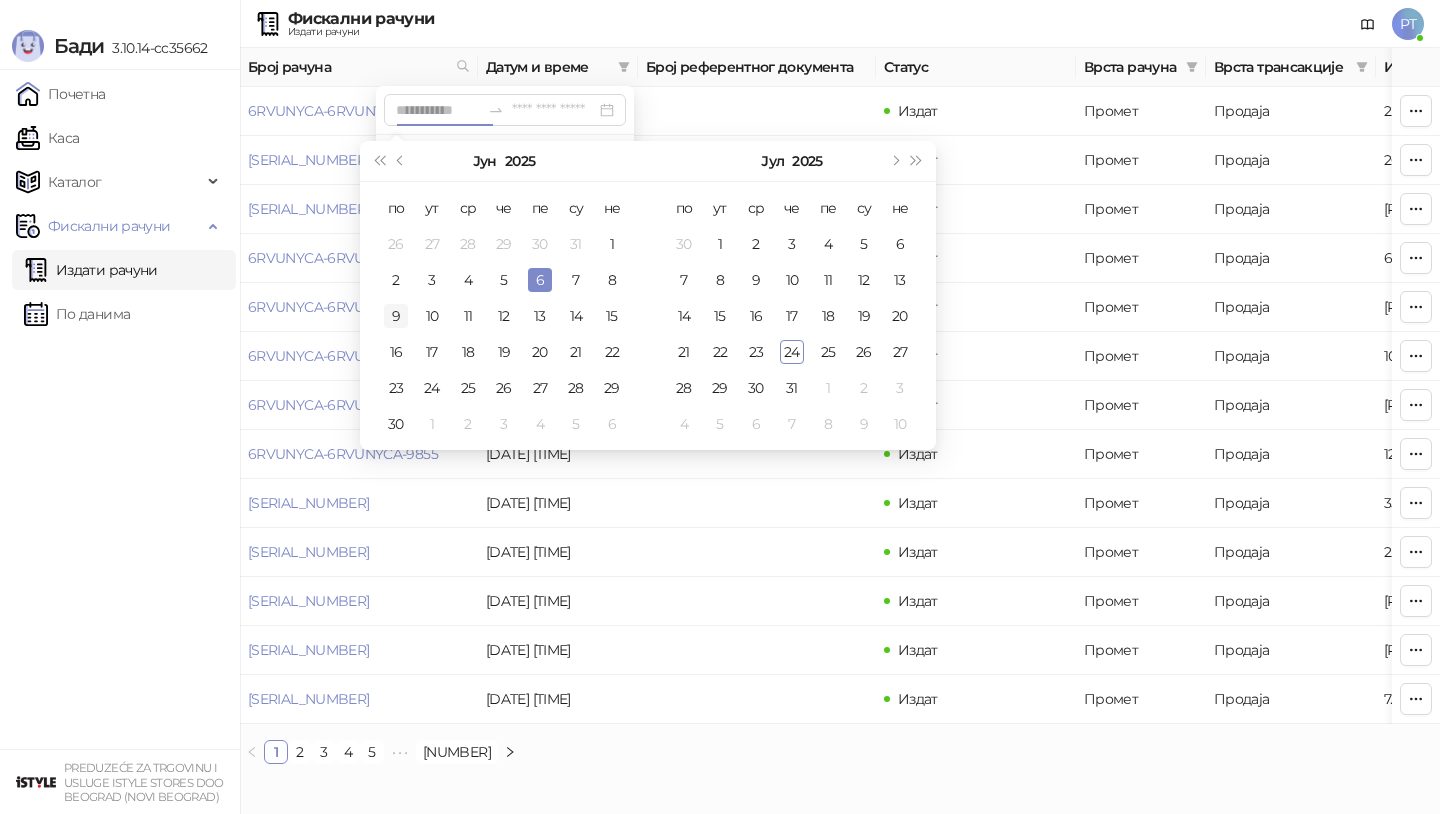 type on "**********" 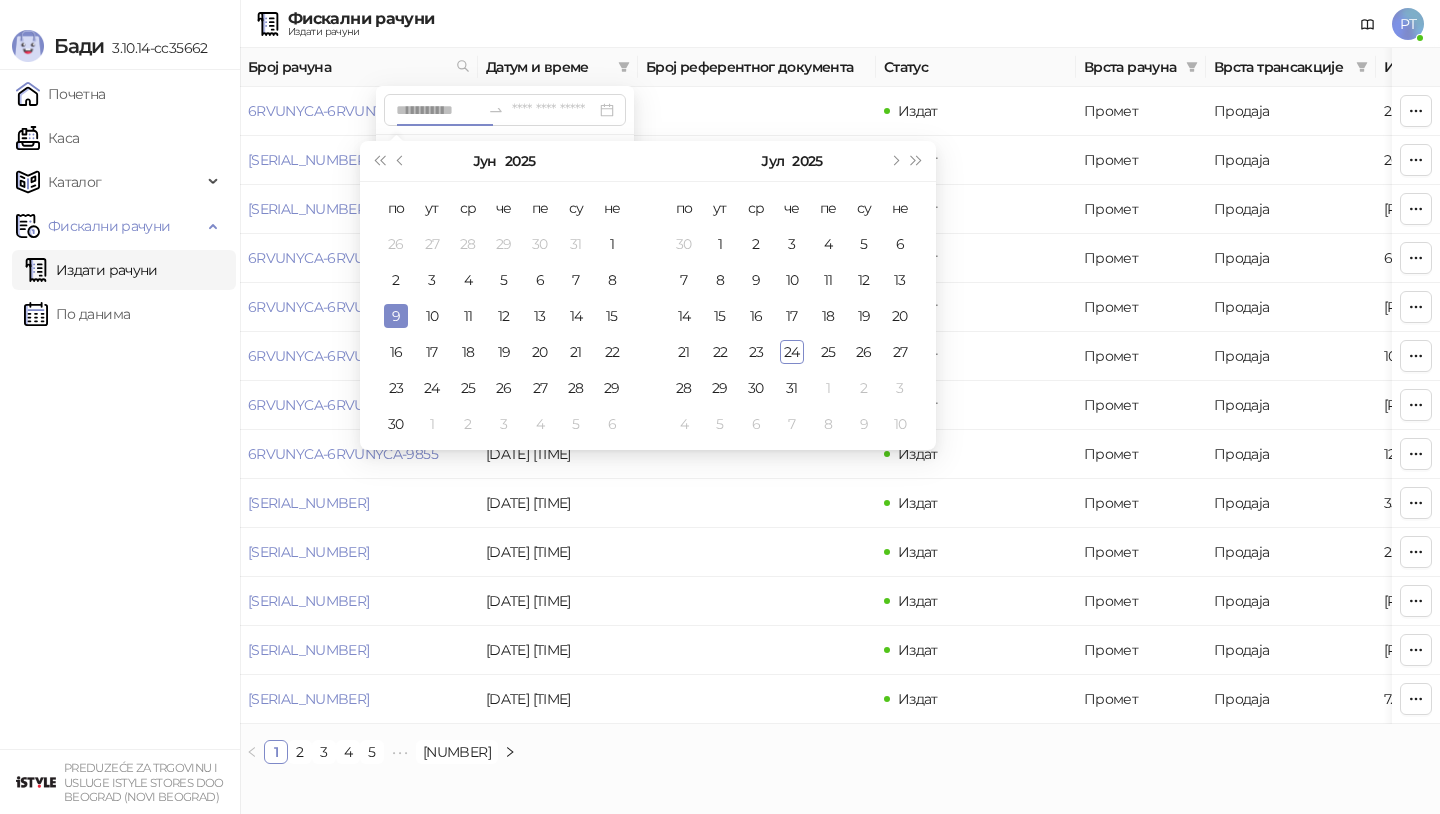 click on "9" at bounding box center (396, 316) 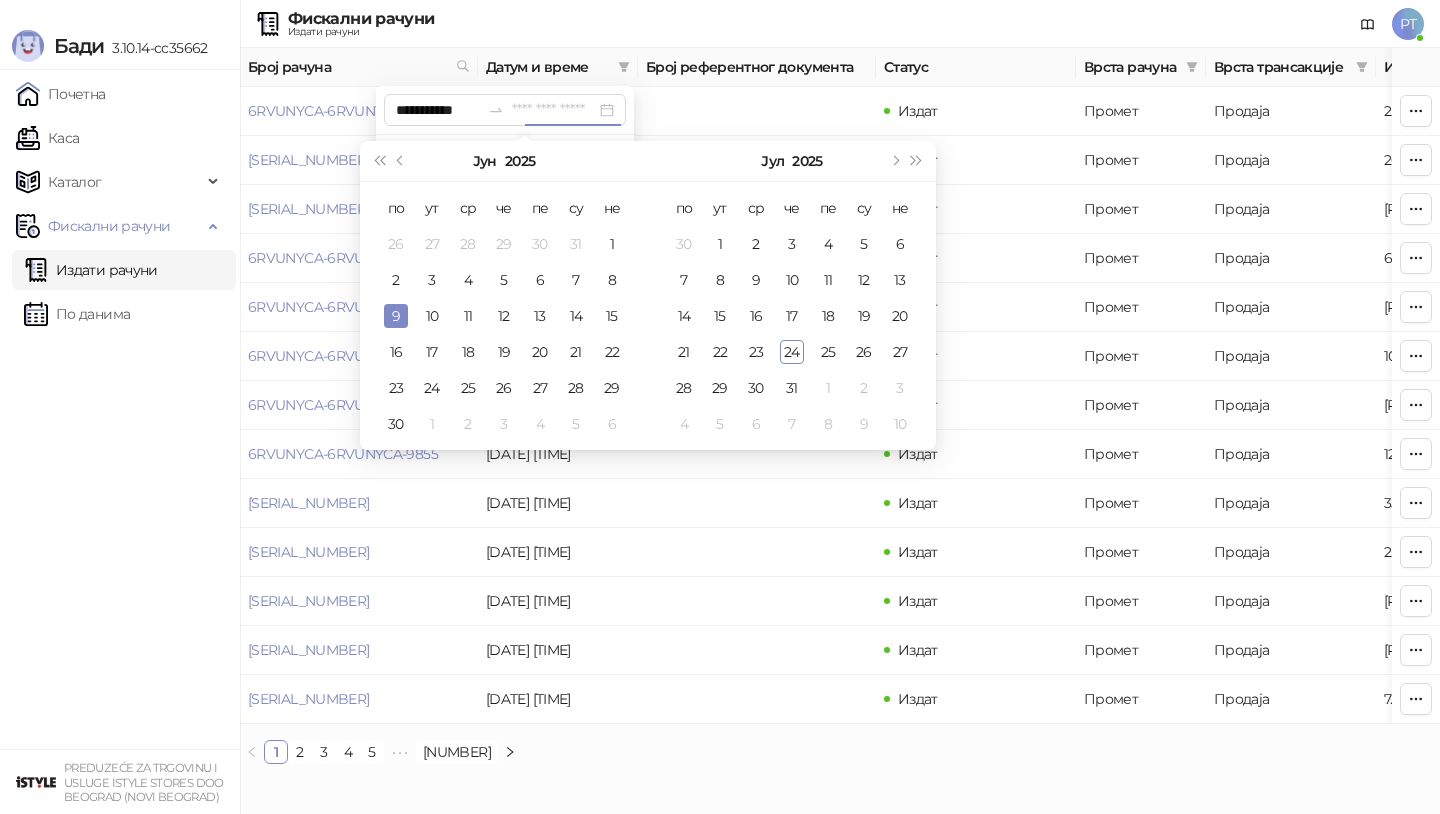 click on "9" at bounding box center (396, 316) 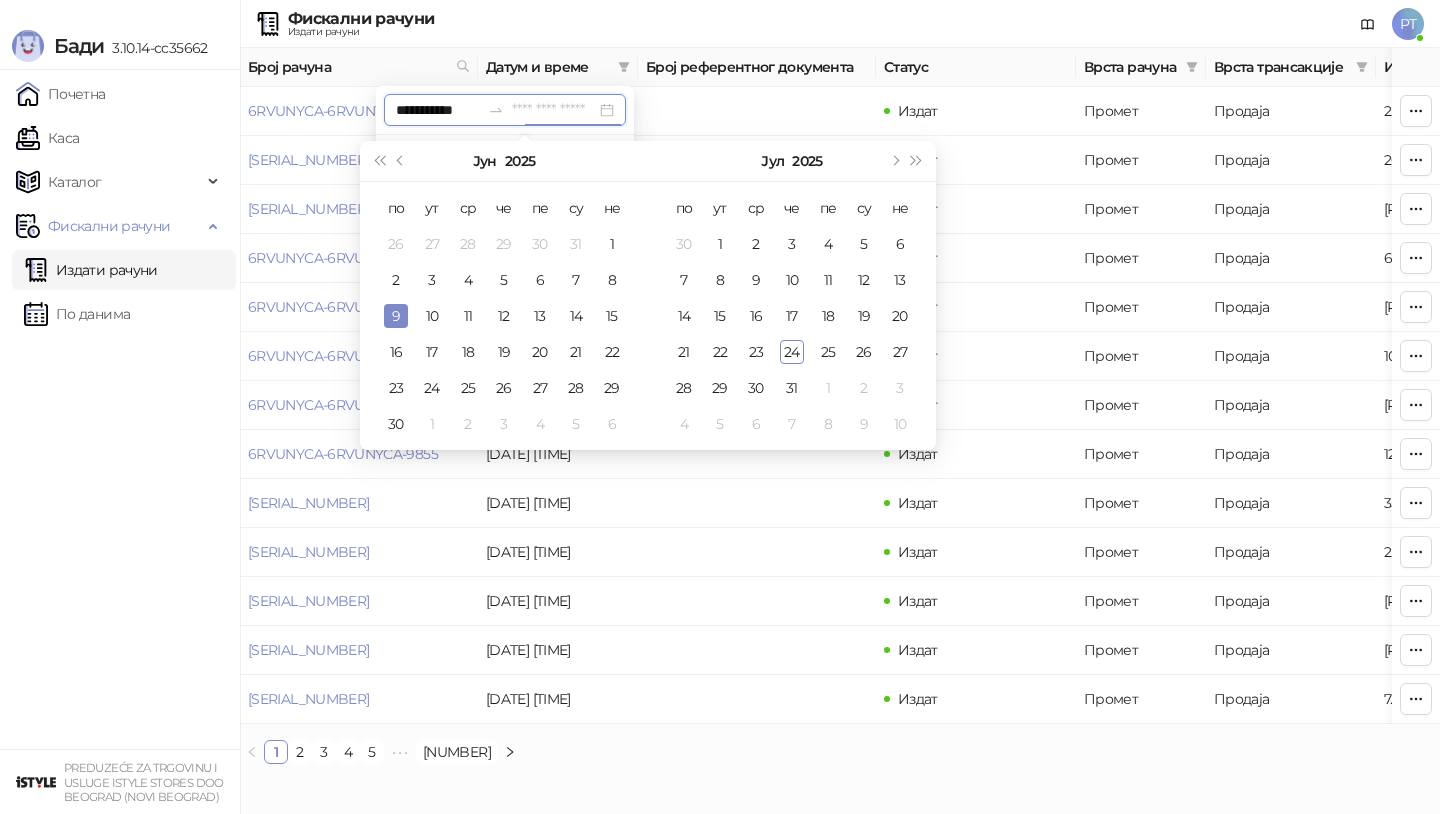 type on "**********" 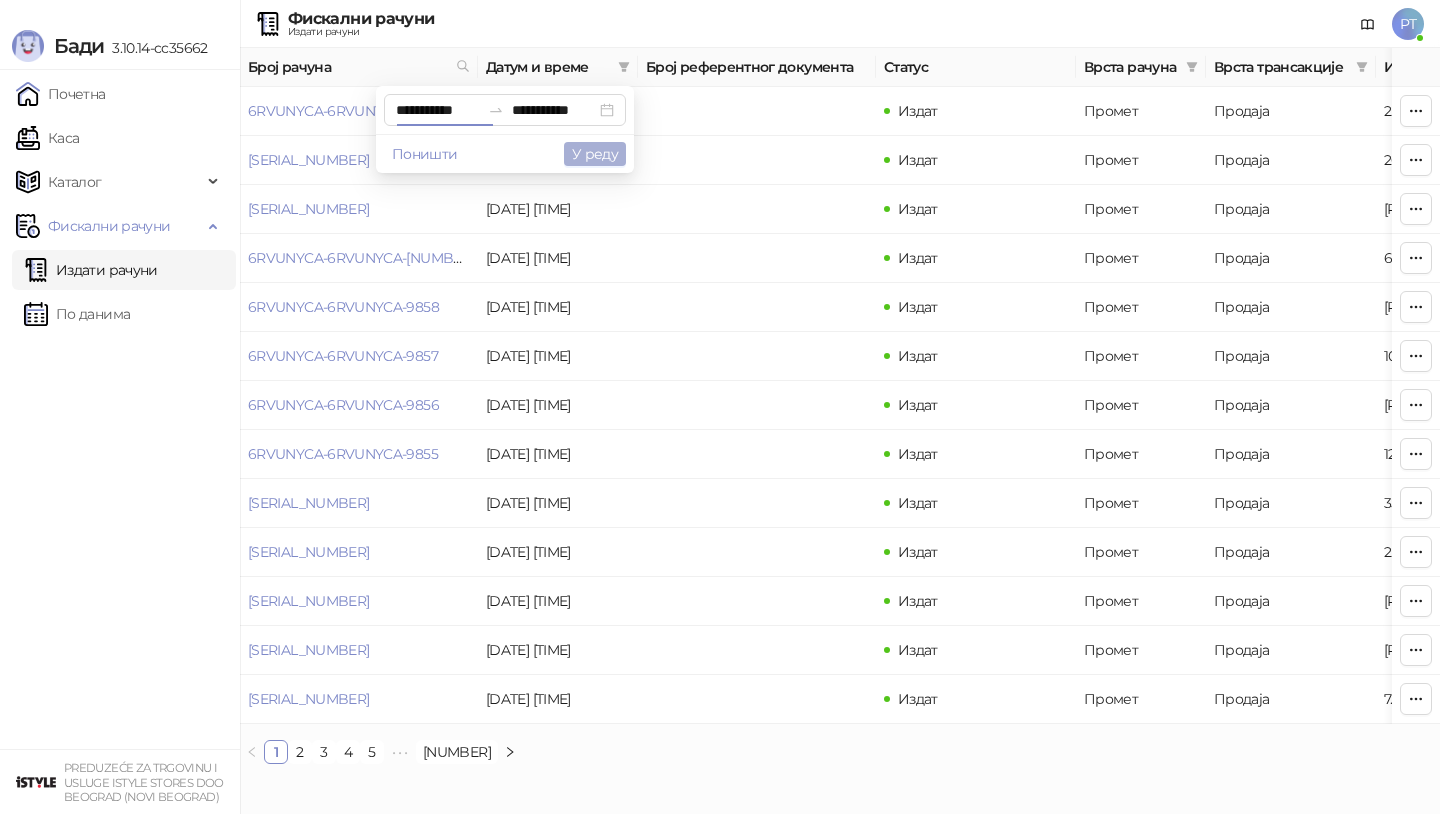 click on "У реду" at bounding box center (595, 154) 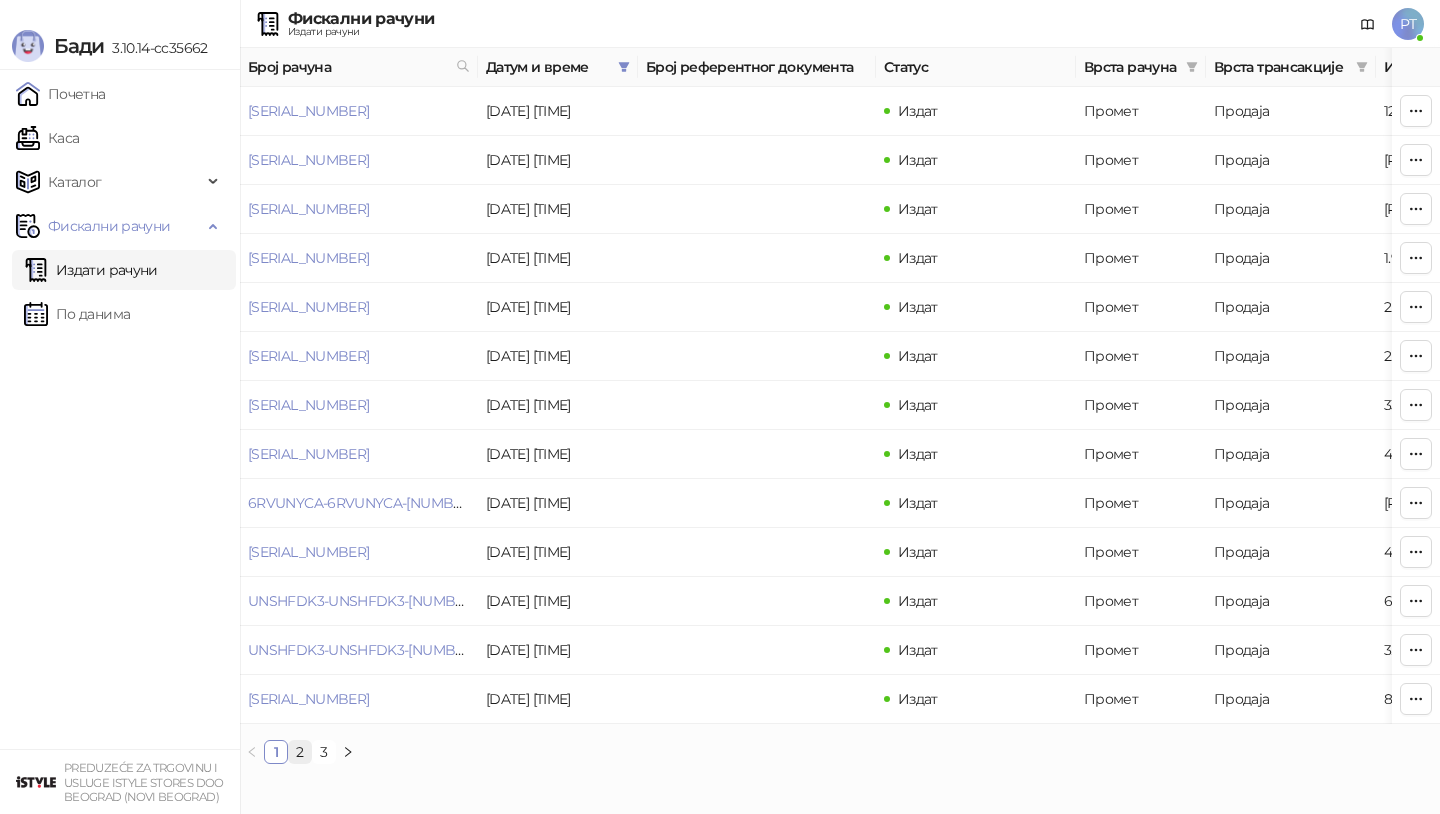 click on "2" at bounding box center [300, 752] 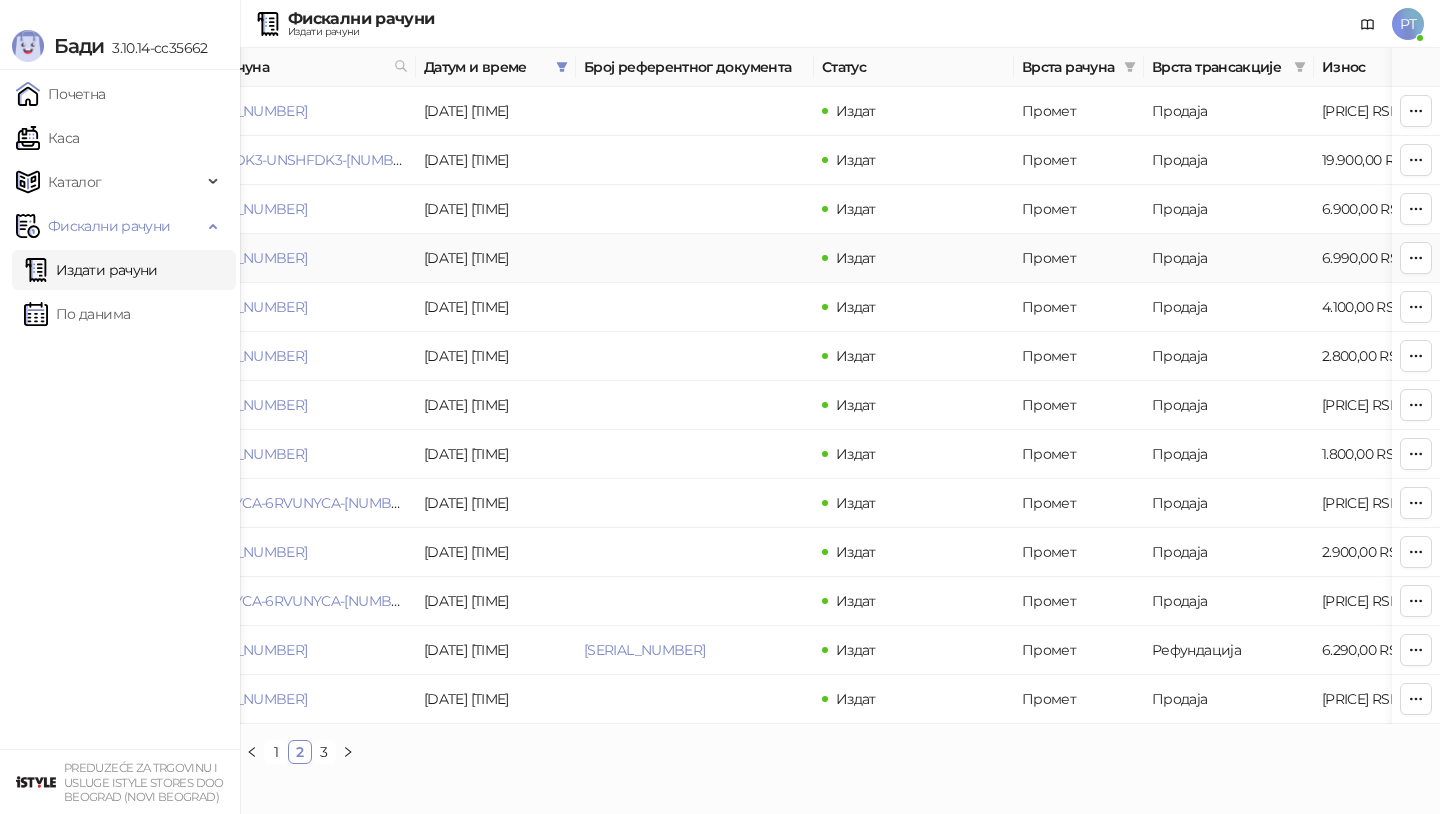 scroll, scrollTop: 0, scrollLeft: 80, axis: horizontal 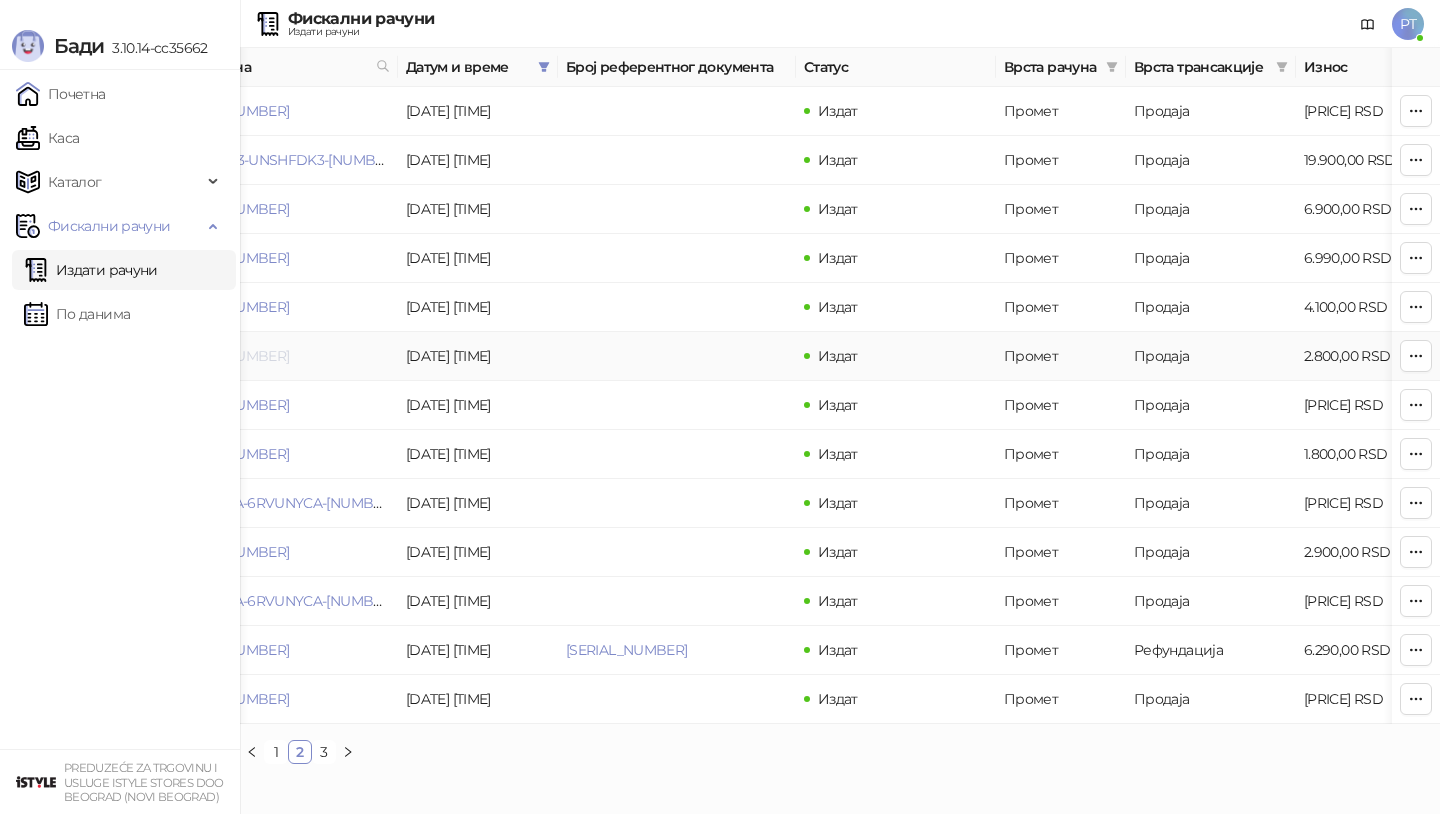 click on "[SERIAL_NUMBER]" at bounding box center (228, 356) 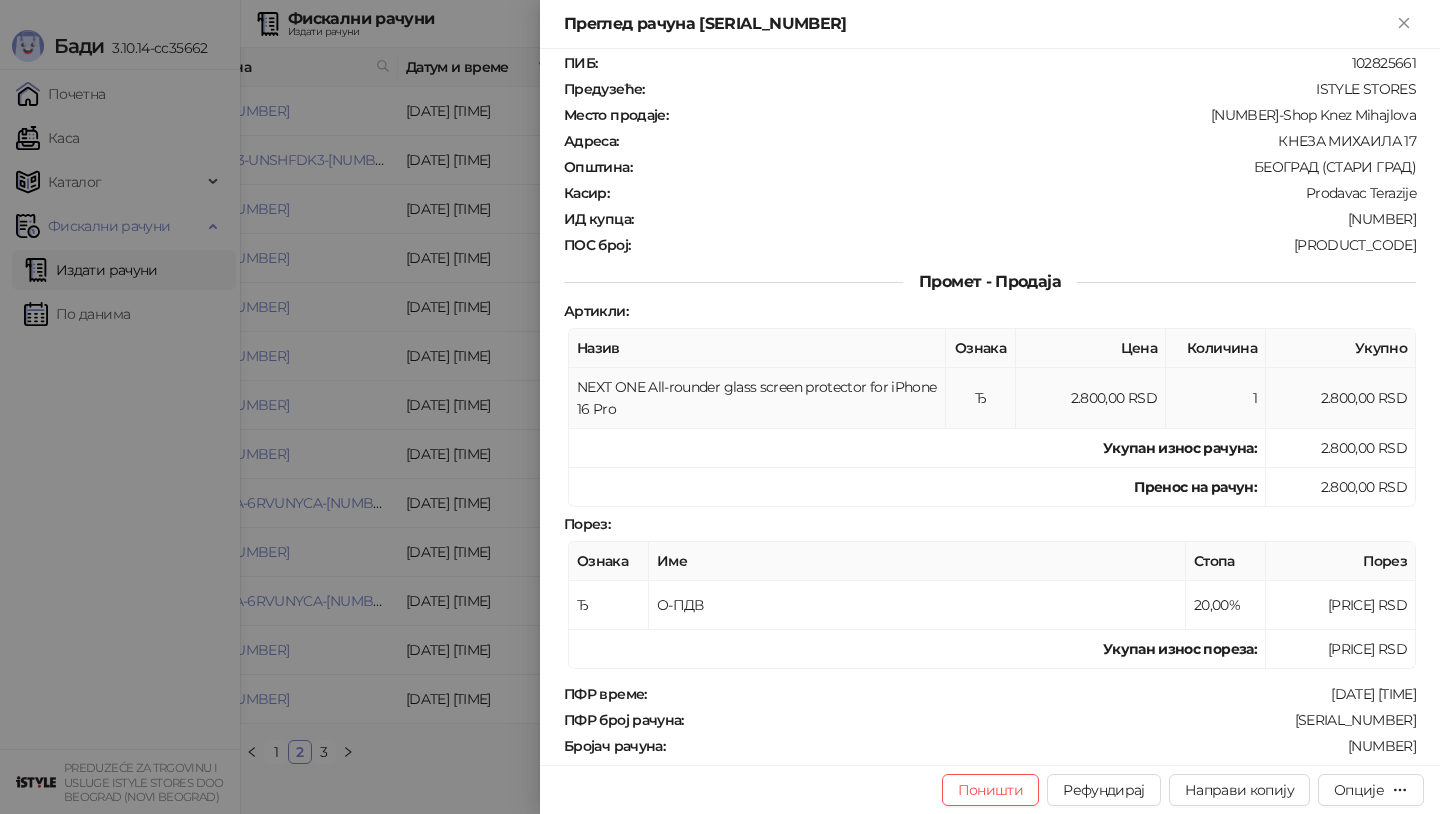 scroll, scrollTop: 62, scrollLeft: 0, axis: vertical 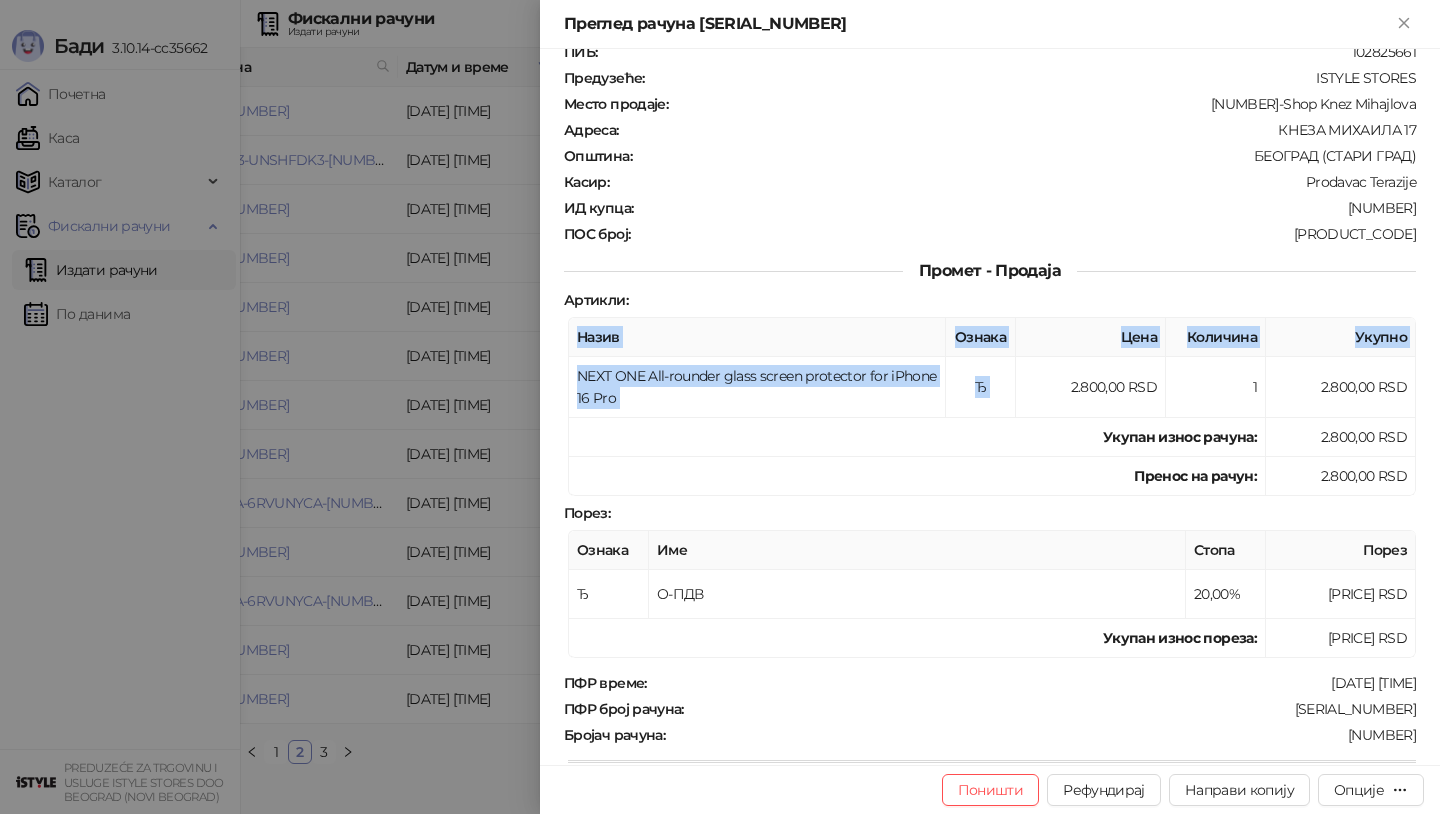 drag, startPoint x: 1065, startPoint y: 375, endPoint x: 1439, endPoint y: 407, distance: 375.3665 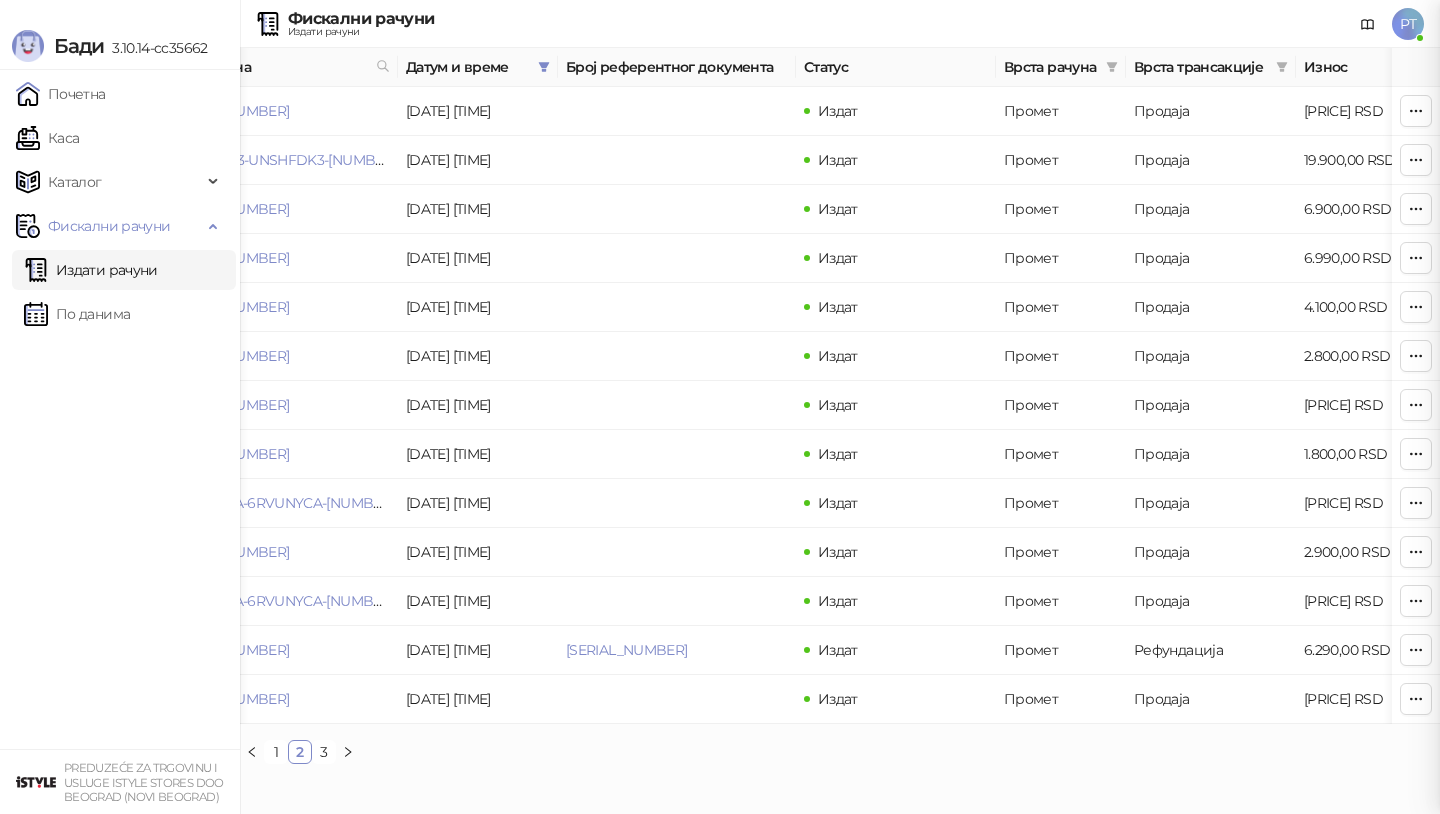 click at bounding box center [720, 407] 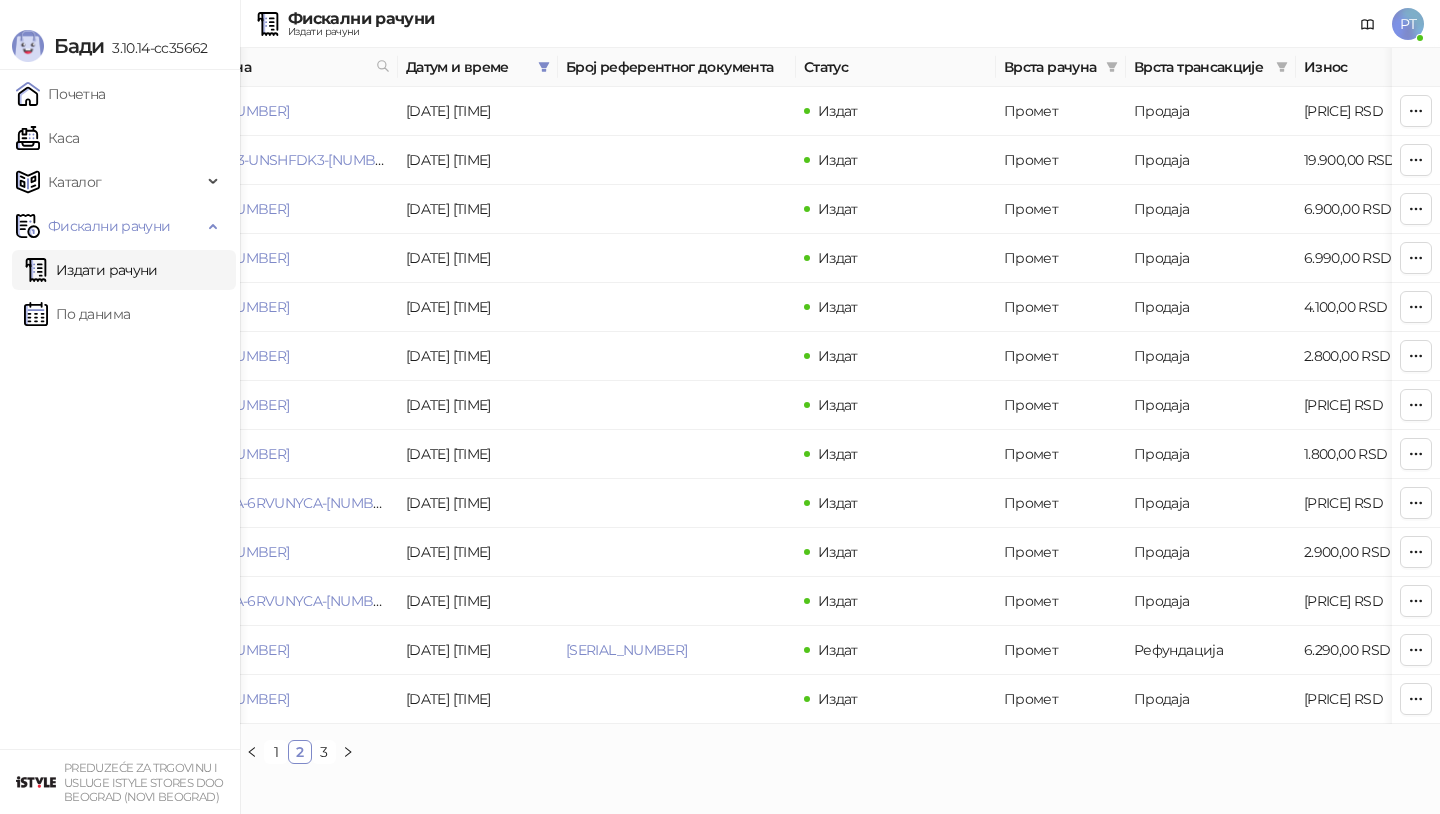 click on "По данима" at bounding box center (77, 314) 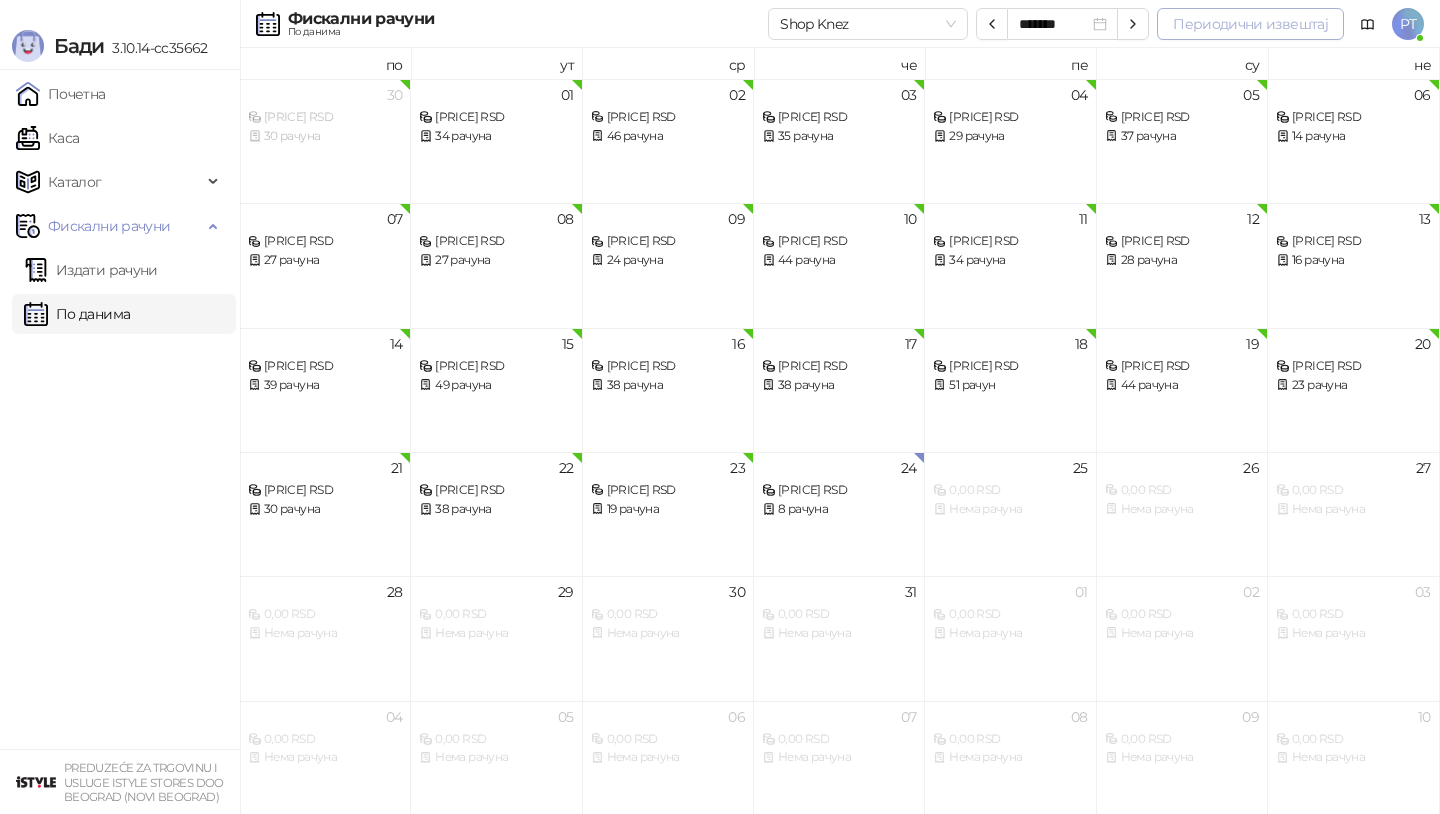 click on "Периодични извештај" at bounding box center [1250, 24] 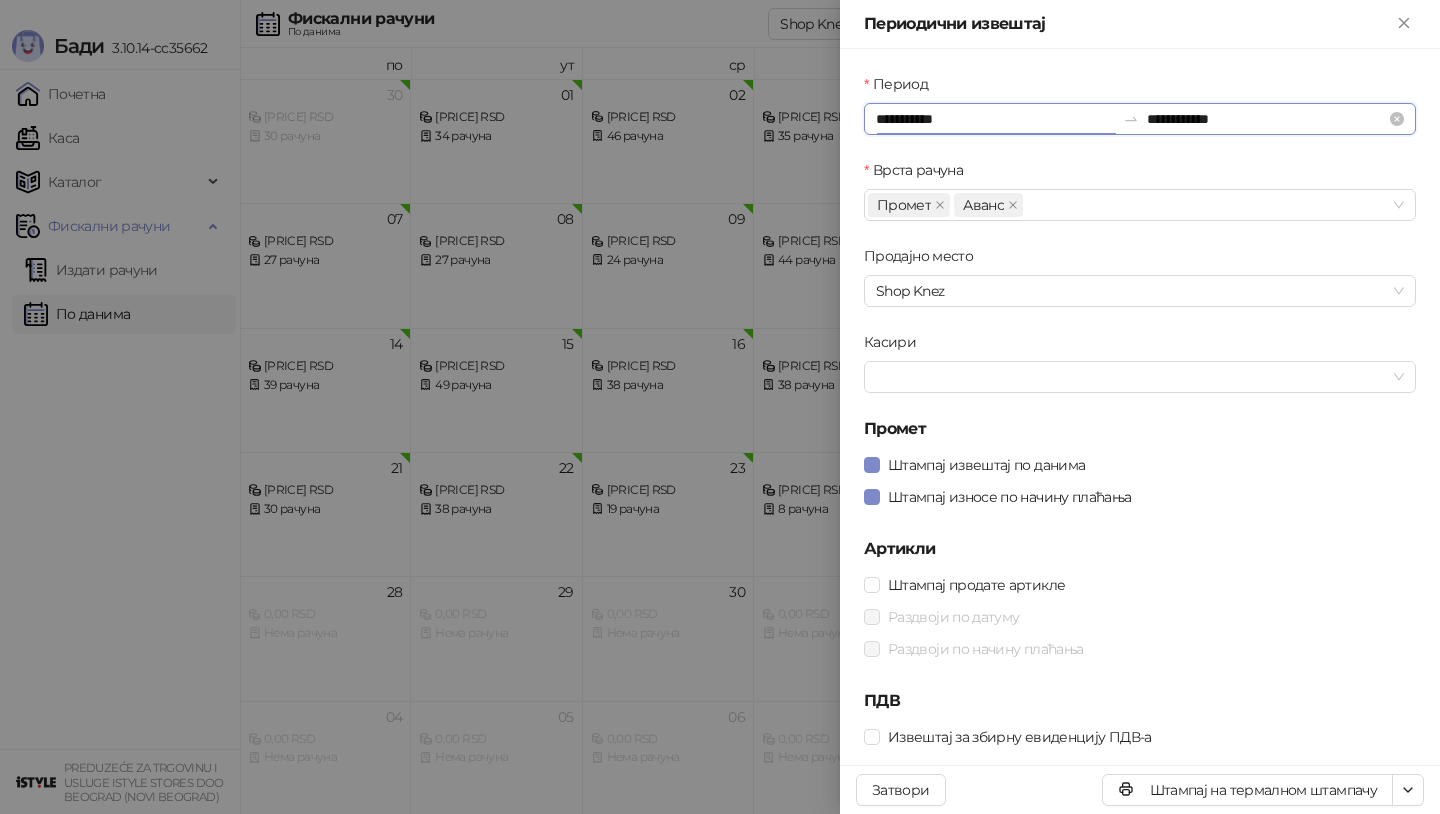 click on "**********" at bounding box center [995, 119] 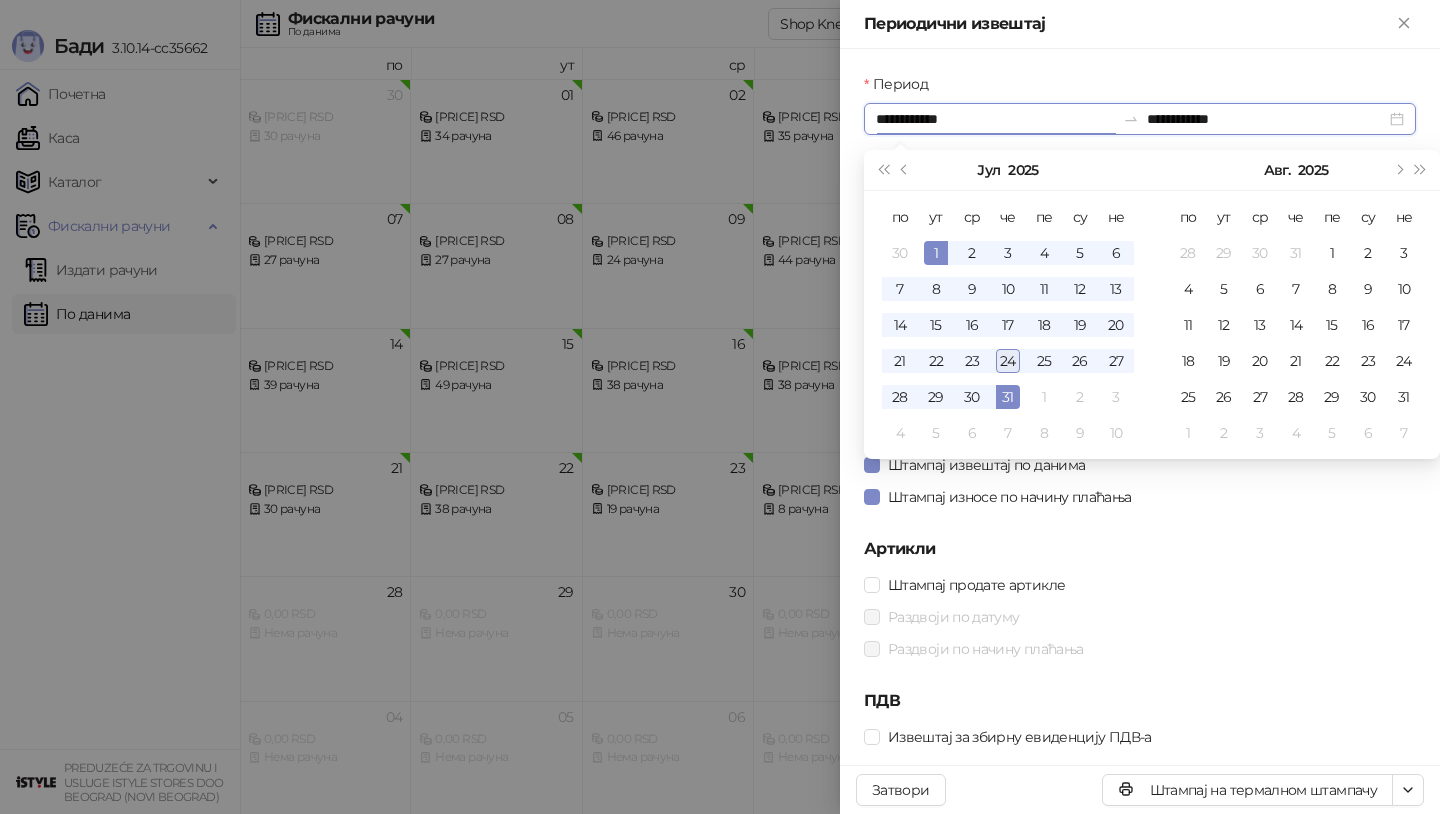 type on "**********" 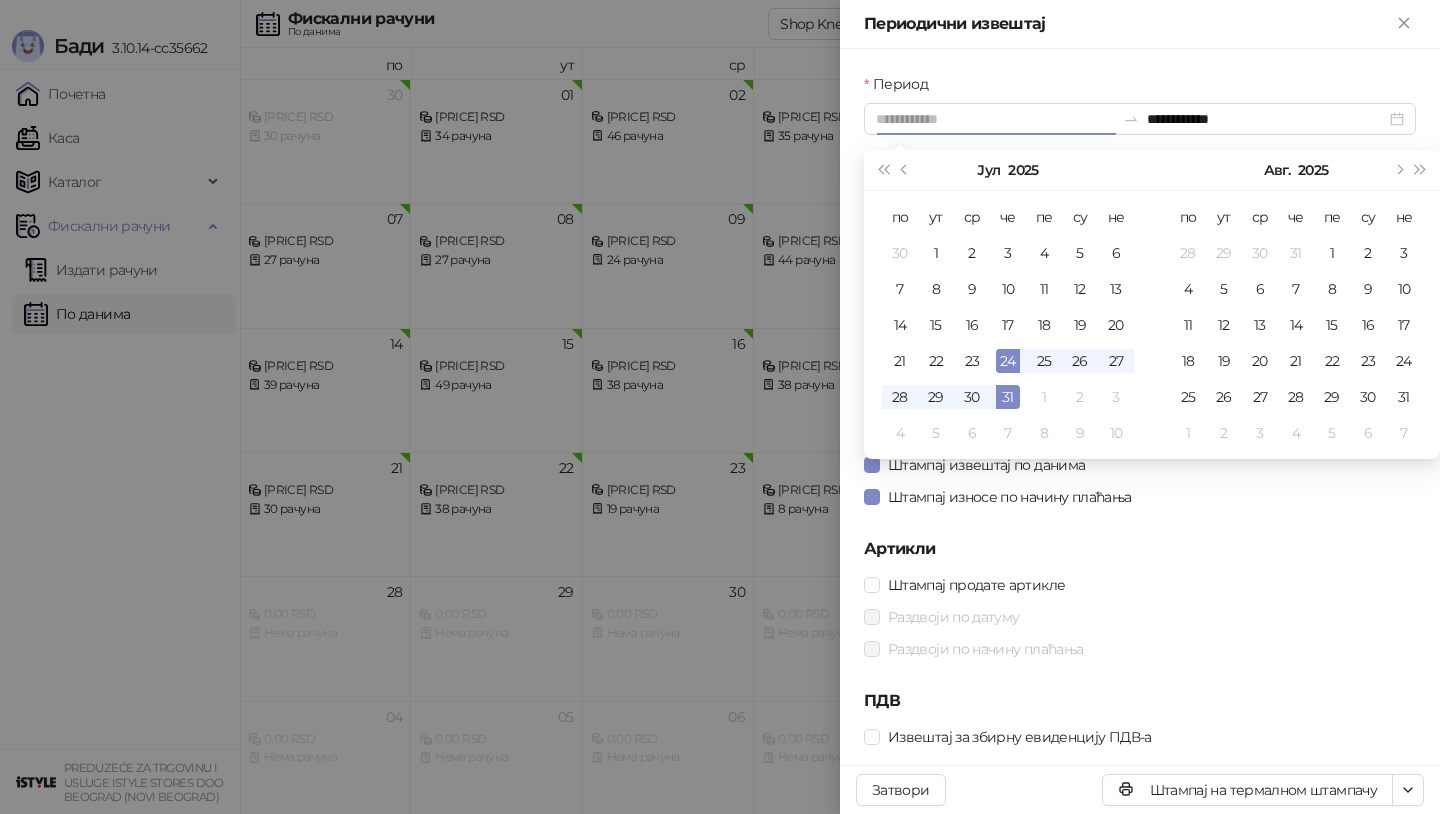 click on "24" at bounding box center [1008, 361] 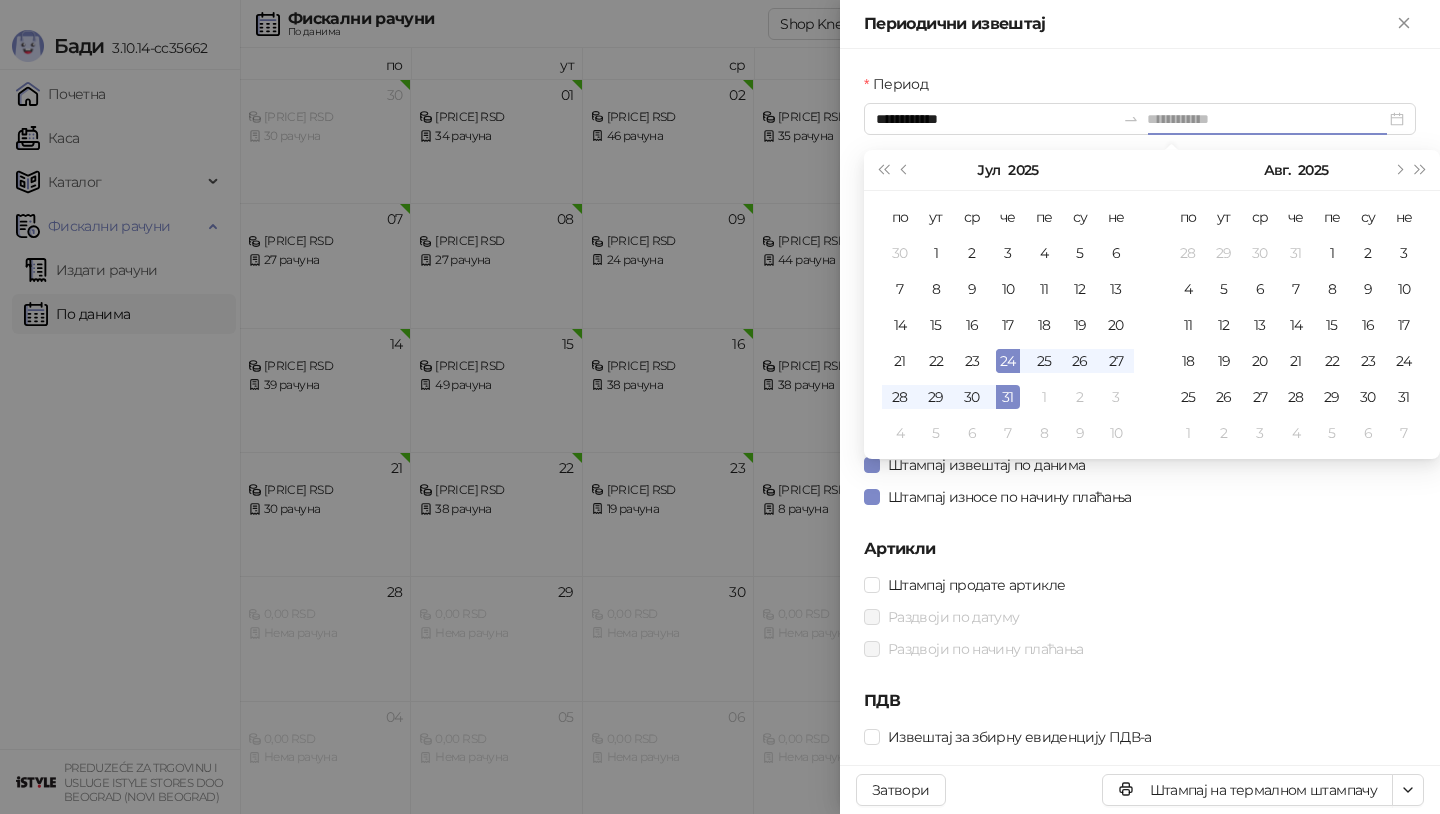 click on "24" at bounding box center [1008, 361] 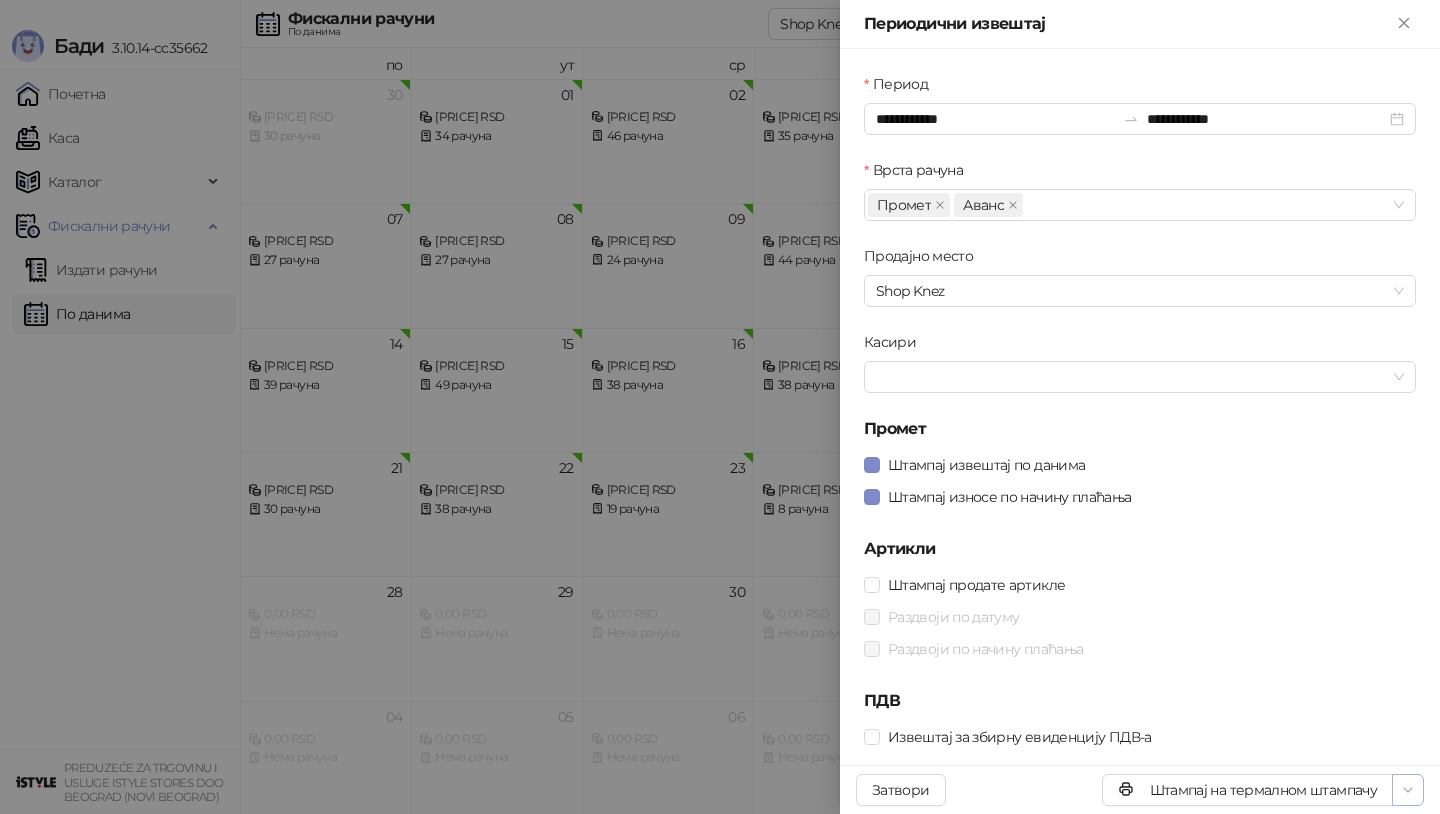 click 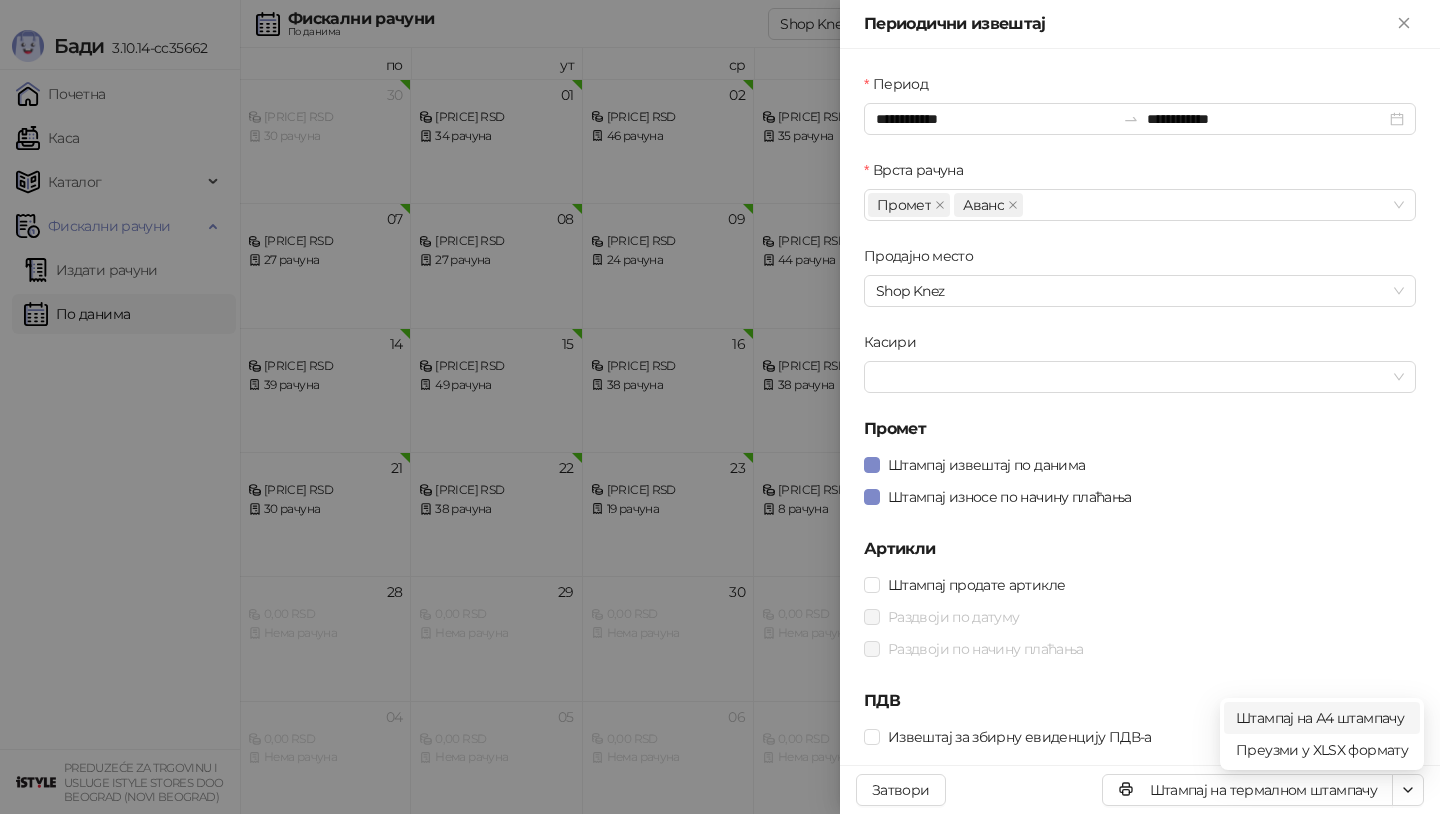click on "Штампај на А4 штампачу" at bounding box center [1322, 718] 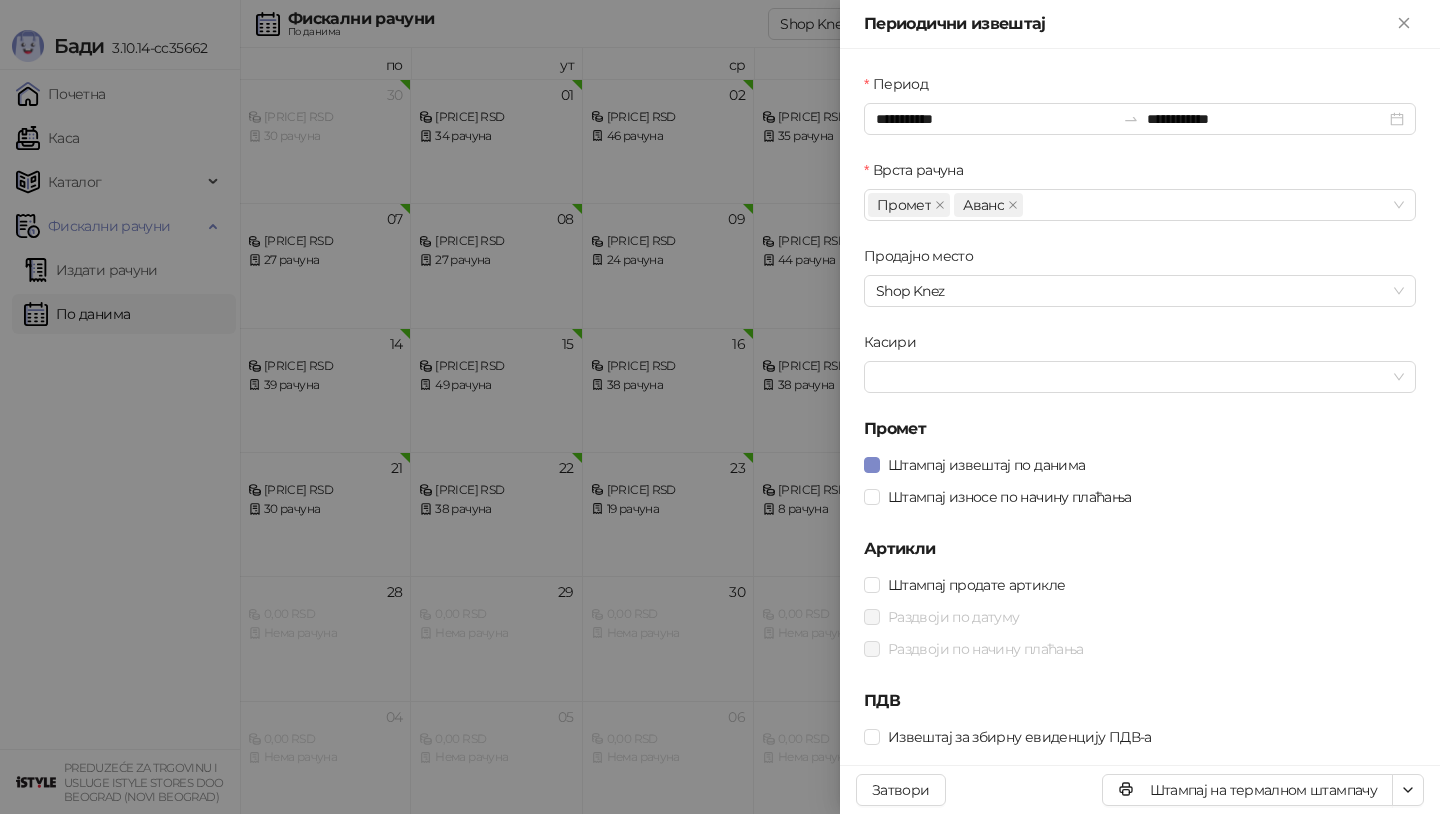 click at bounding box center [720, 407] 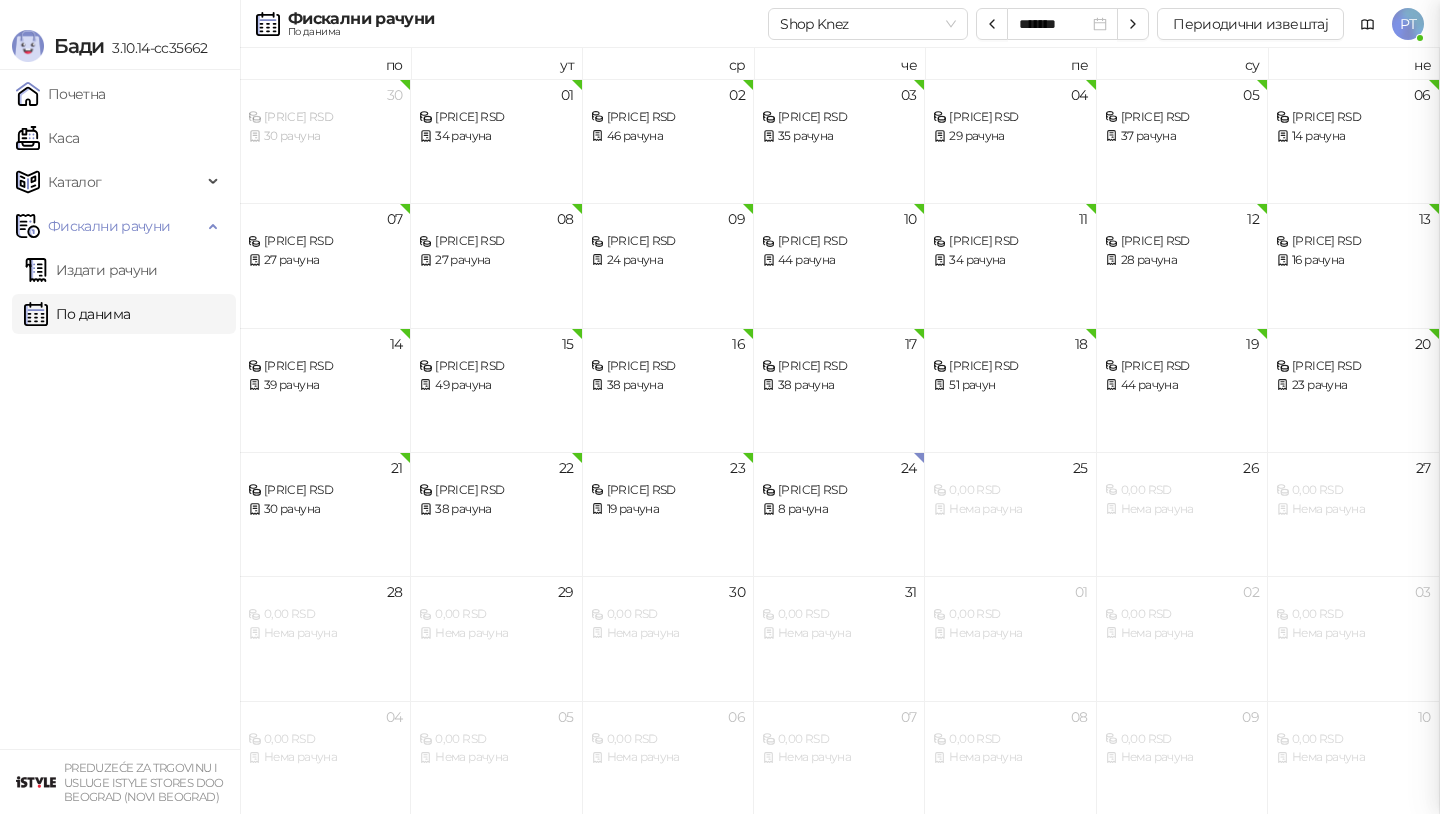 click at bounding box center [720, 407] 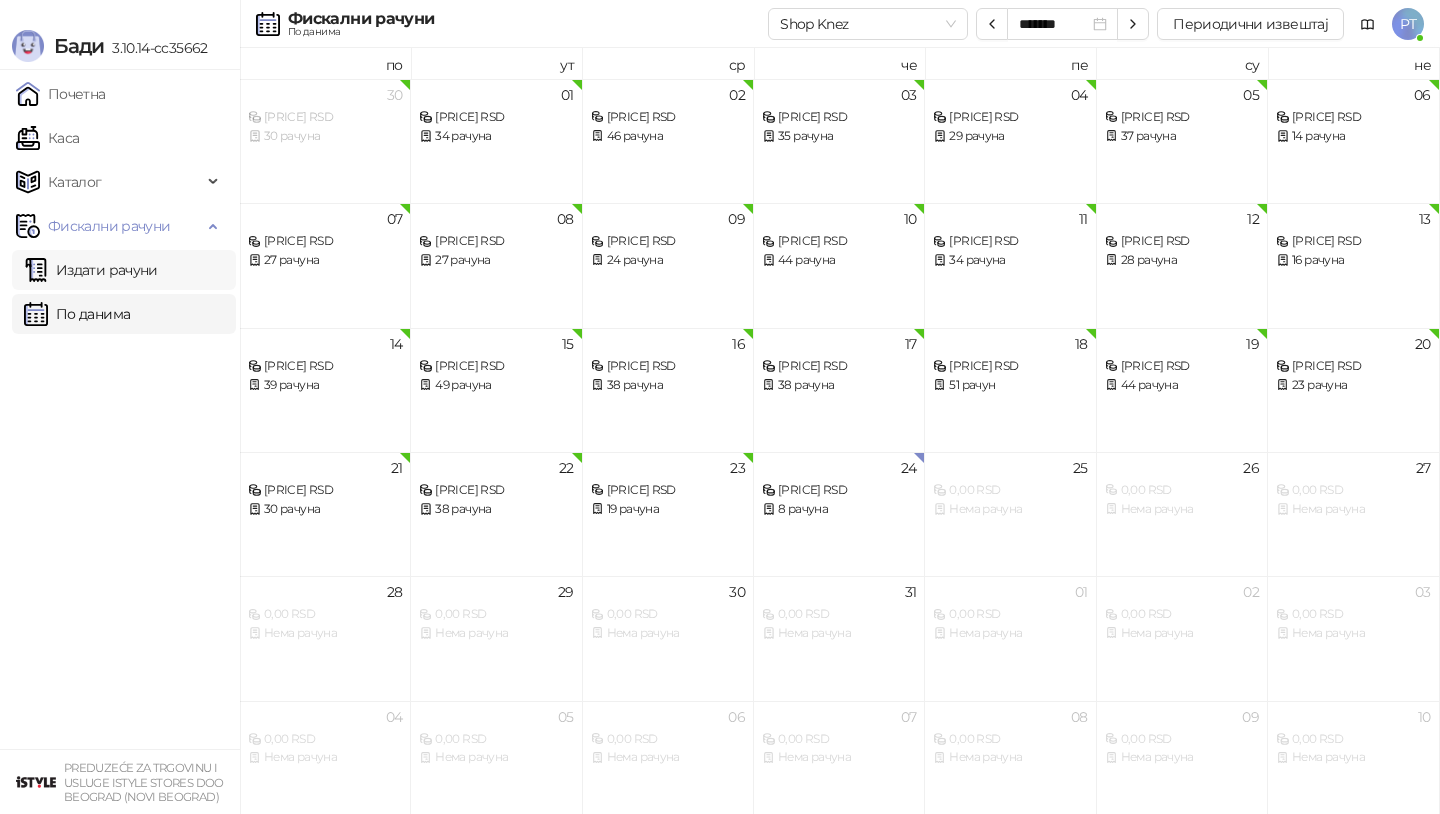 click on "Издати рачуни" at bounding box center (91, 270) 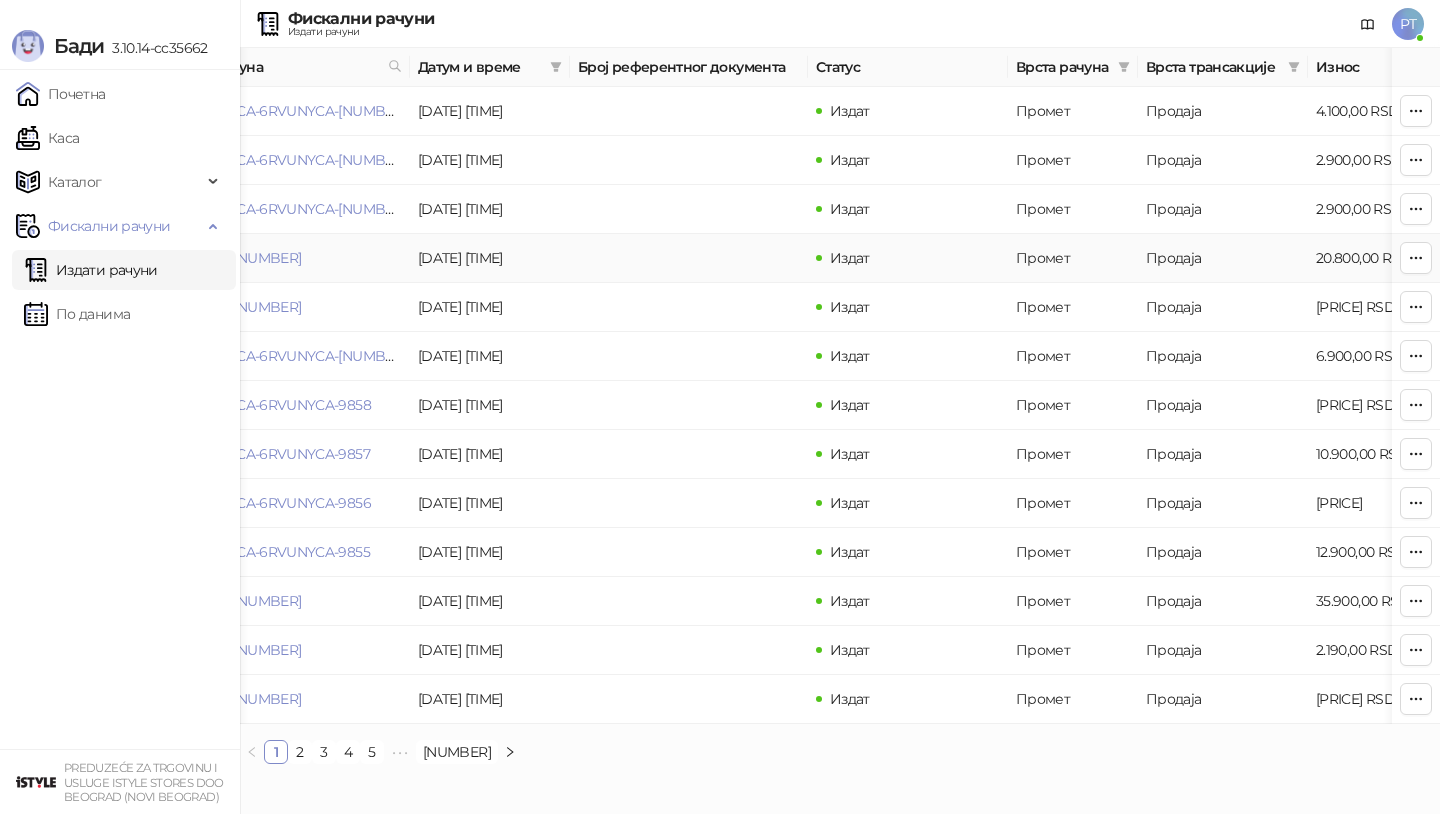 scroll, scrollTop: 0, scrollLeft: 81, axis: horizontal 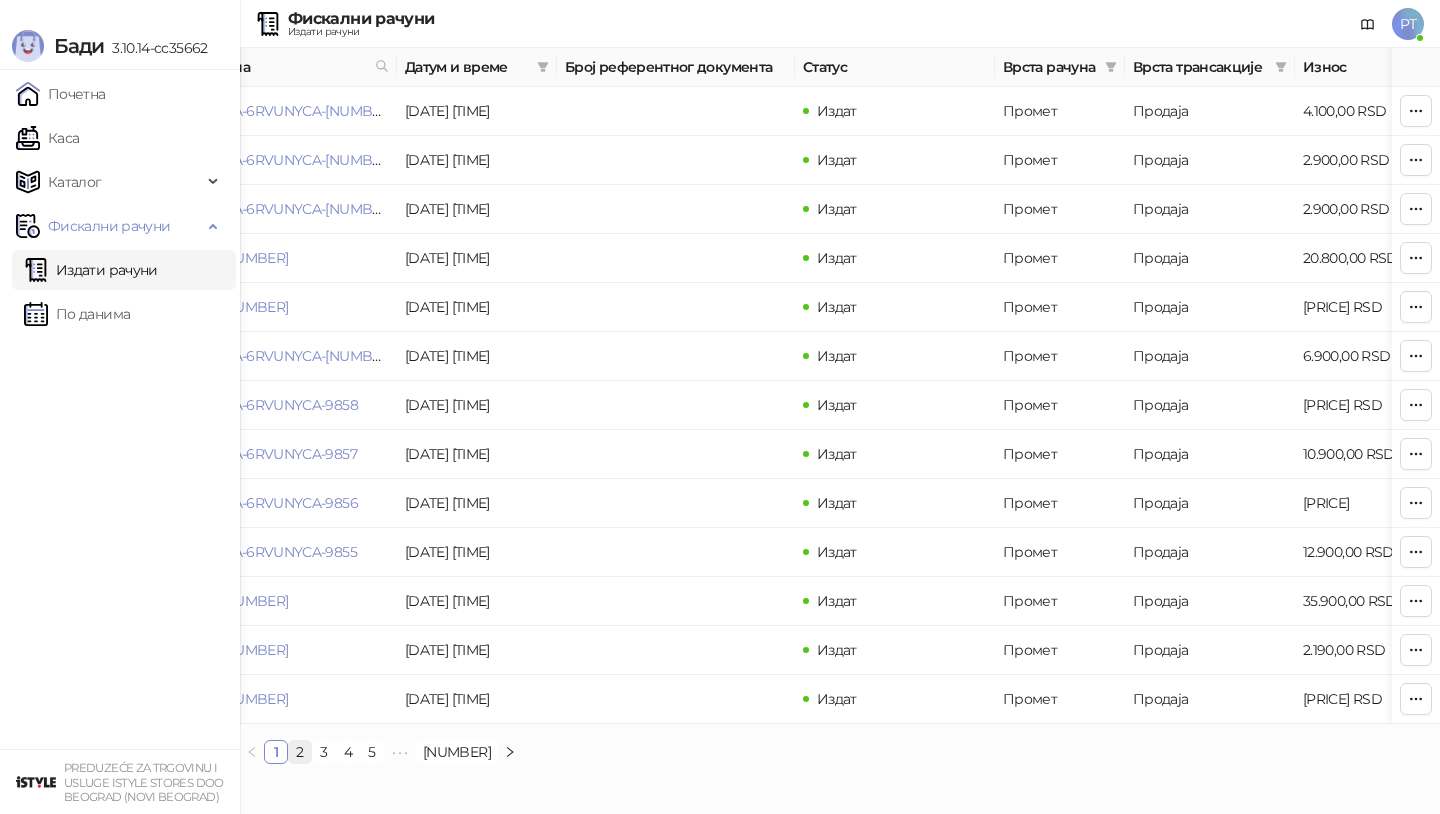 click on "2" at bounding box center [300, 752] 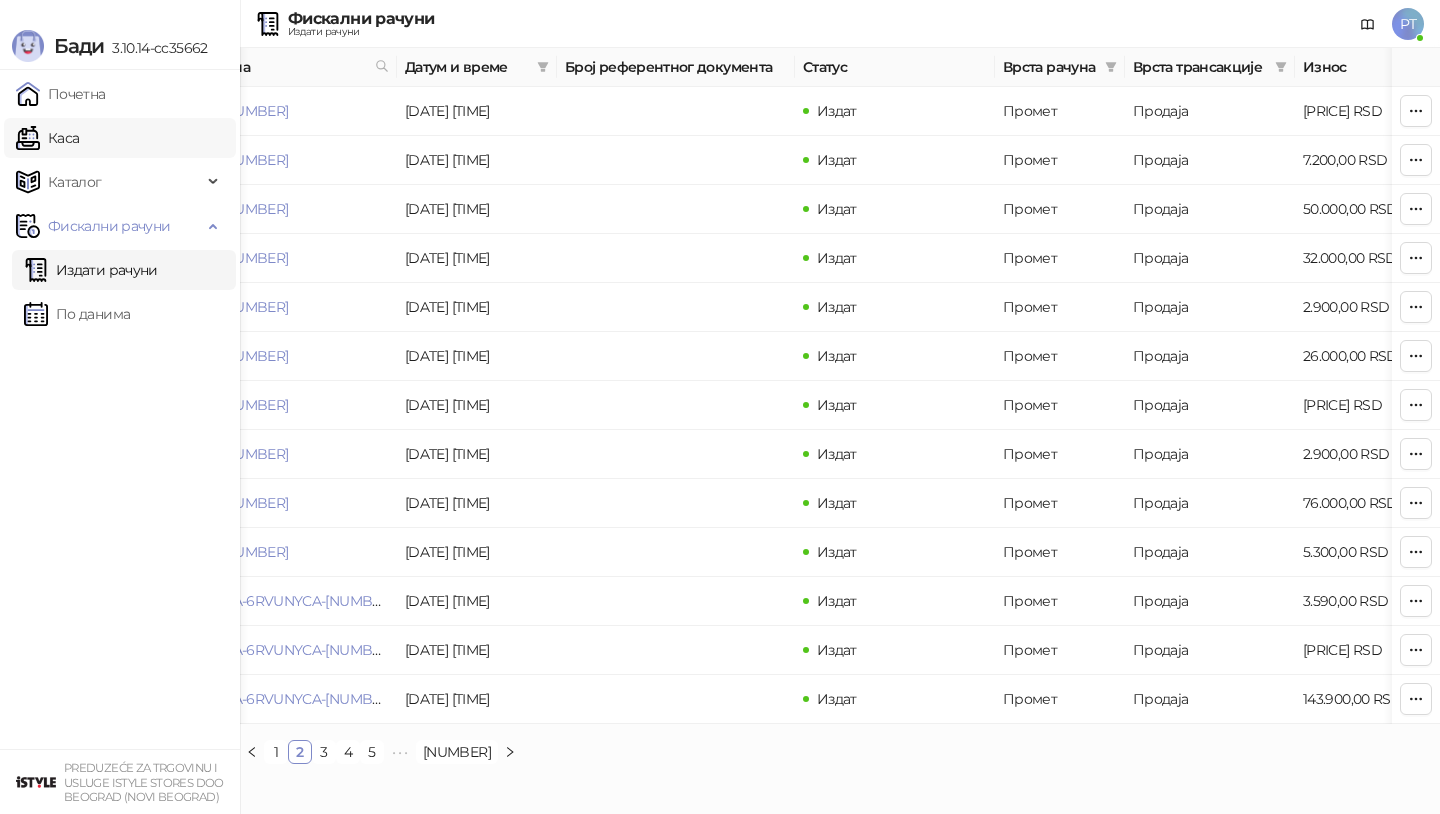 click on "Каса" at bounding box center [47, 138] 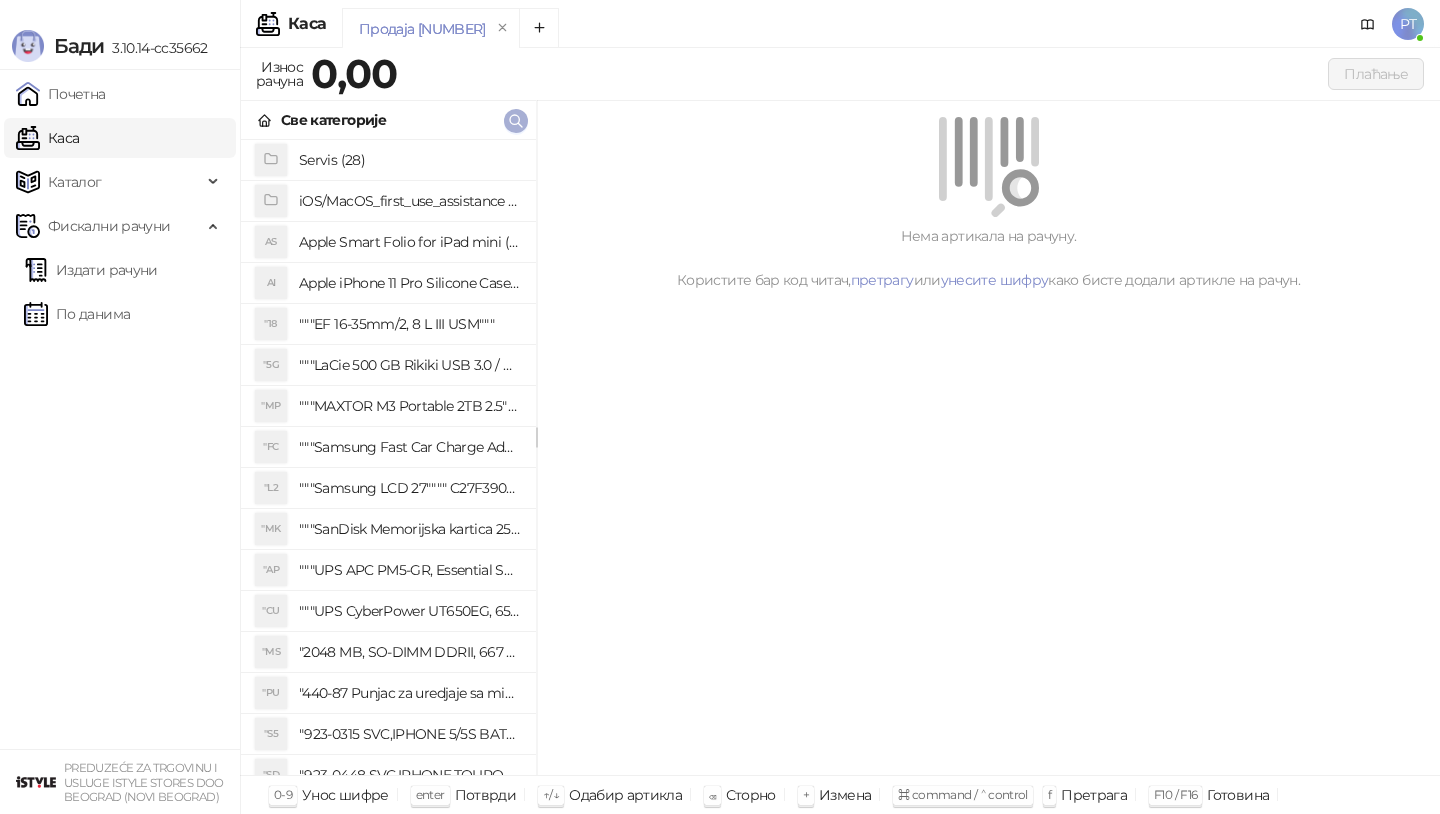 click 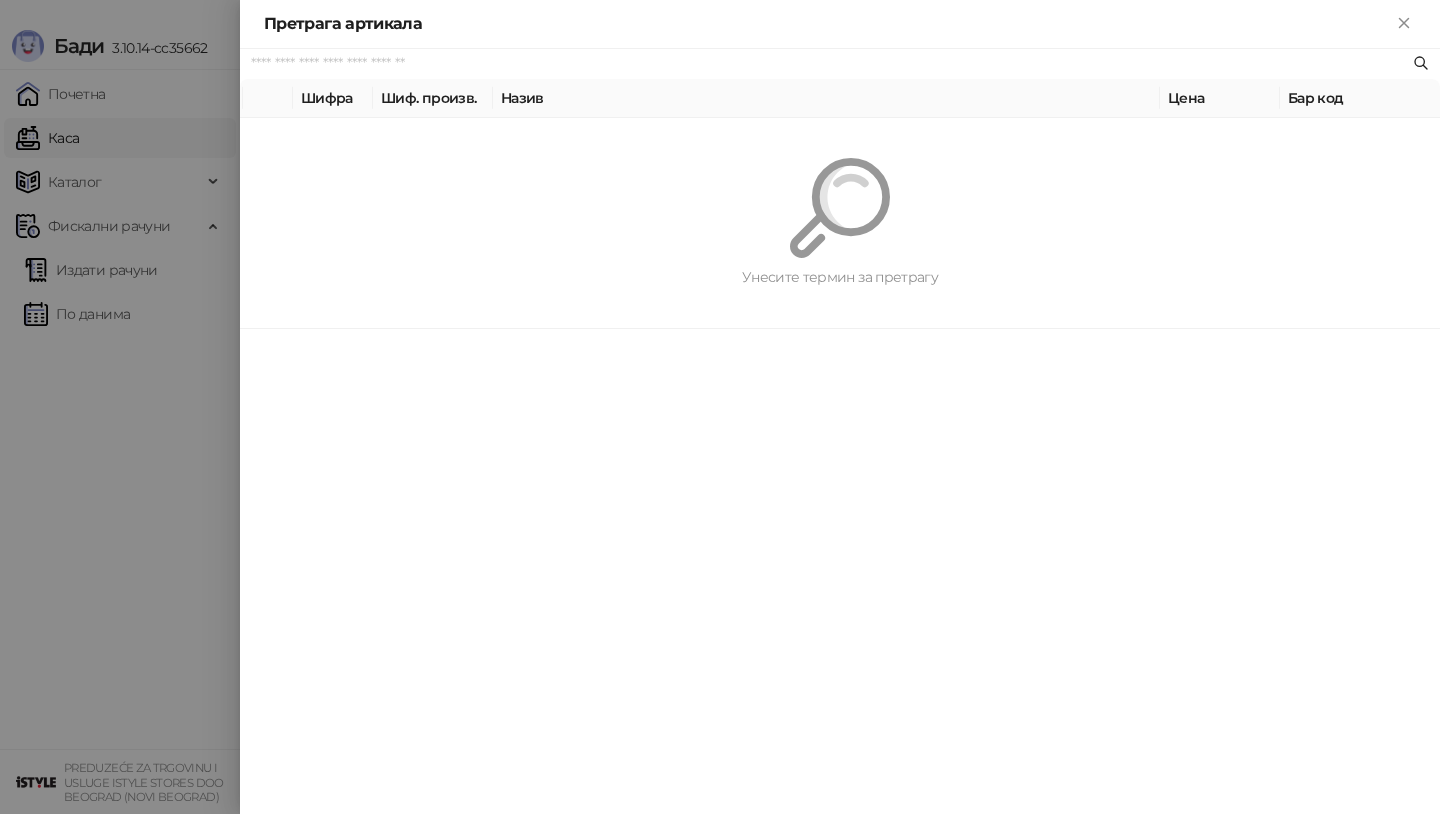 paste on "*********" 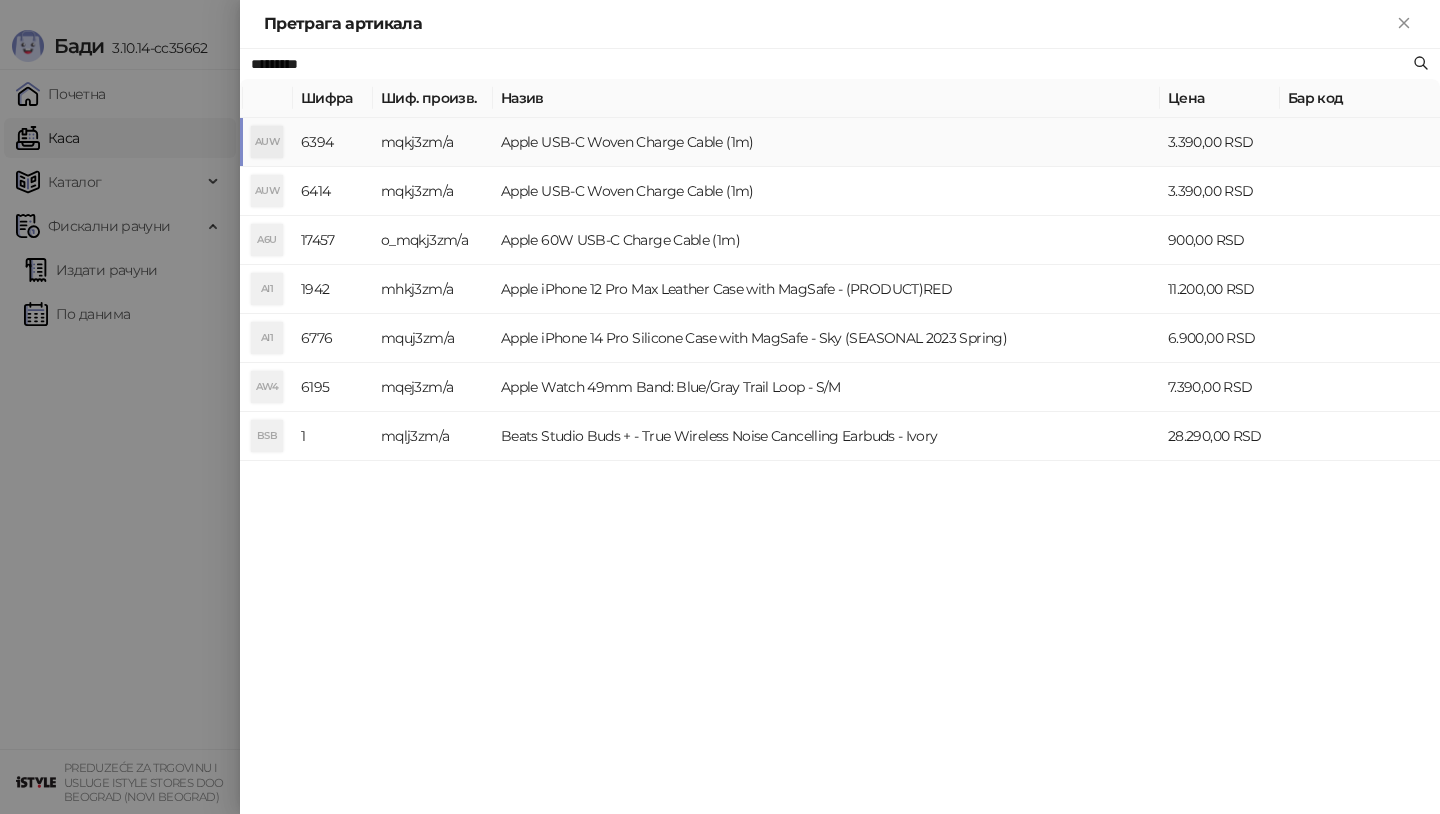 click on "Apple USB-C Woven Charge Cable (1m)" at bounding box center [826, 142] 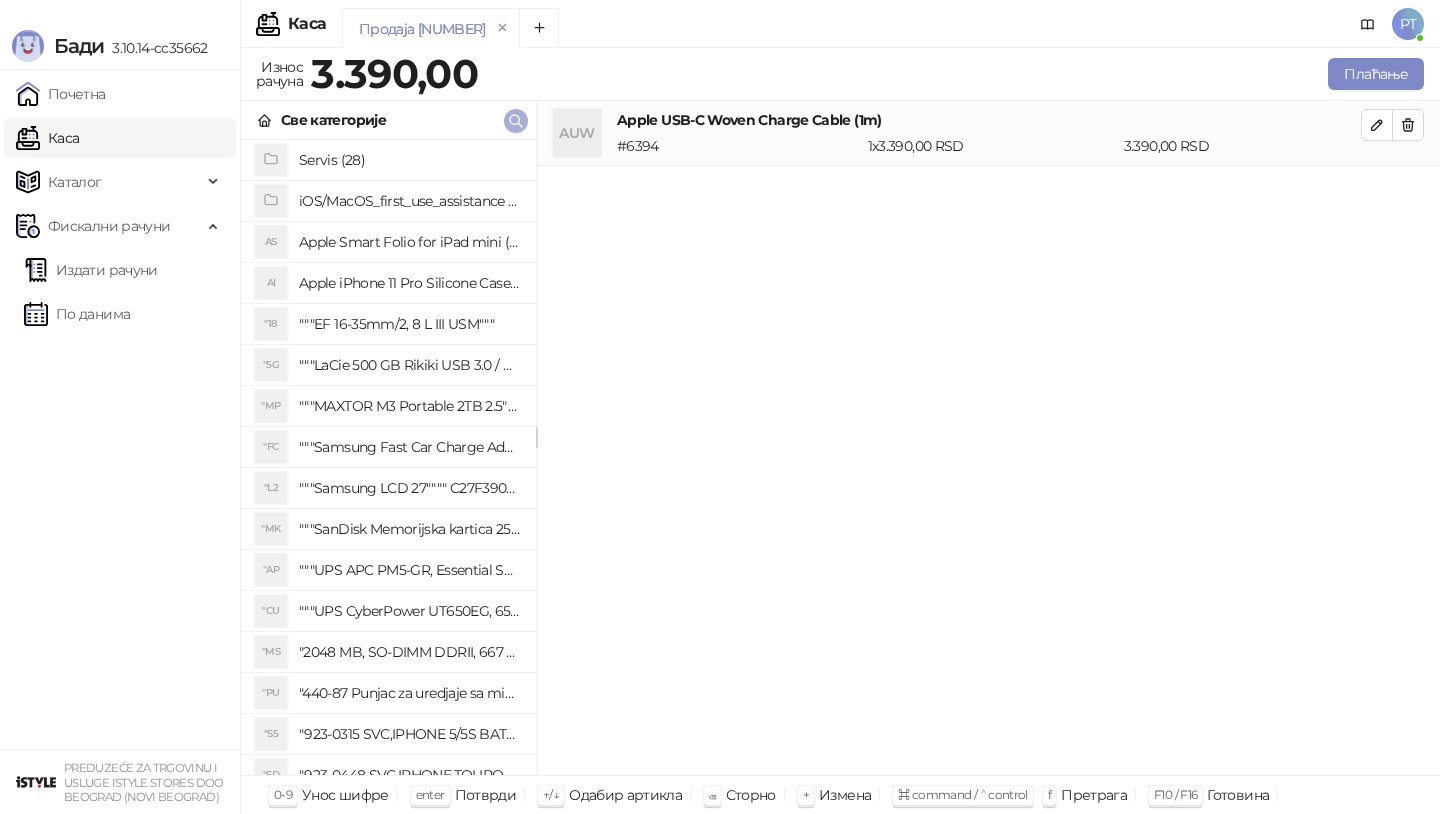 click 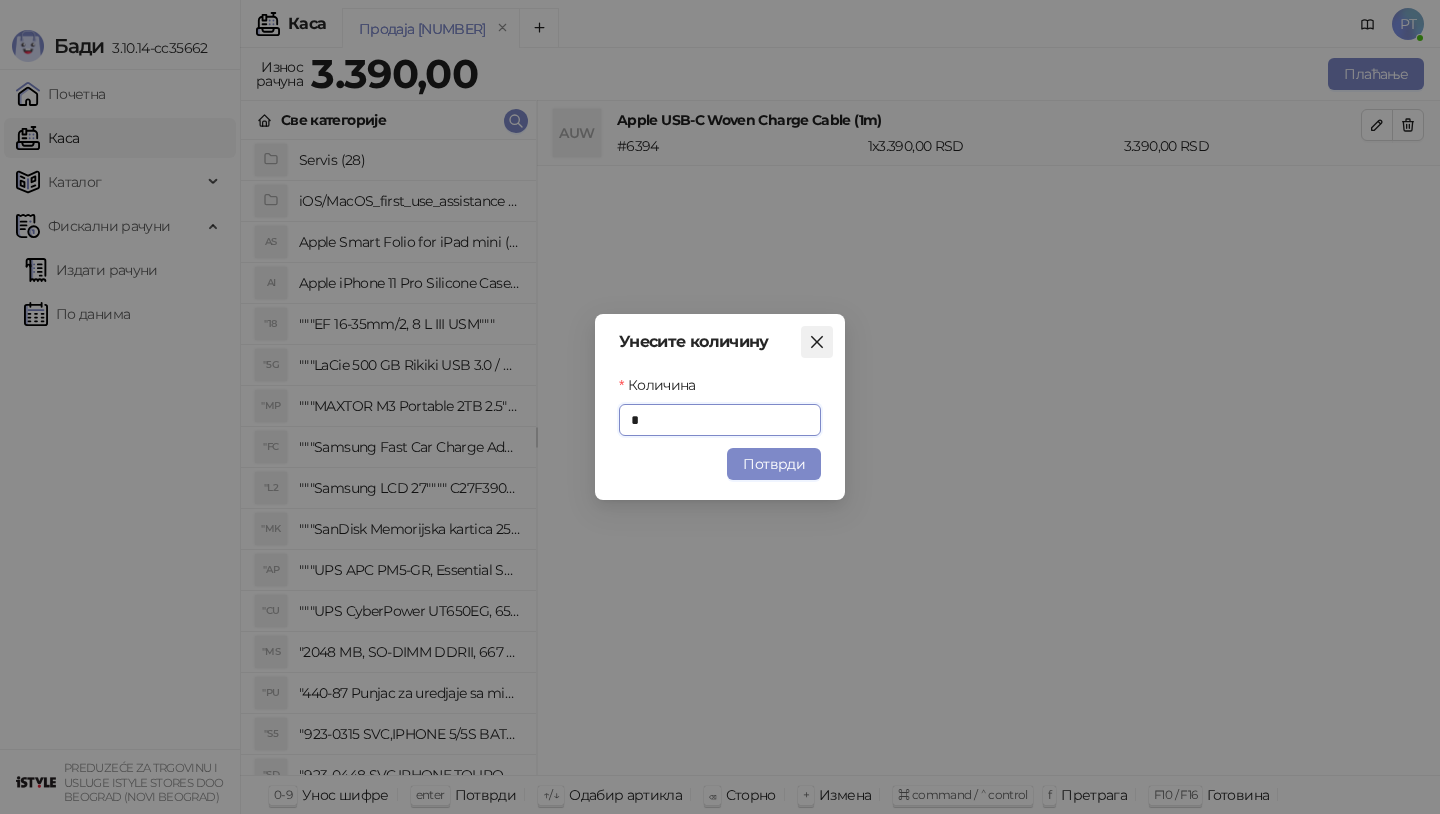 click 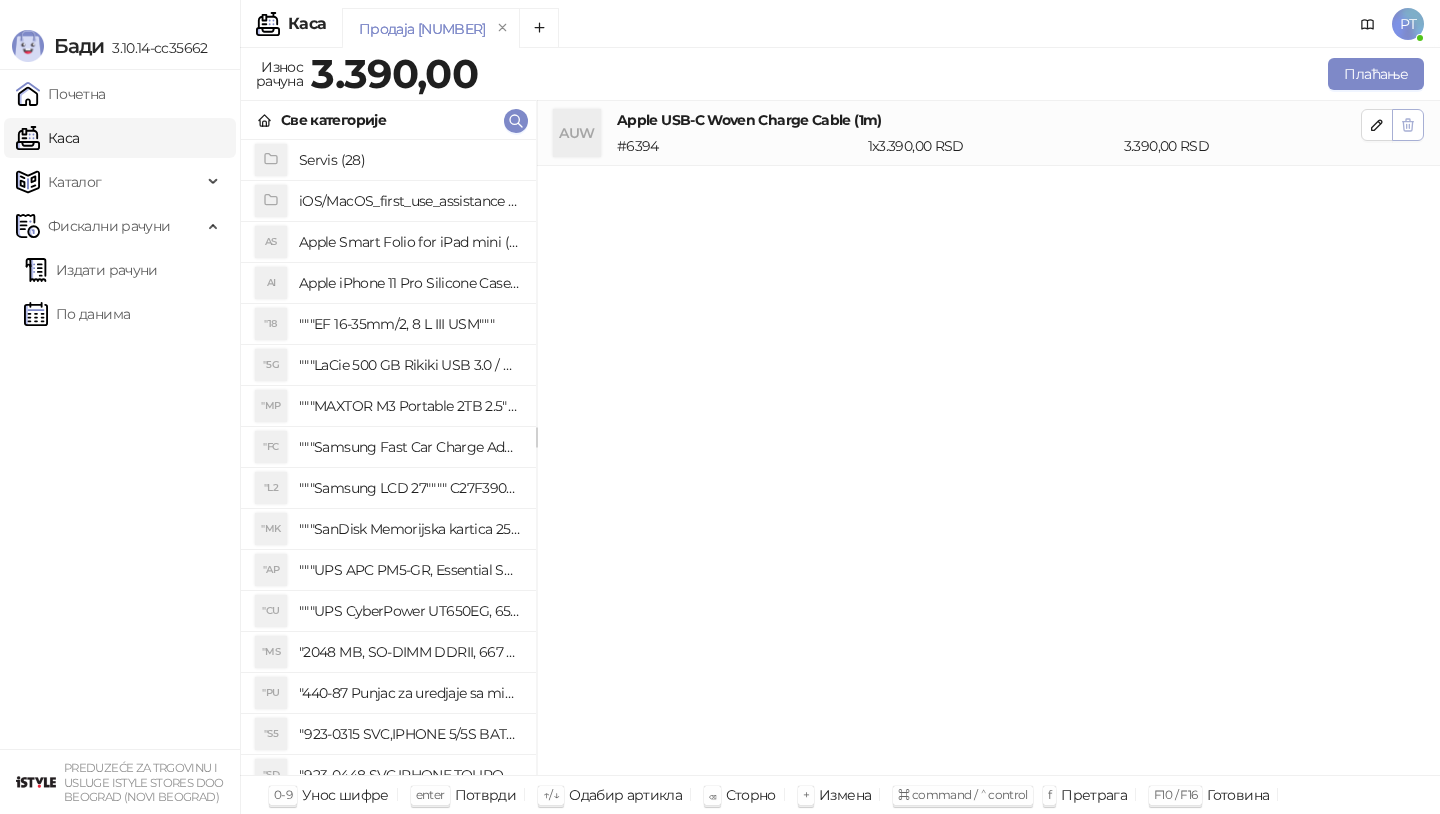 click at bounding box center [1408, 125] 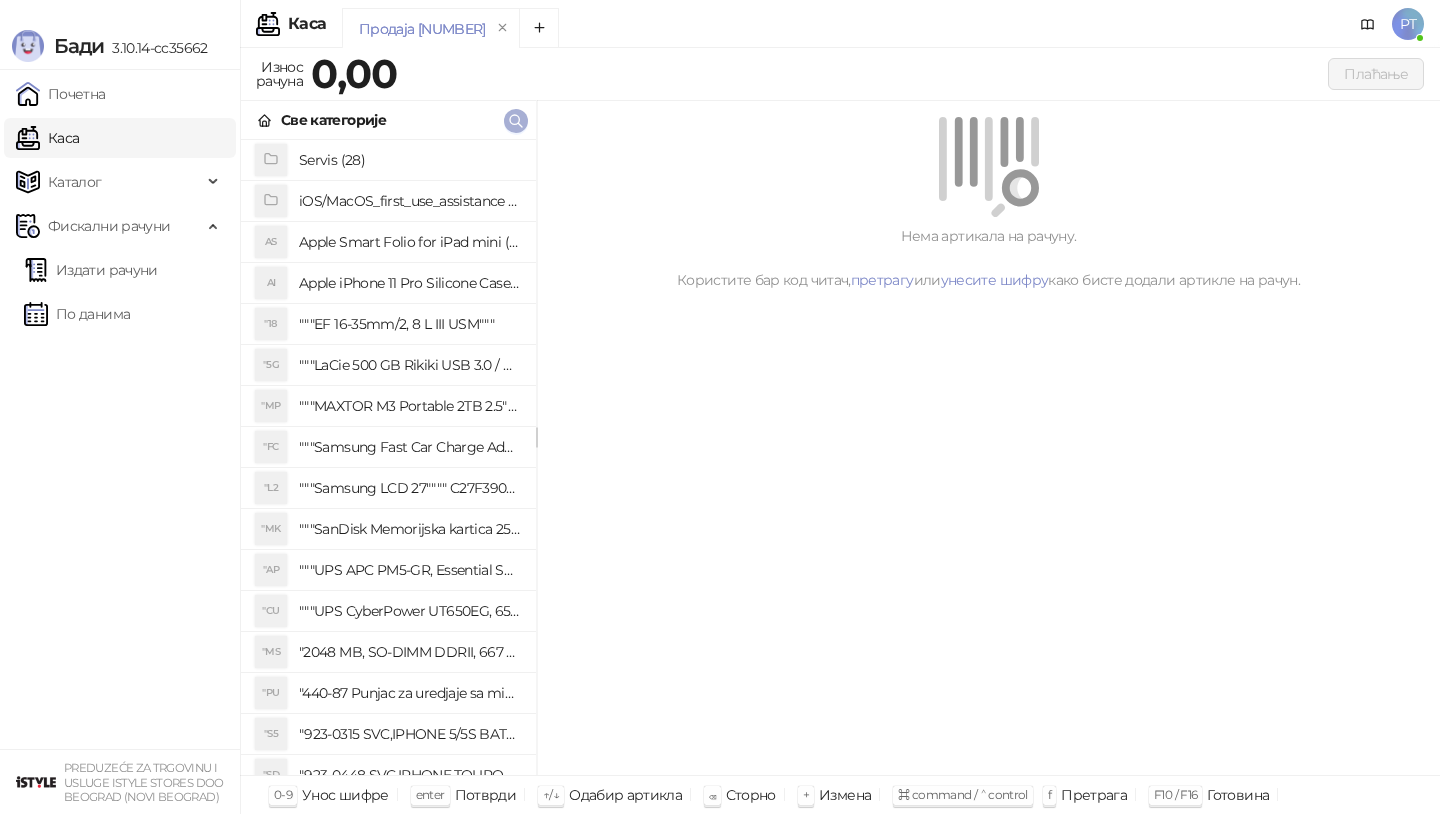 click 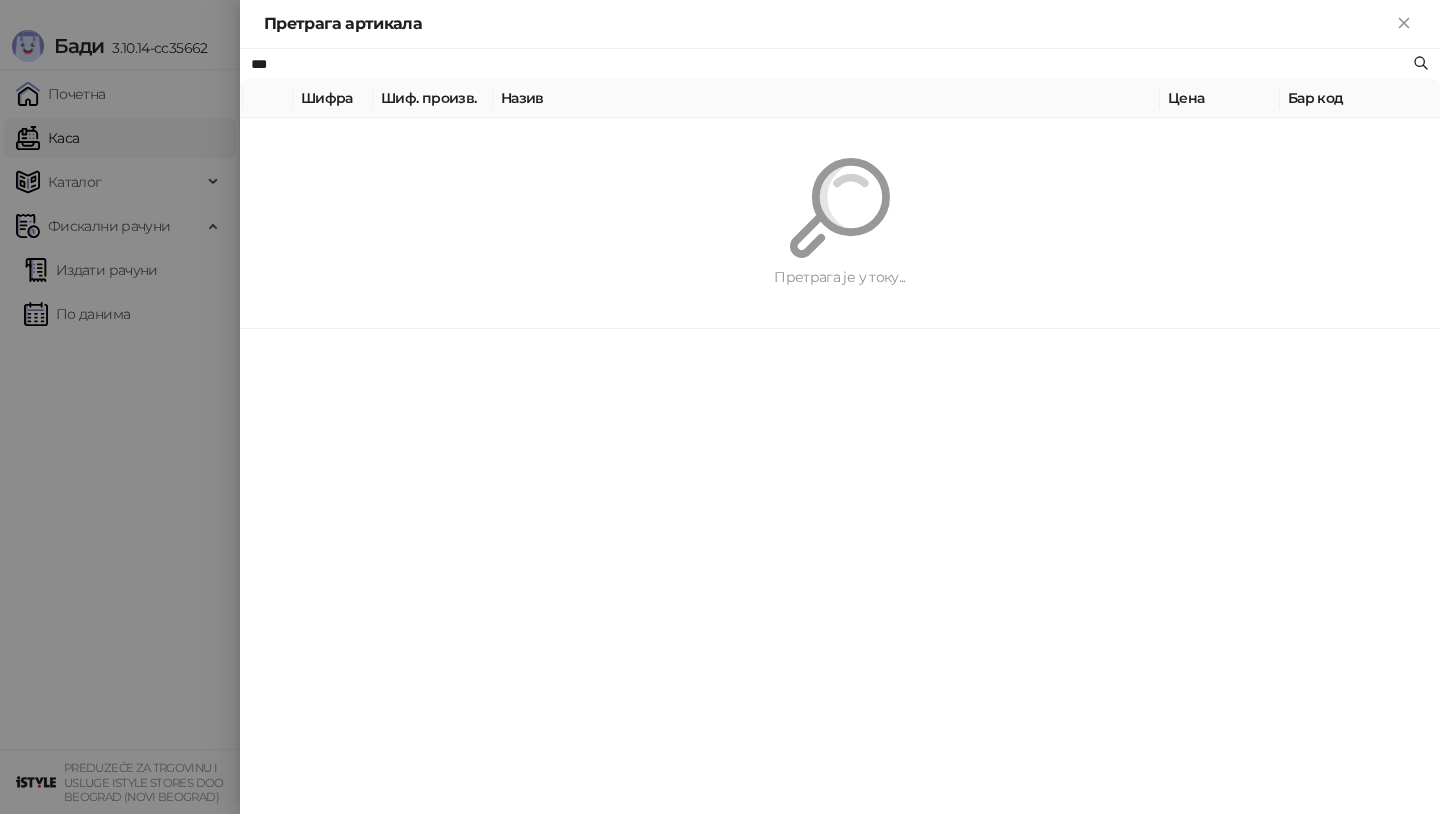 paste on "**********" 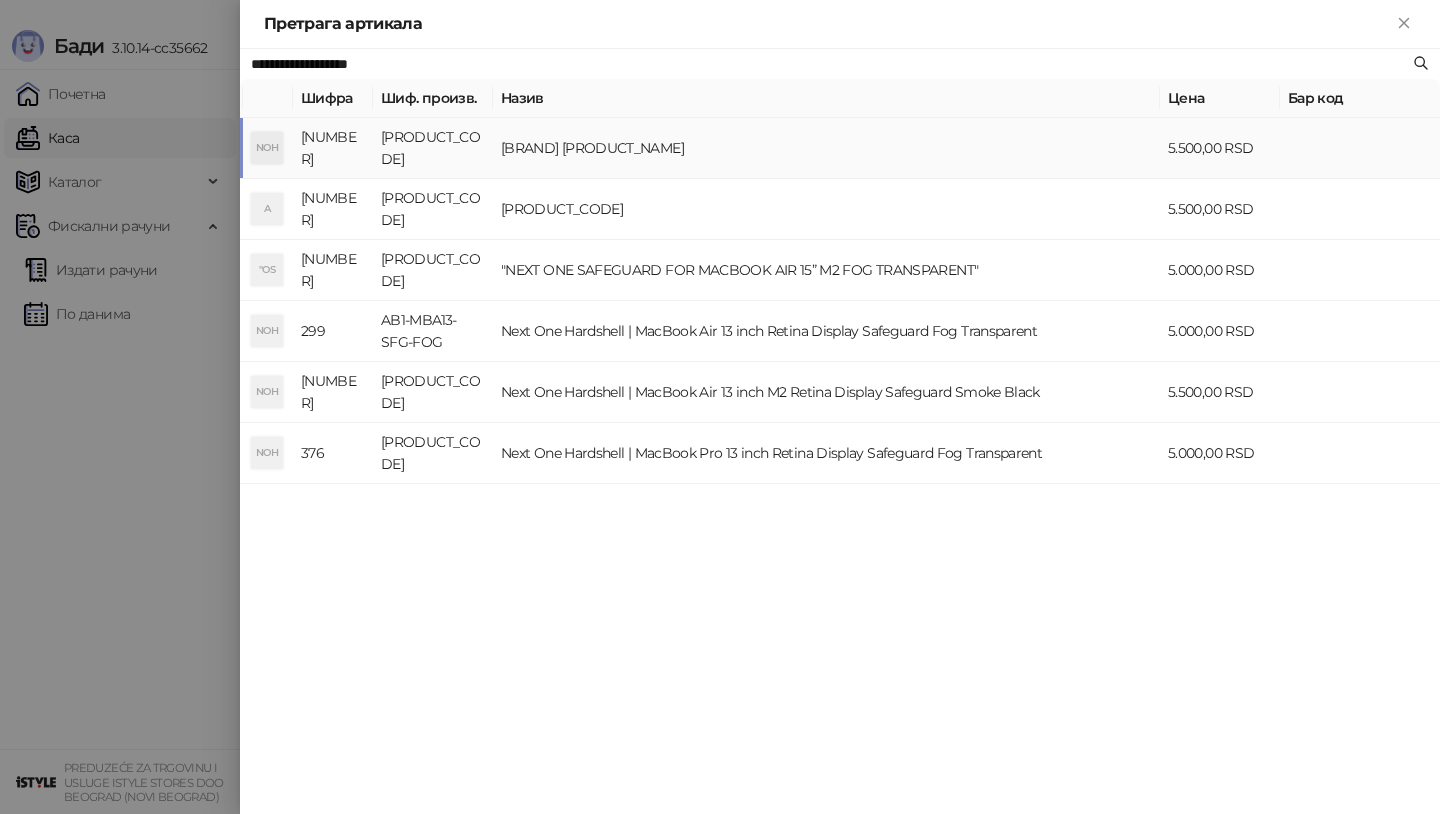 type on "**********" 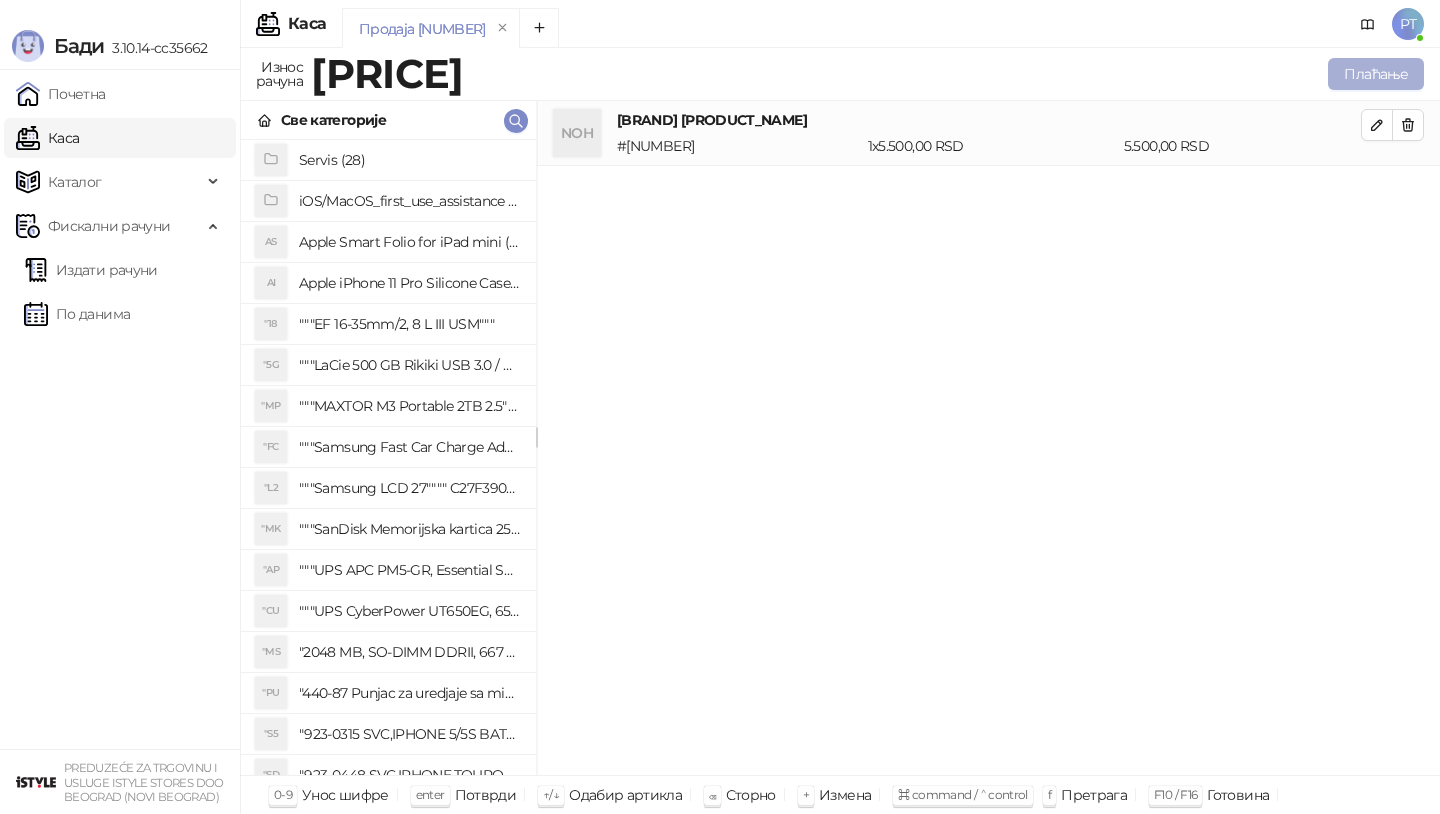 click on "Плаћање" at bounding box center [1376, 74] 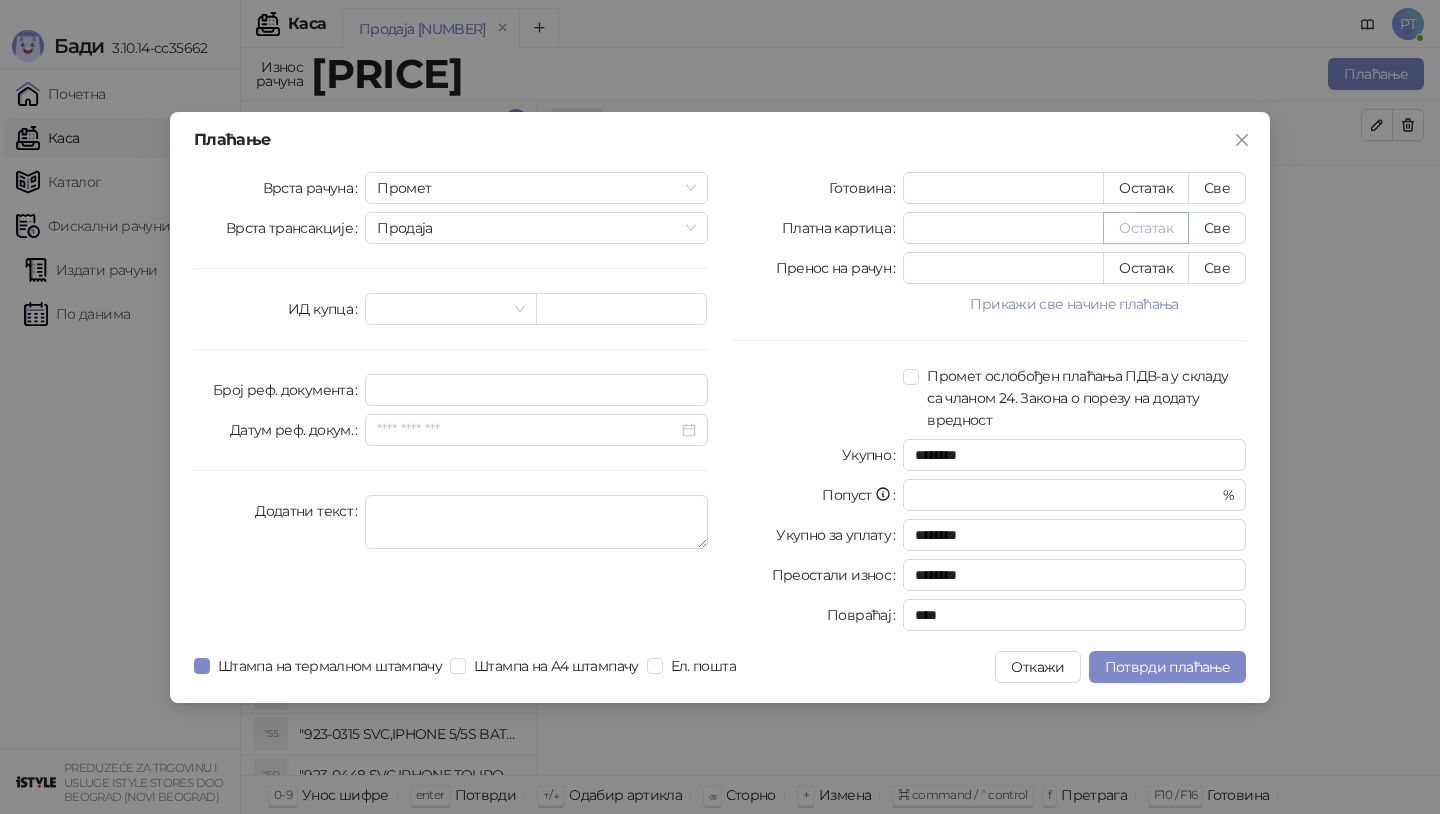 click on "Остатак" at bounding box center [1146, 228] 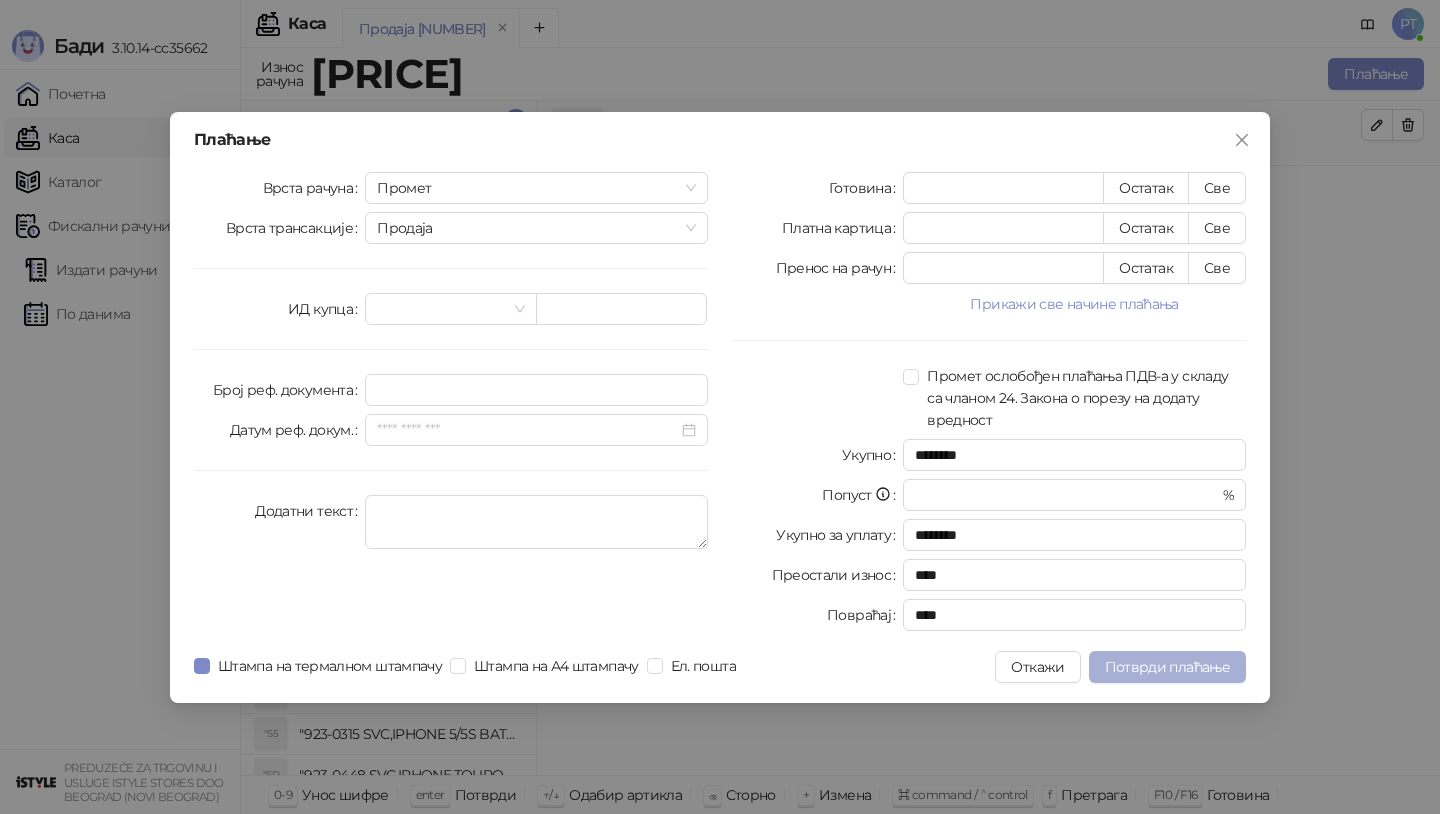 click on "Потврди плаћање" at bounding box center [1167, 667] 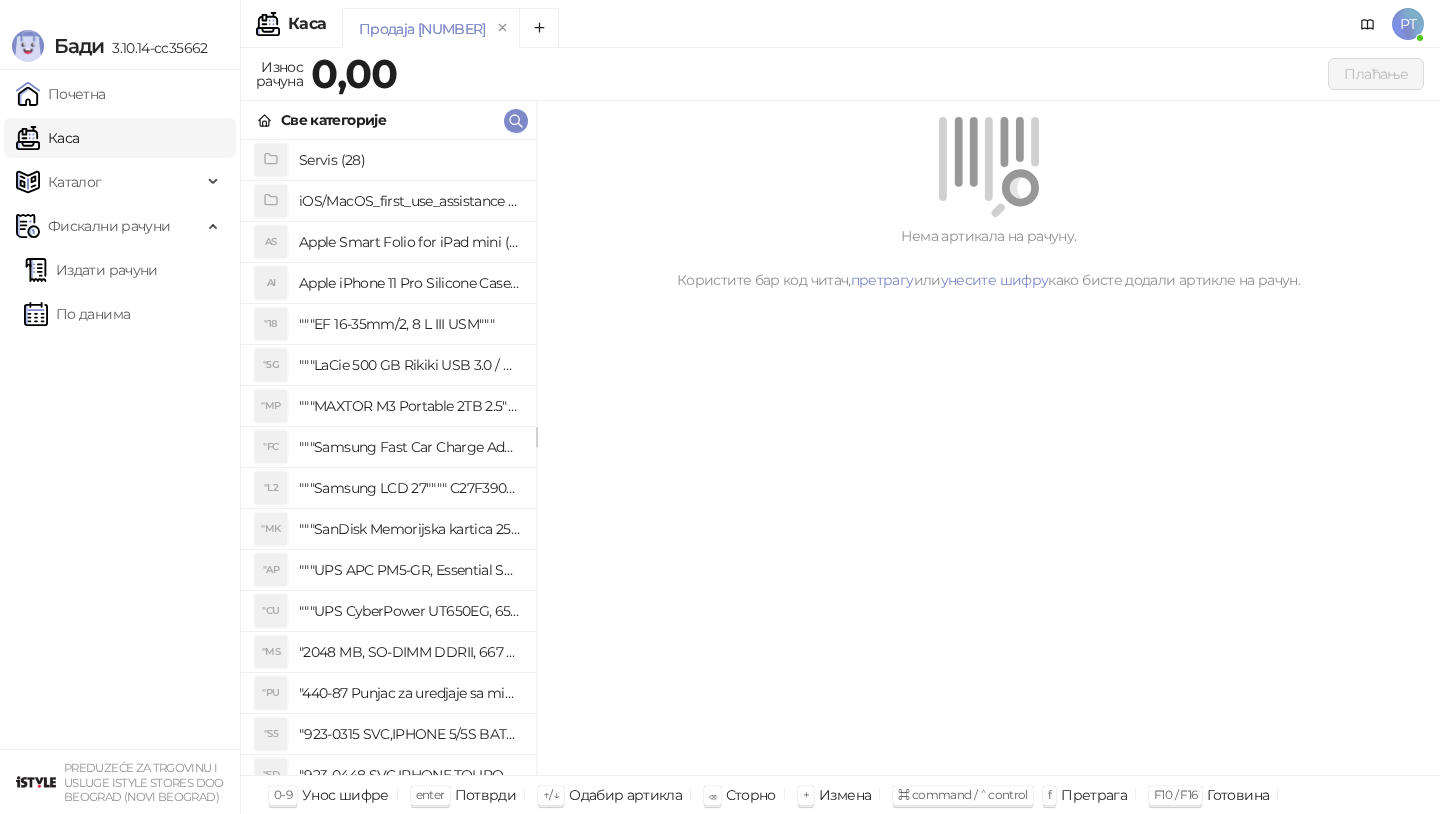 click on "Нема артикала на рачуну.  Користите бар код читач,  претрагу  или  унесите шифру  како бисте додали артикле на рачун." at bounding box center (988, 438) 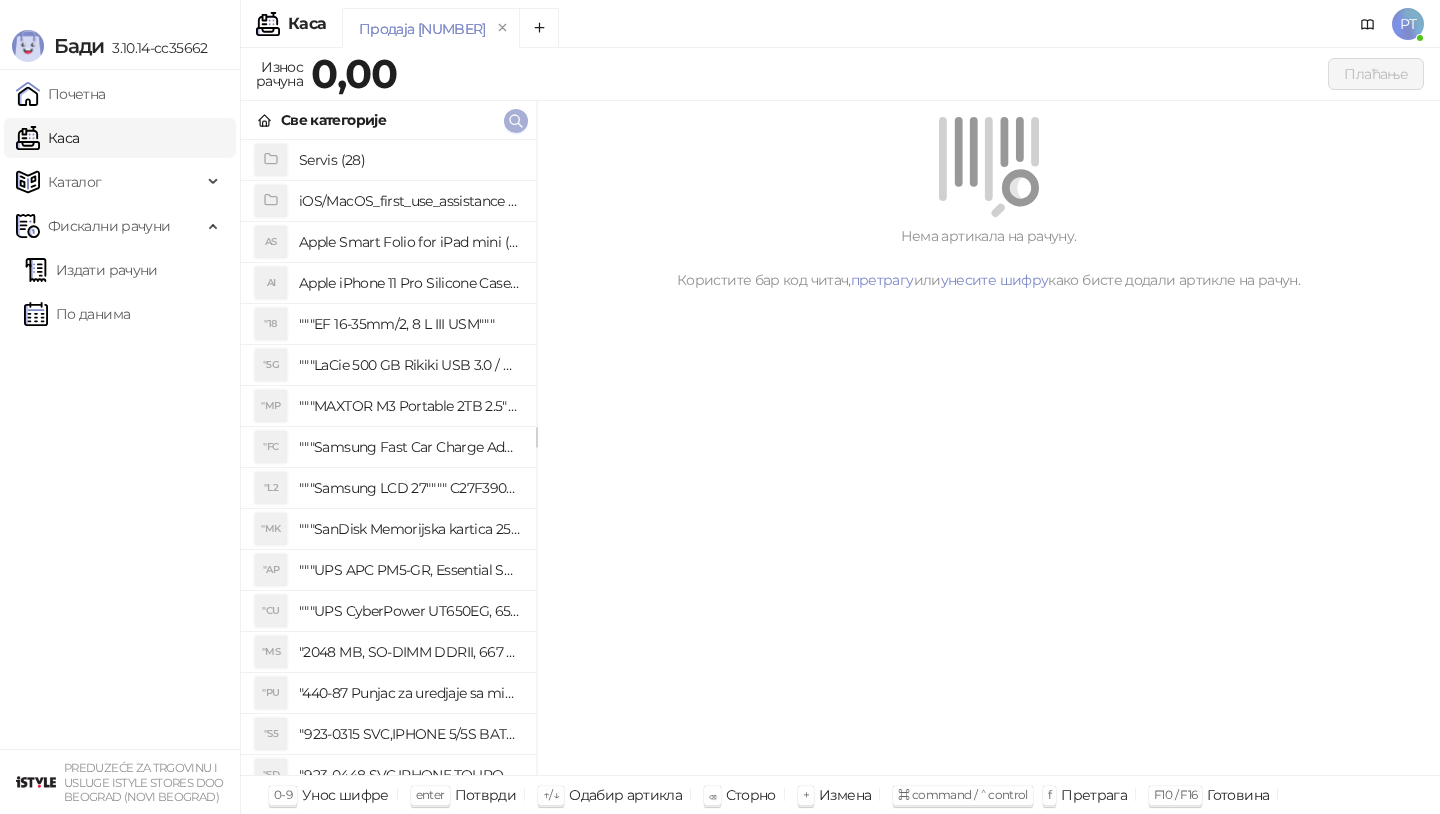 click 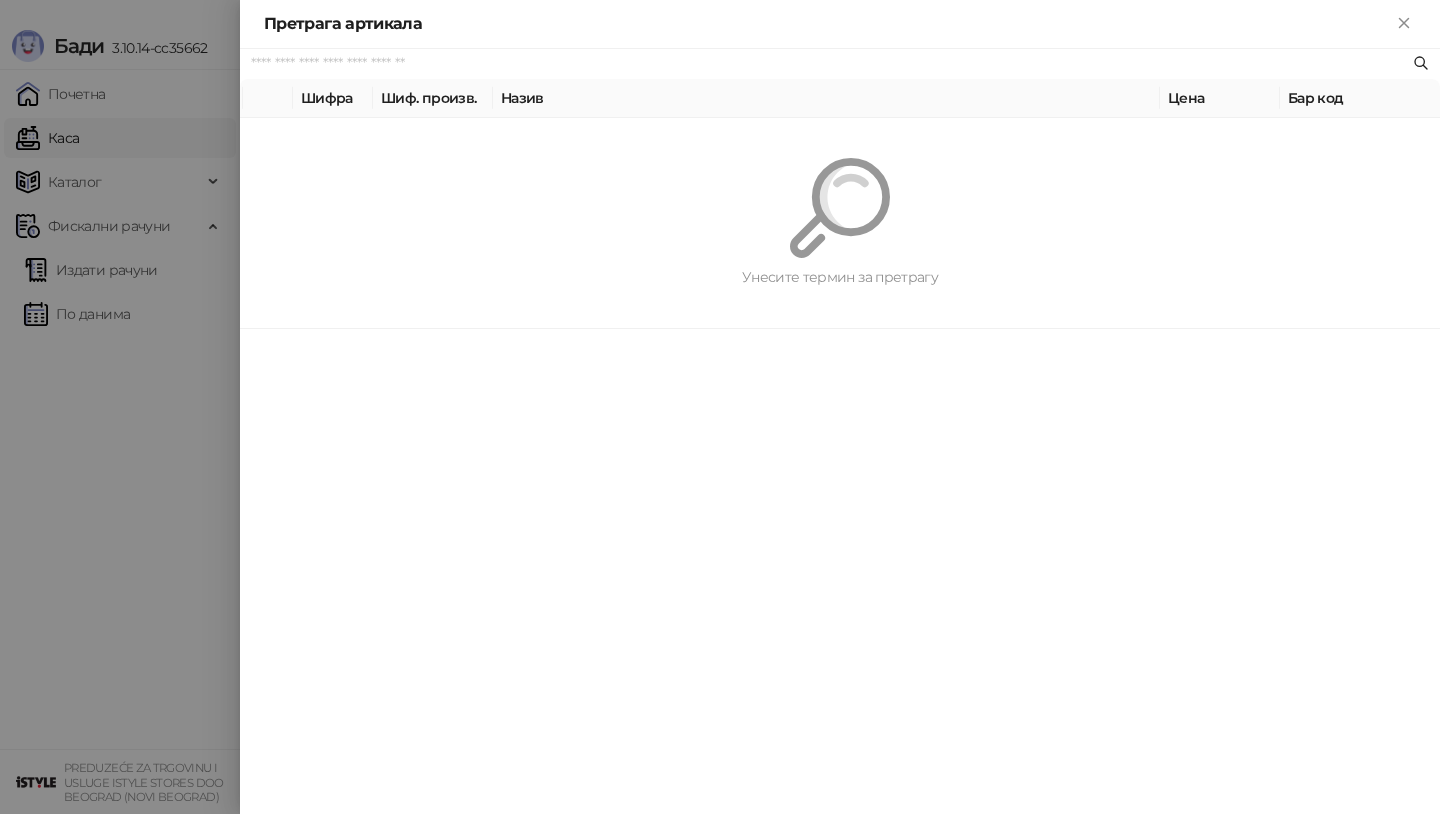 paste on "*********" 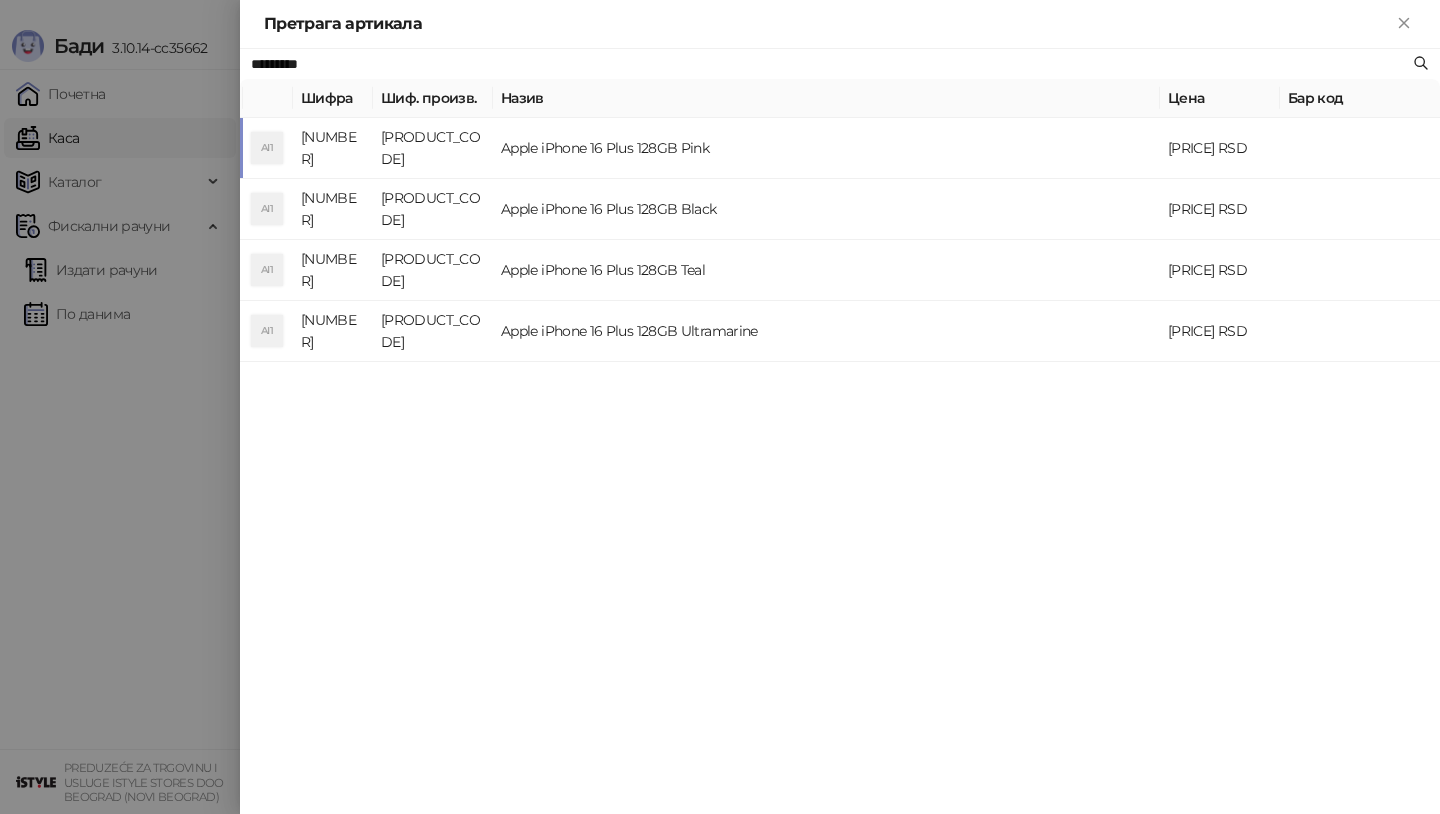 type on "*********" 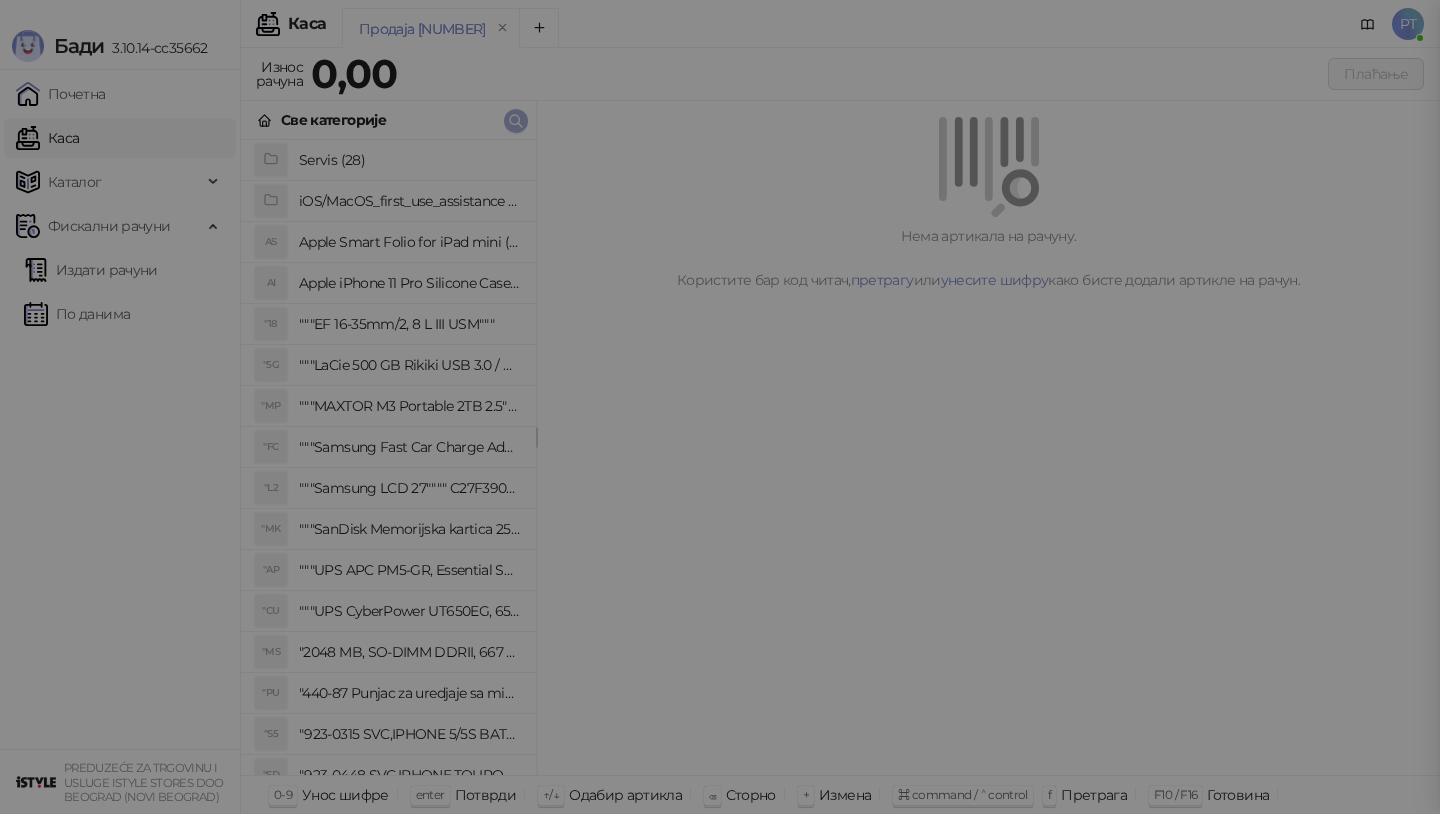 type 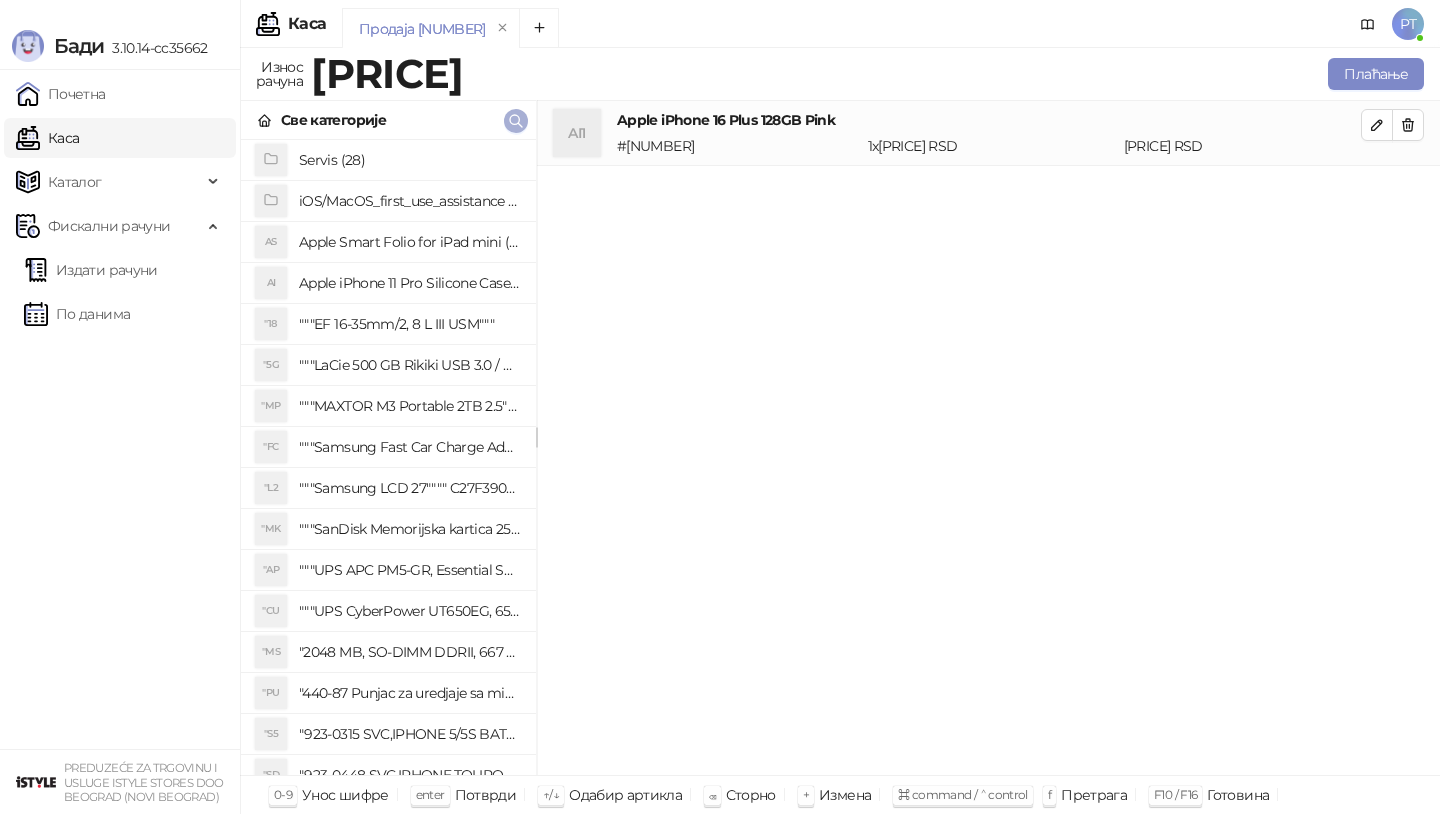 click 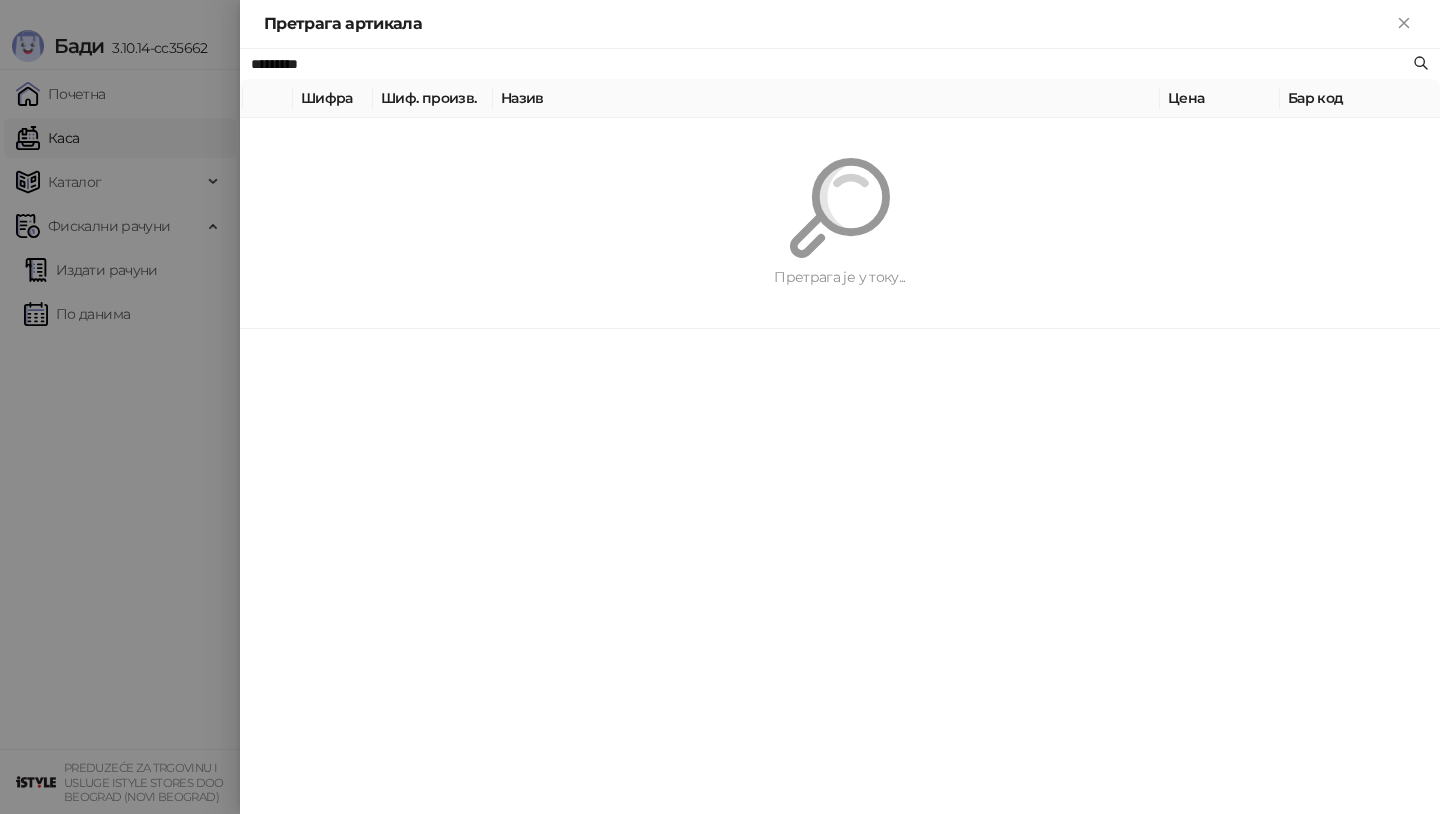 paste on "**********" 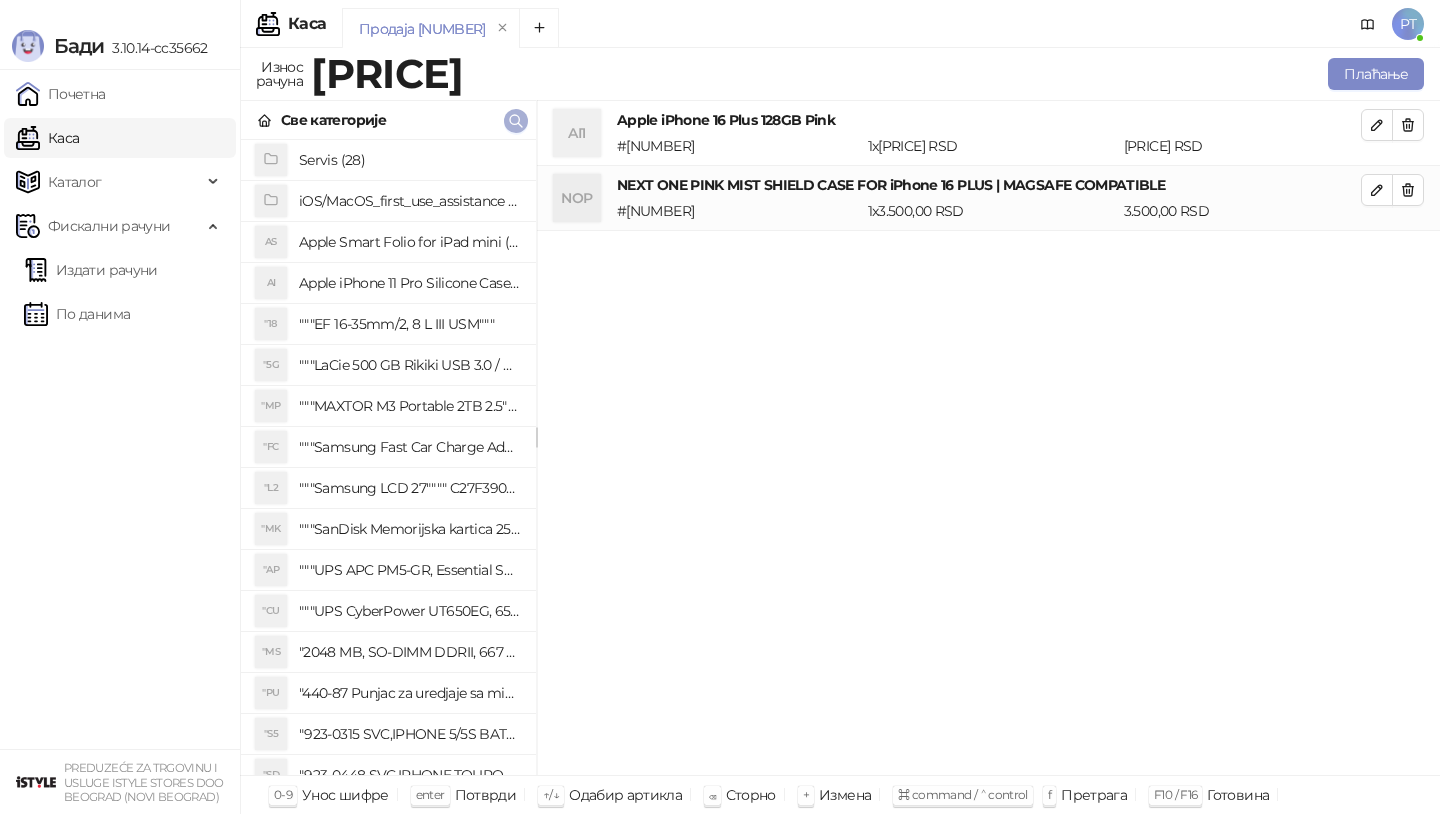 click at bounding box center [516, 120] 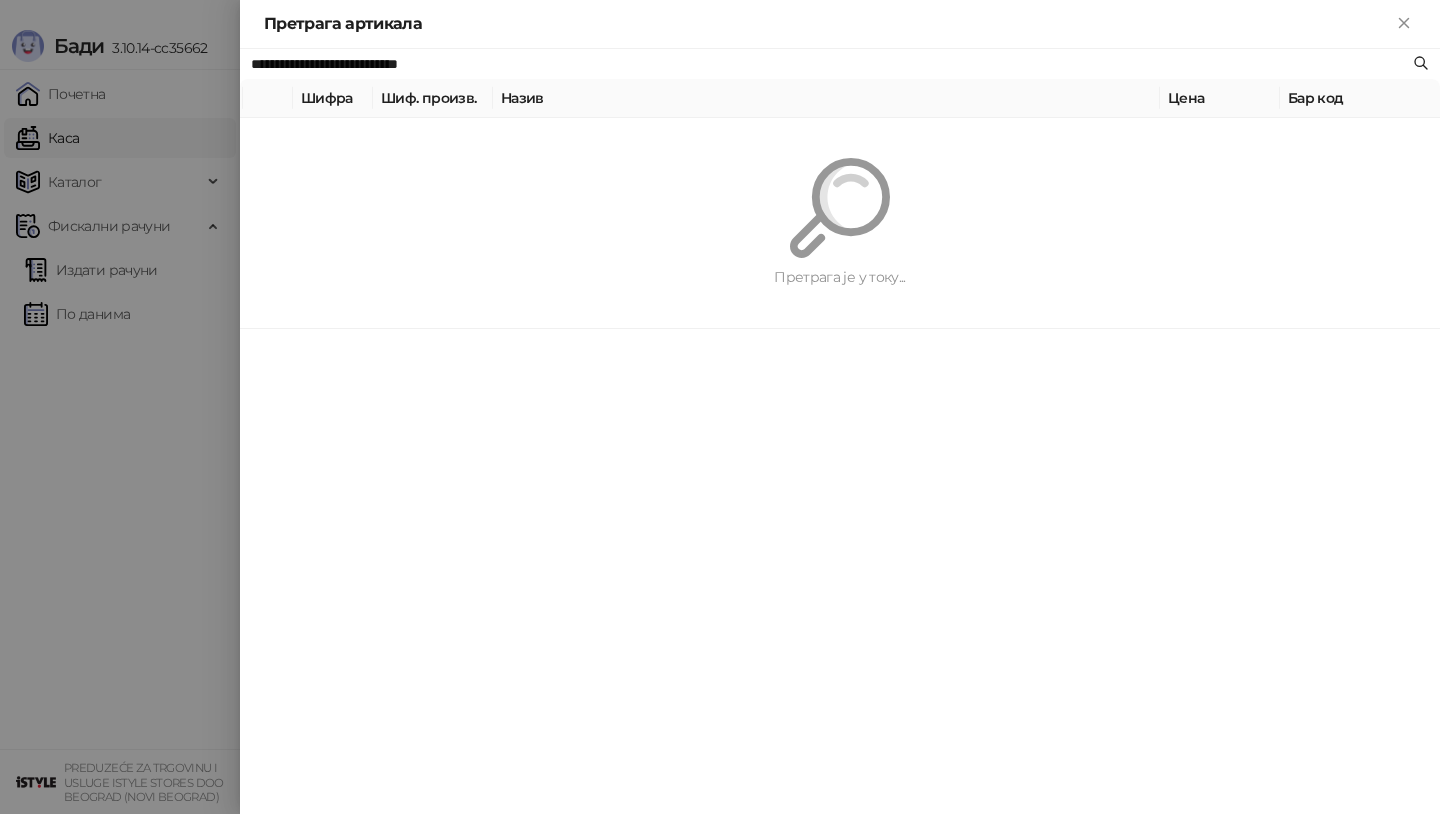 paste 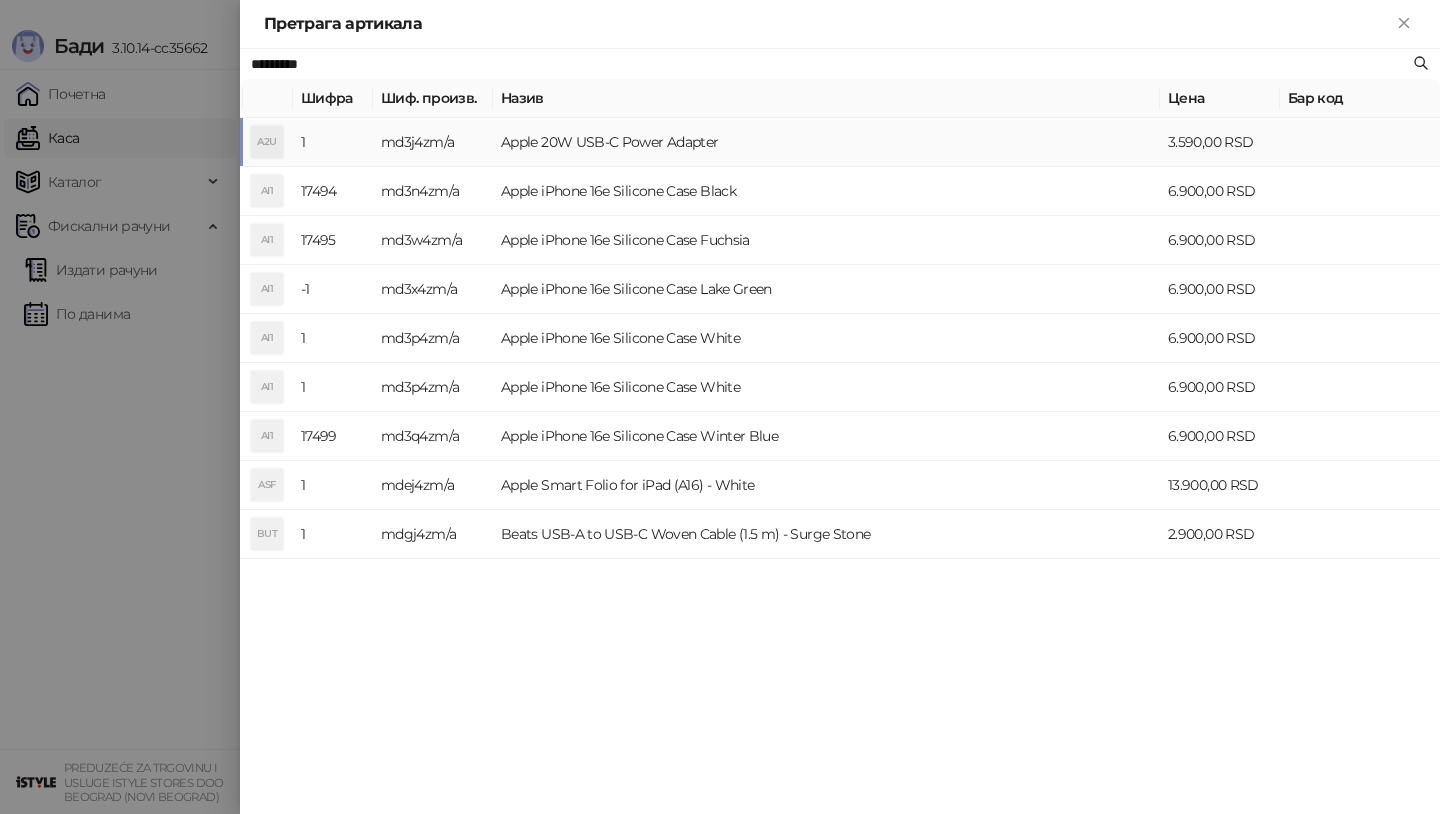 type on "*********" 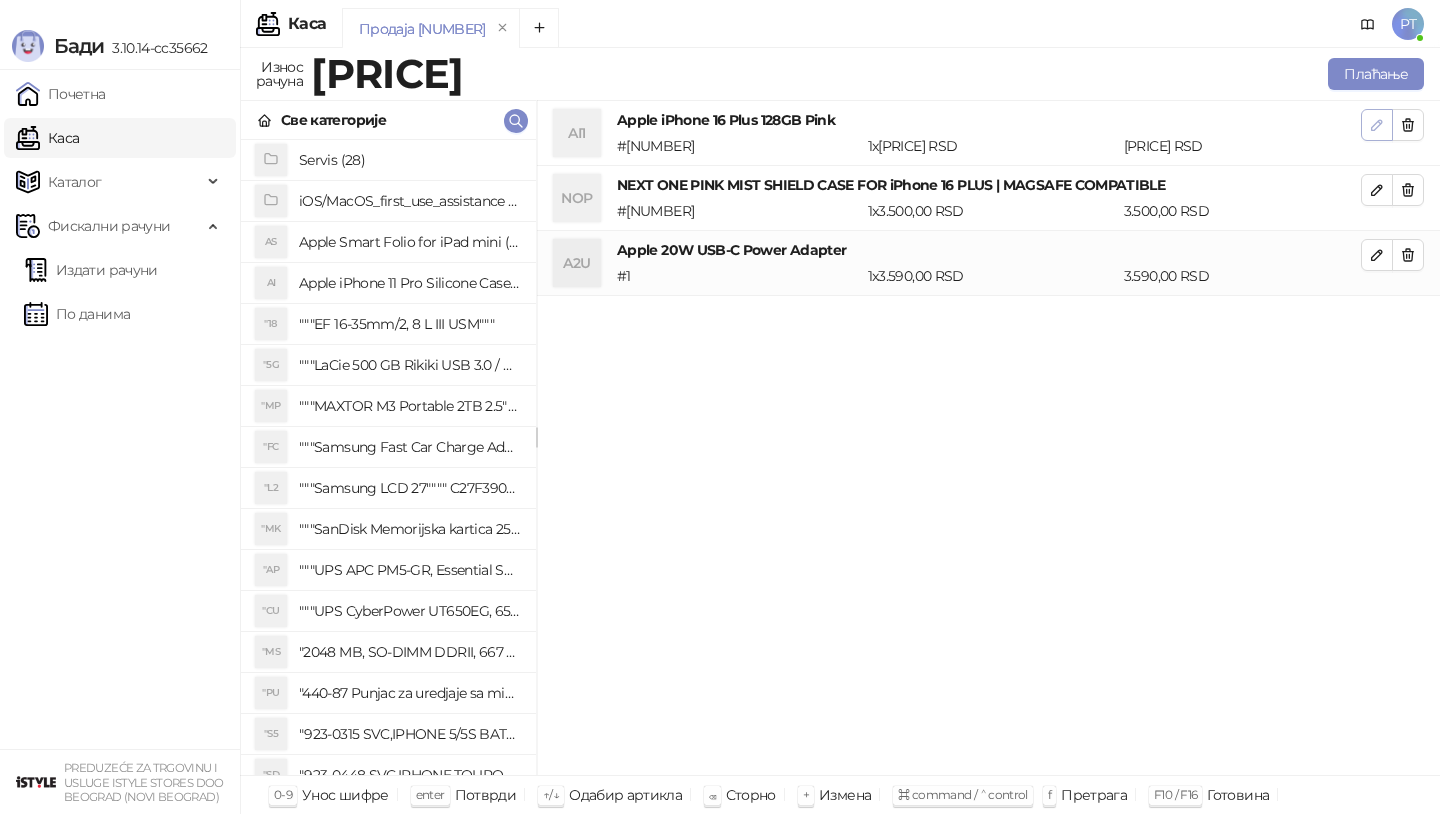 click at bounding box center (1377, 125) 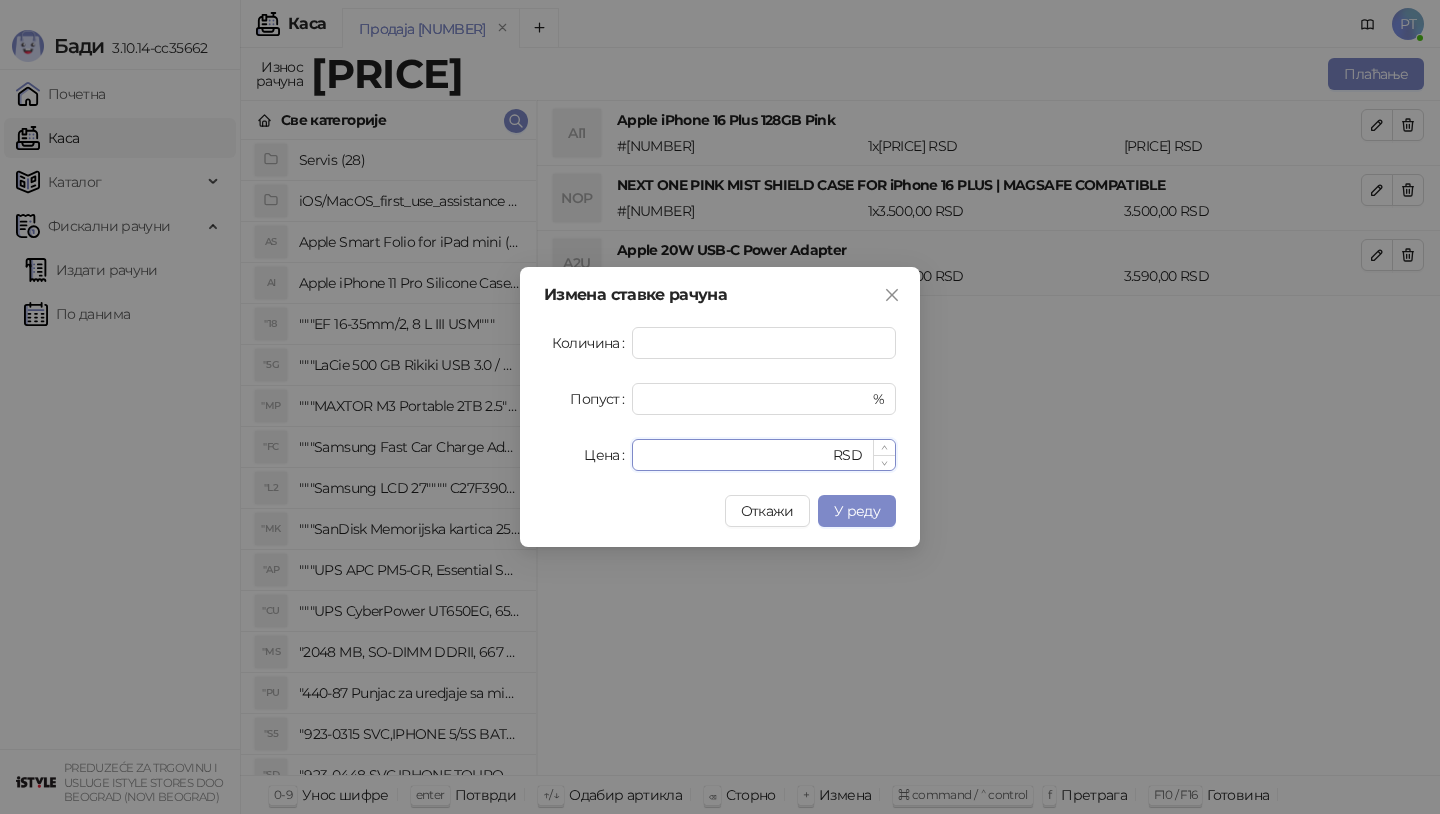 click on "******" at bounding box center (736, 455) 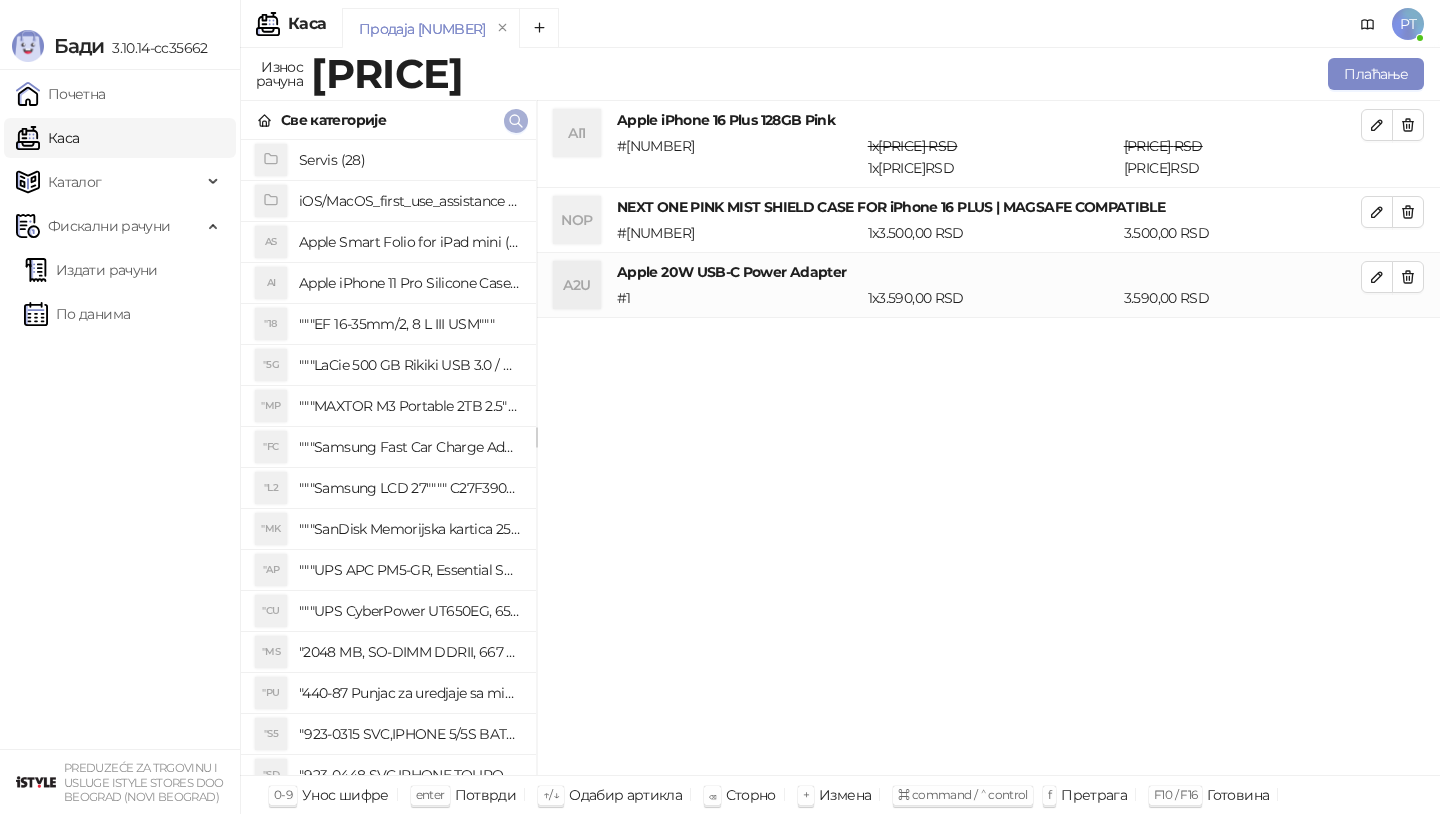 click 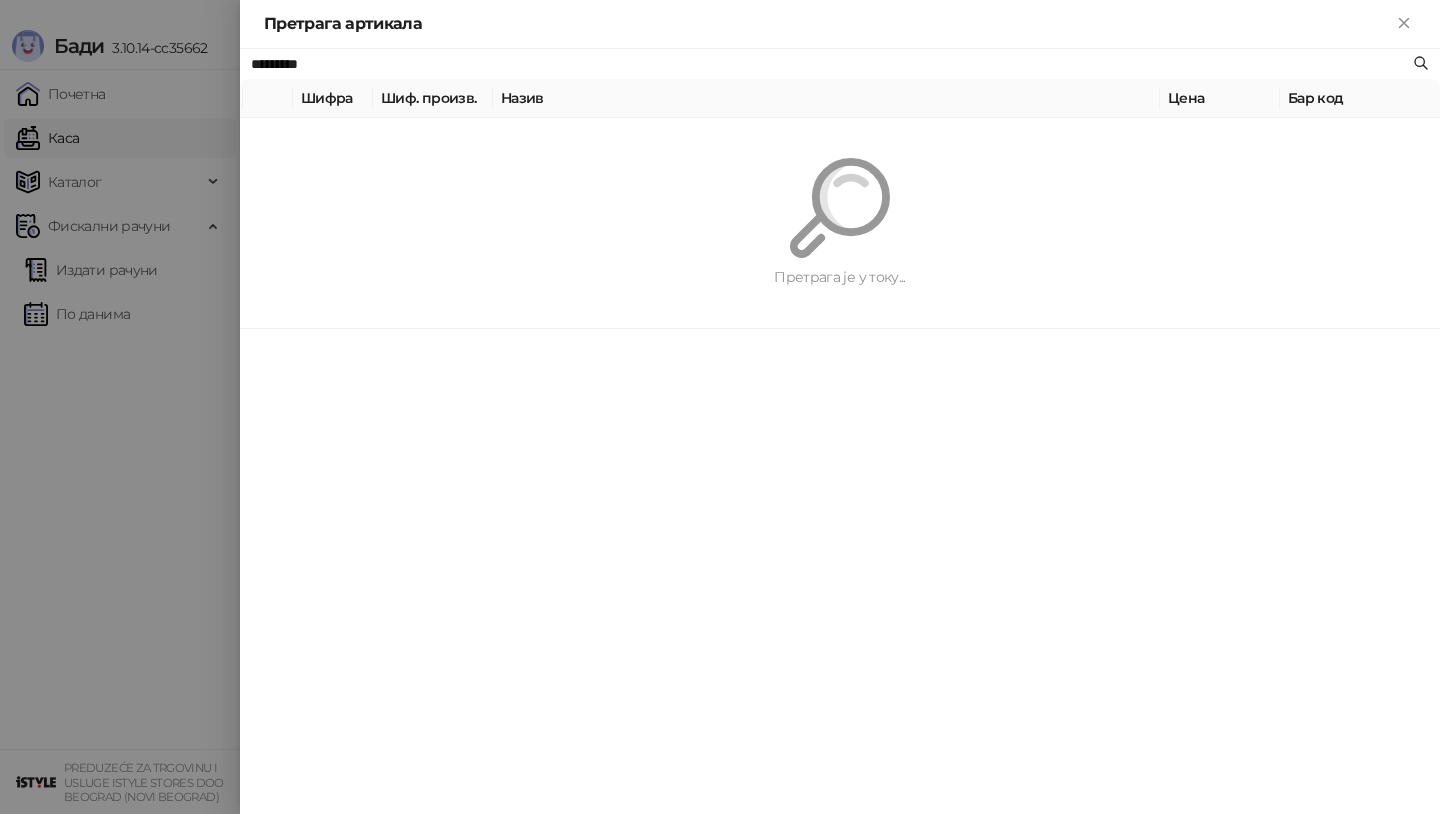 paste 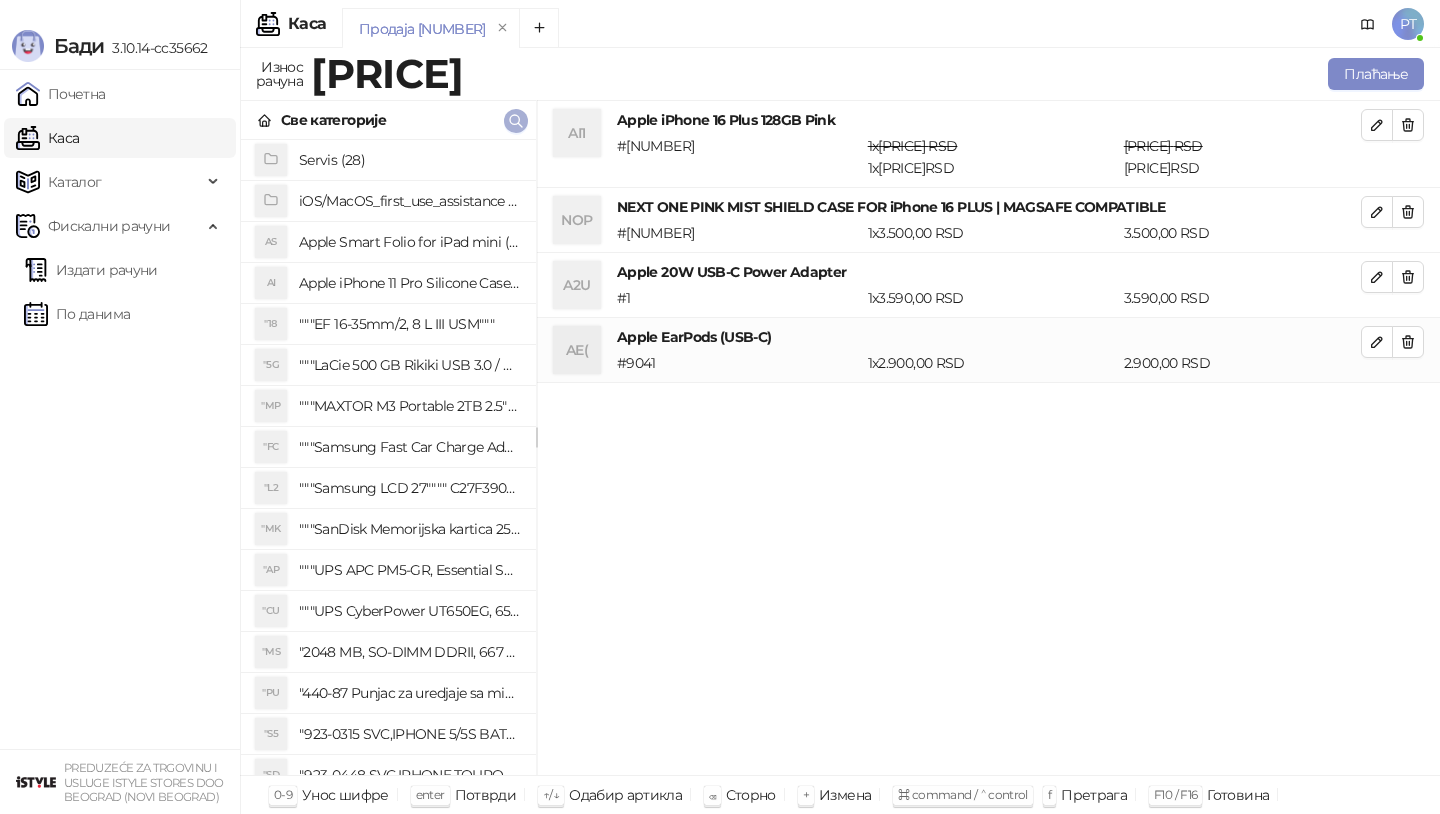 click 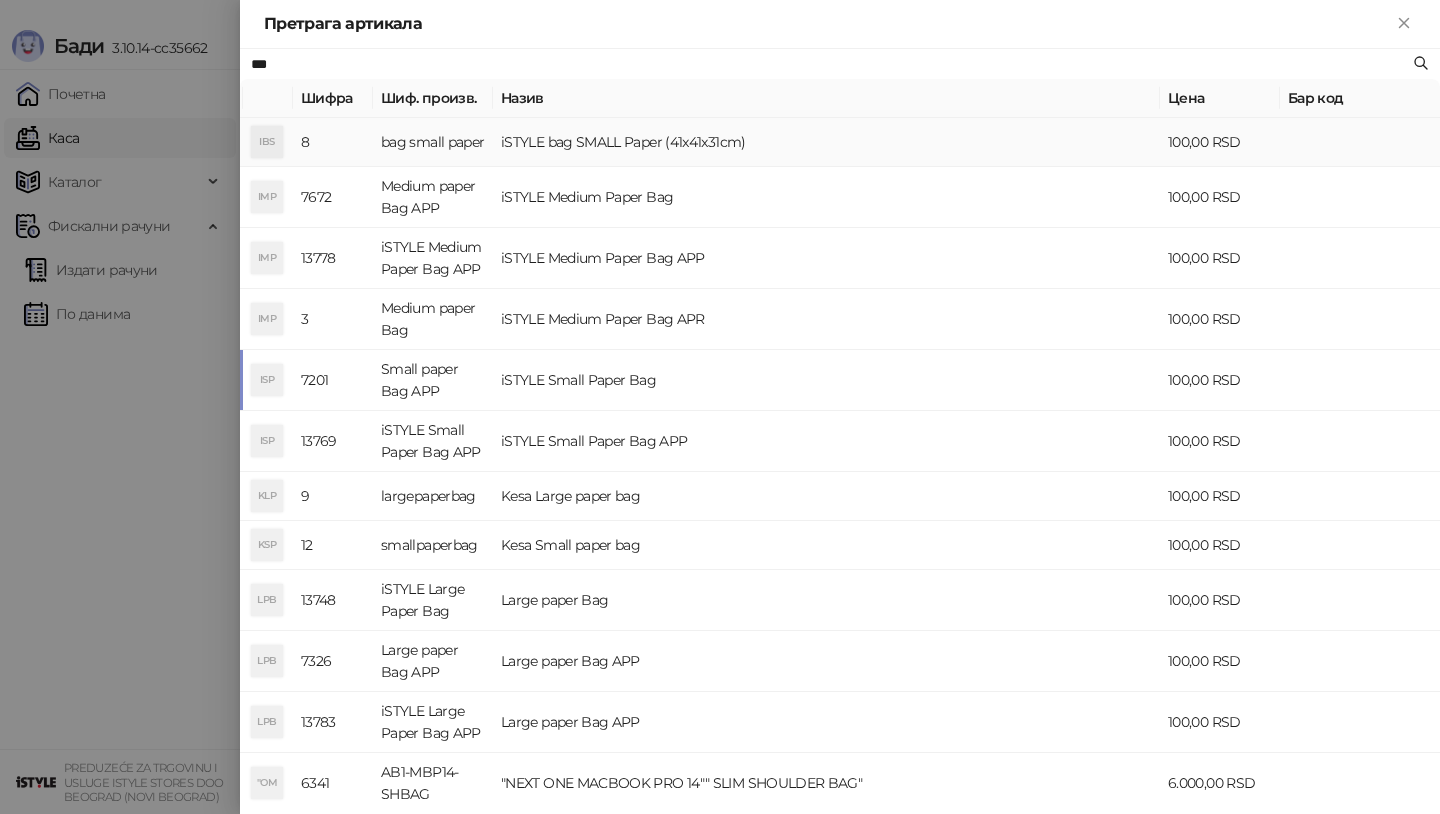 type on "***" 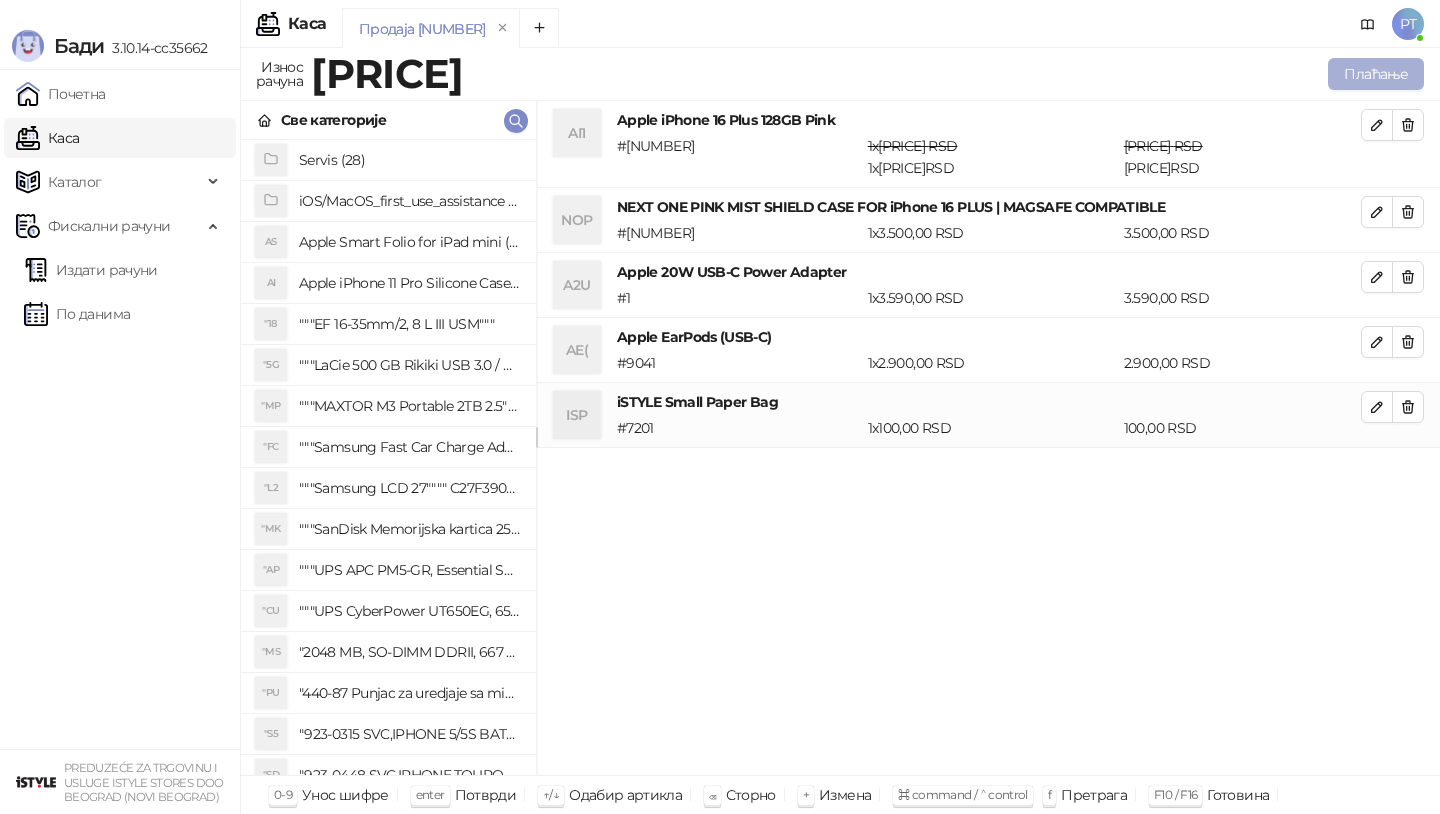 click on "Плаћање" at bounding box center [1376, 74] 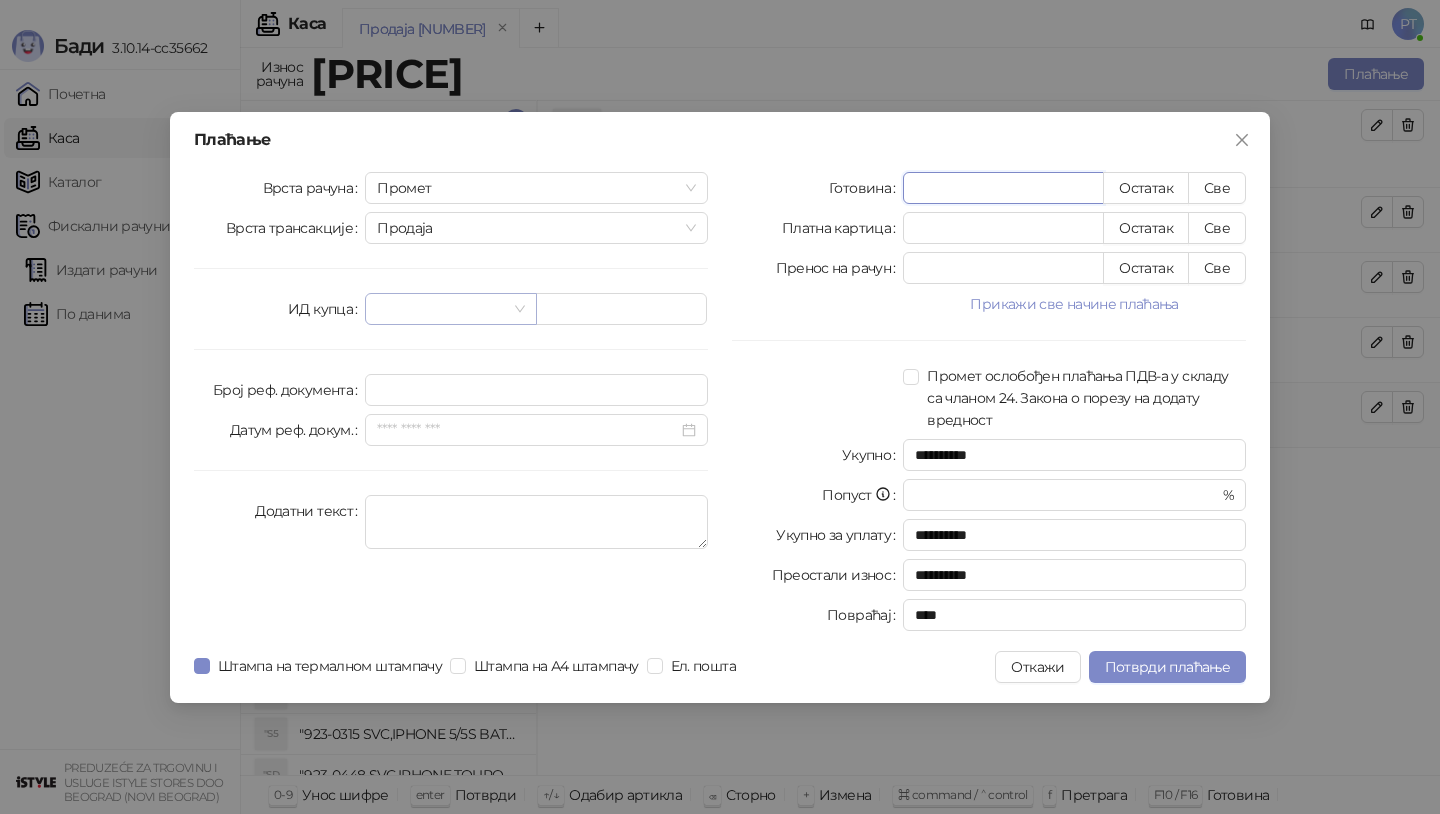 click at bounding box center (450, 309) 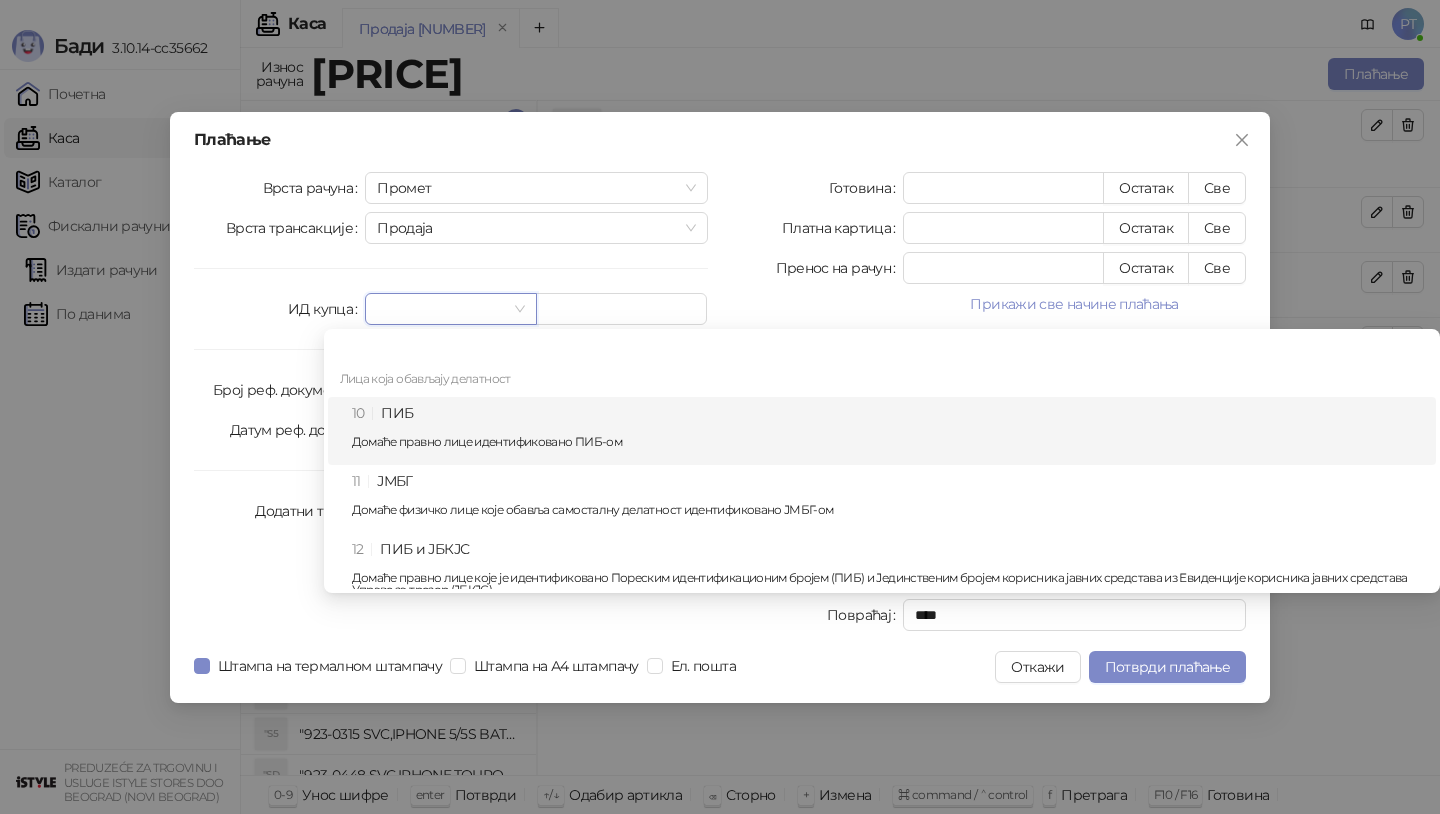 click on "10 ПИБ Домаће правно лице идентификовано ПИБ-ом" at bounding box center [888, 431] 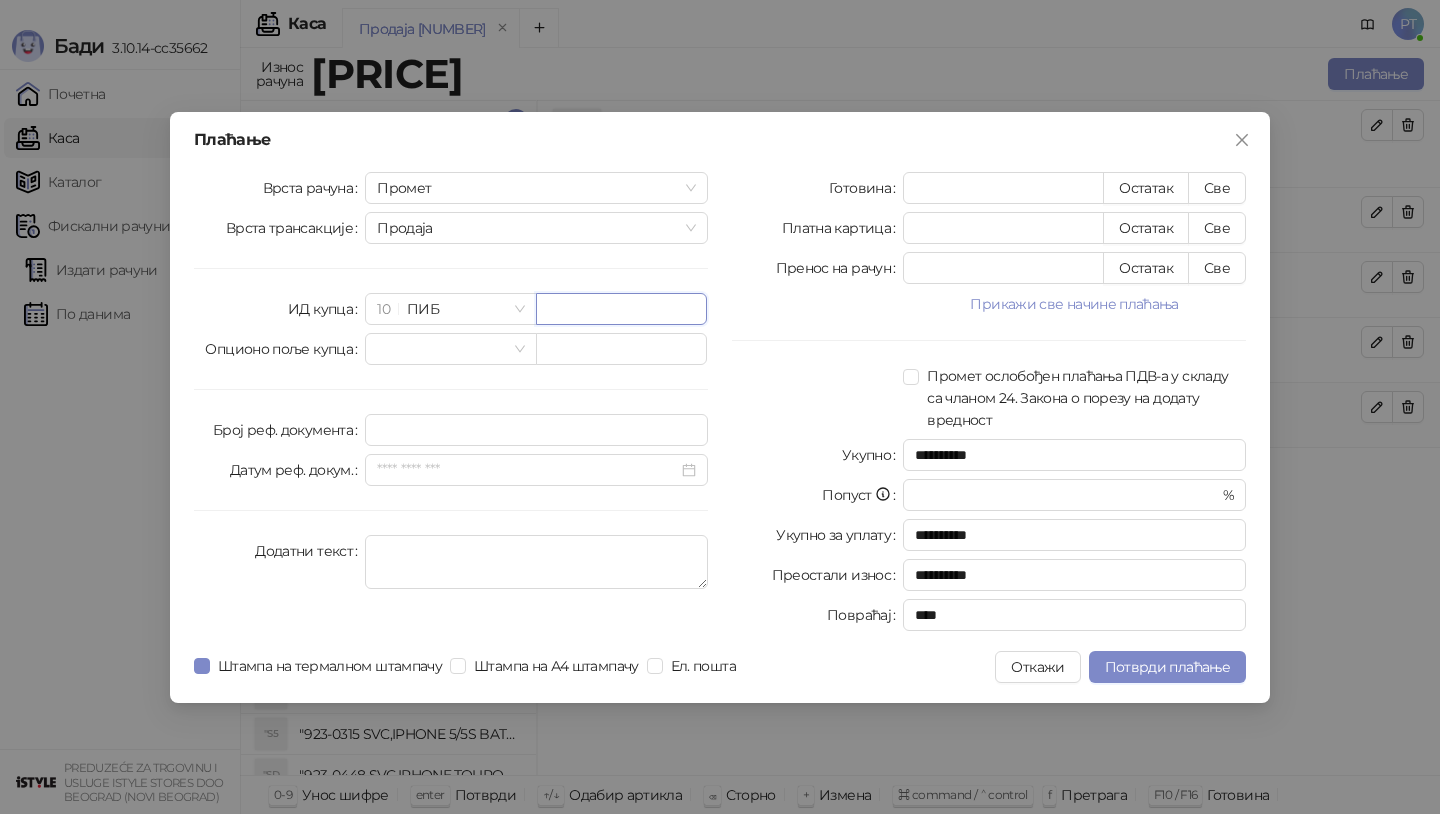 paste on "*********" 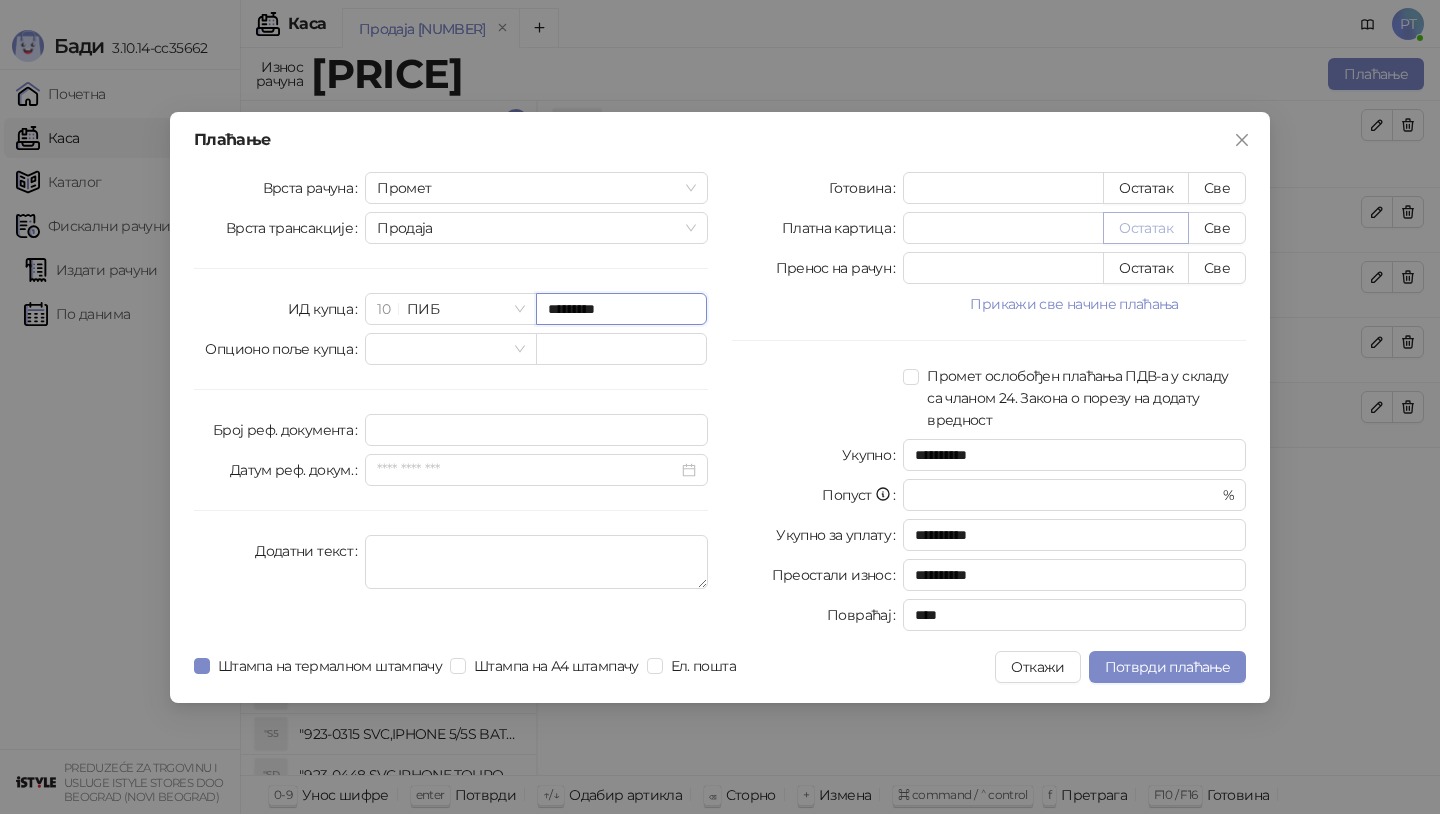 type on "*********" 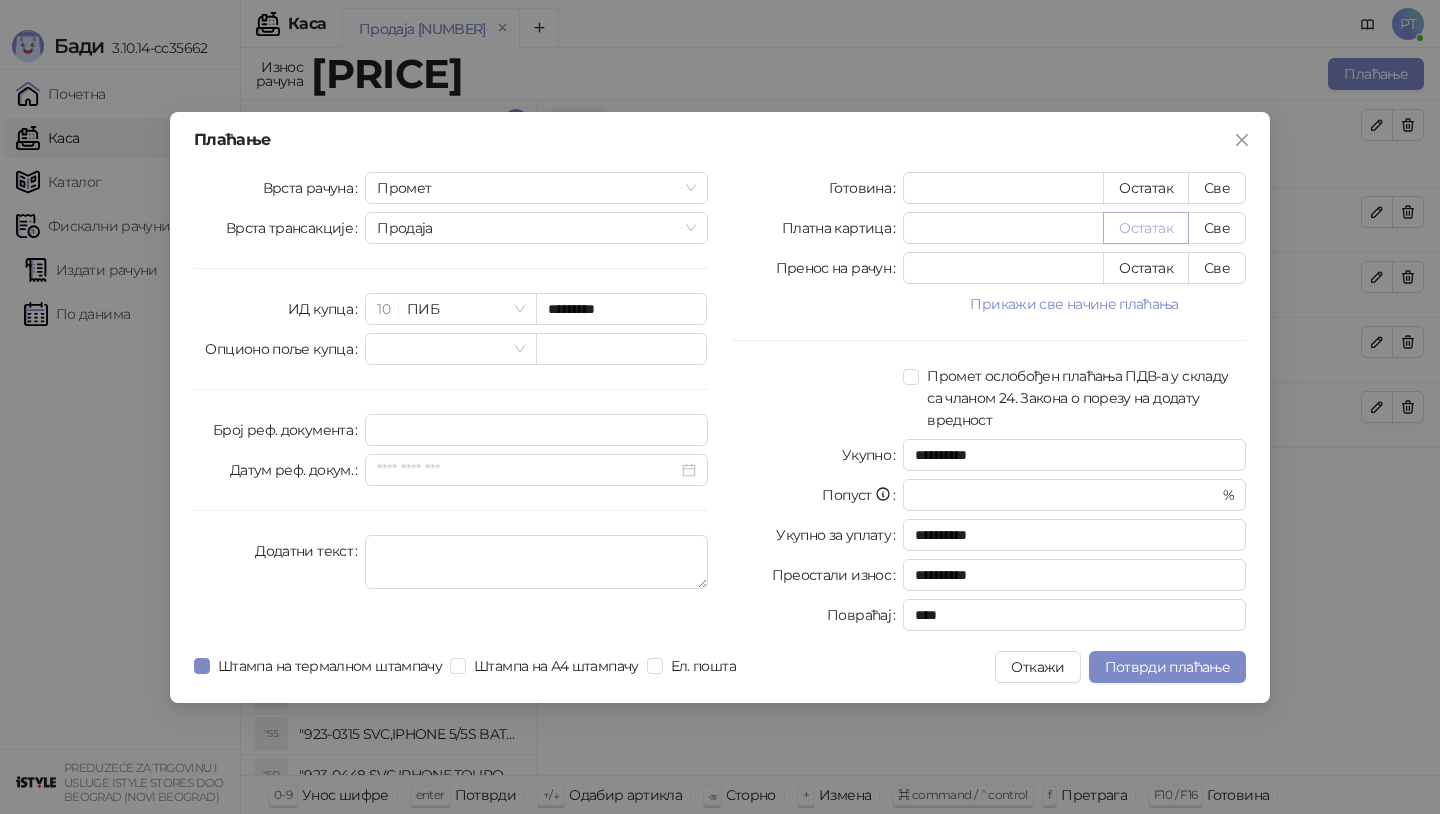 click on "Остатак" at bounding box center (1146, 228) 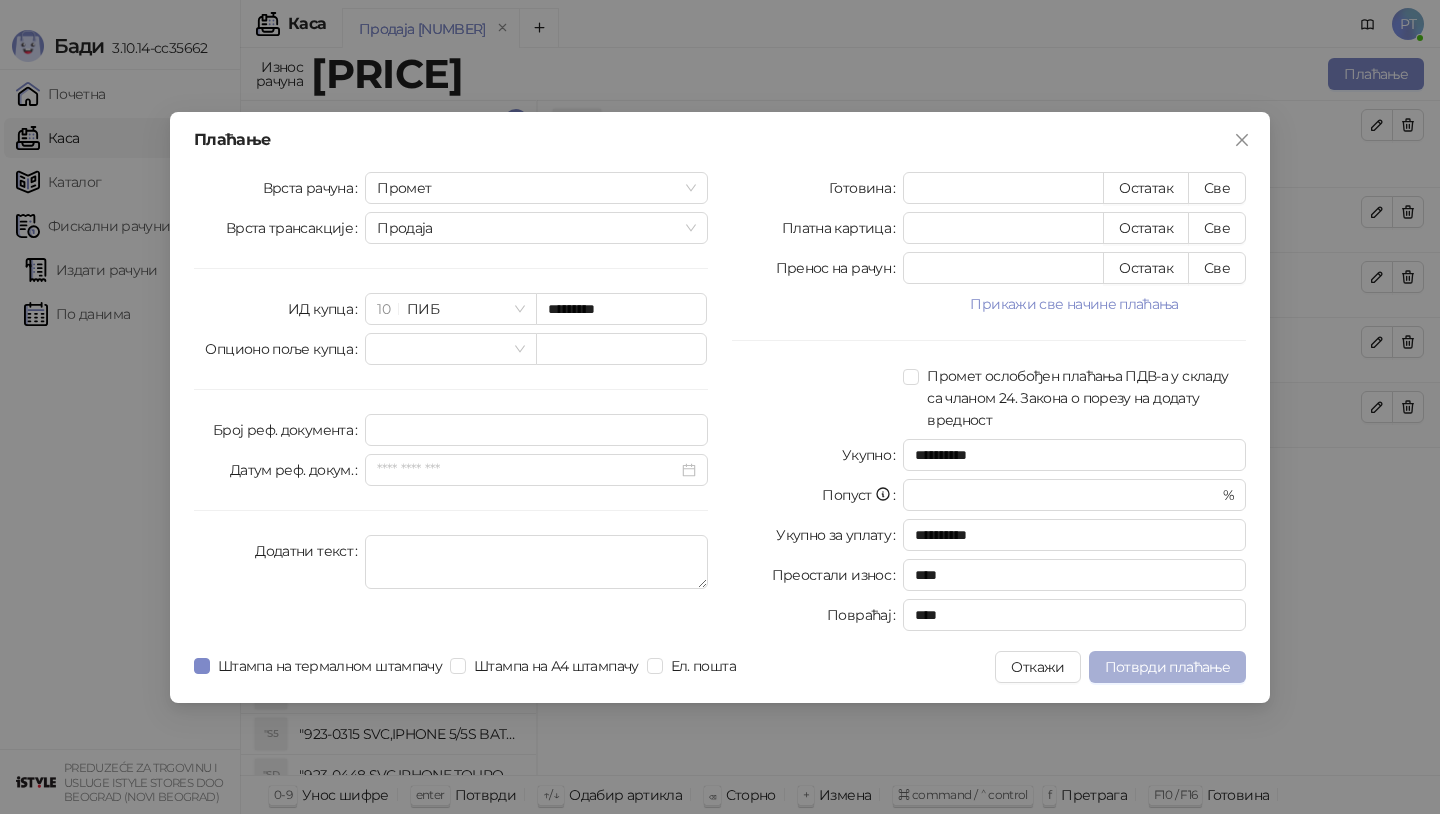 click on "Потврди плаћање" at bounding box center [1167, 667] 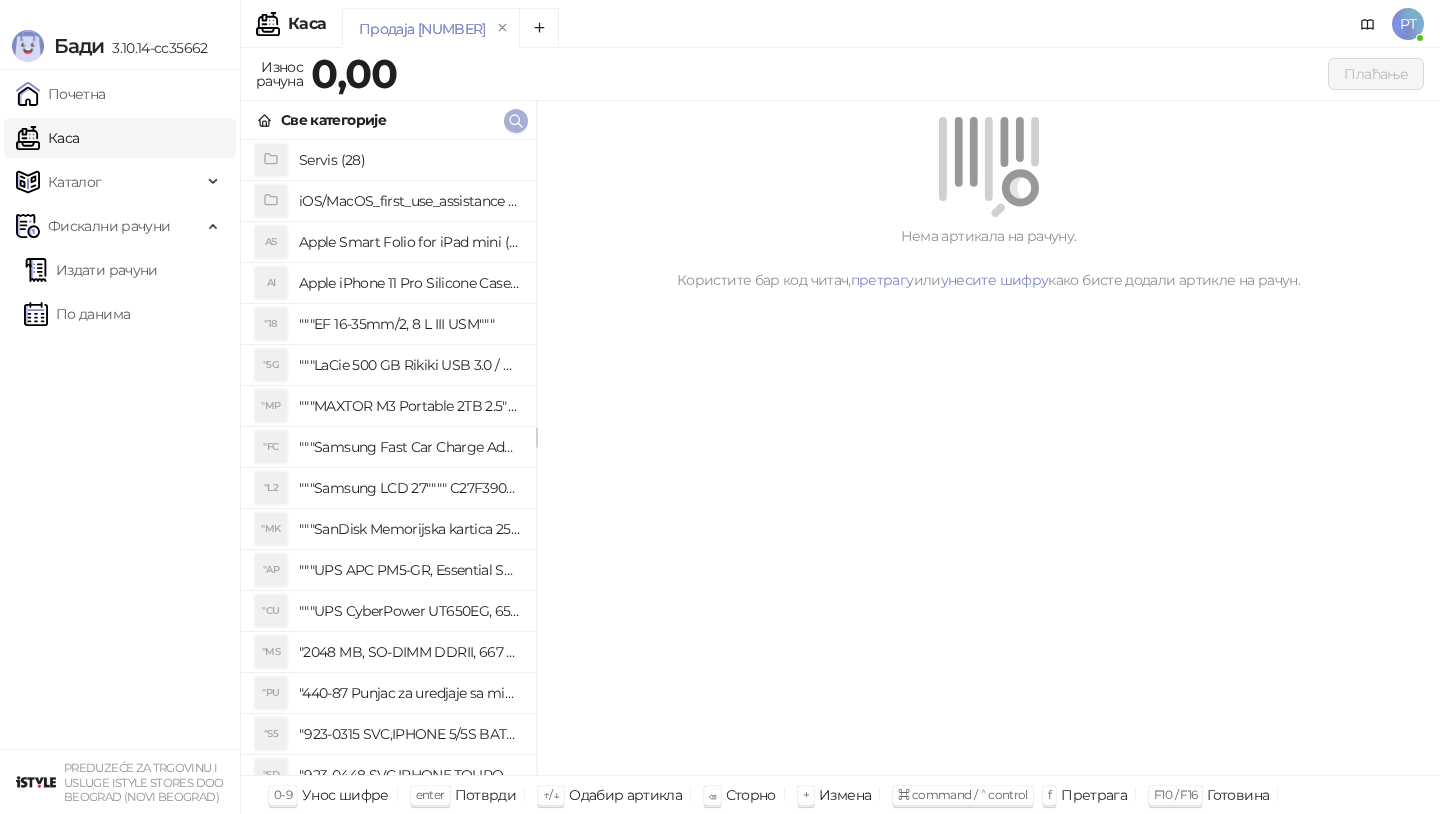 click 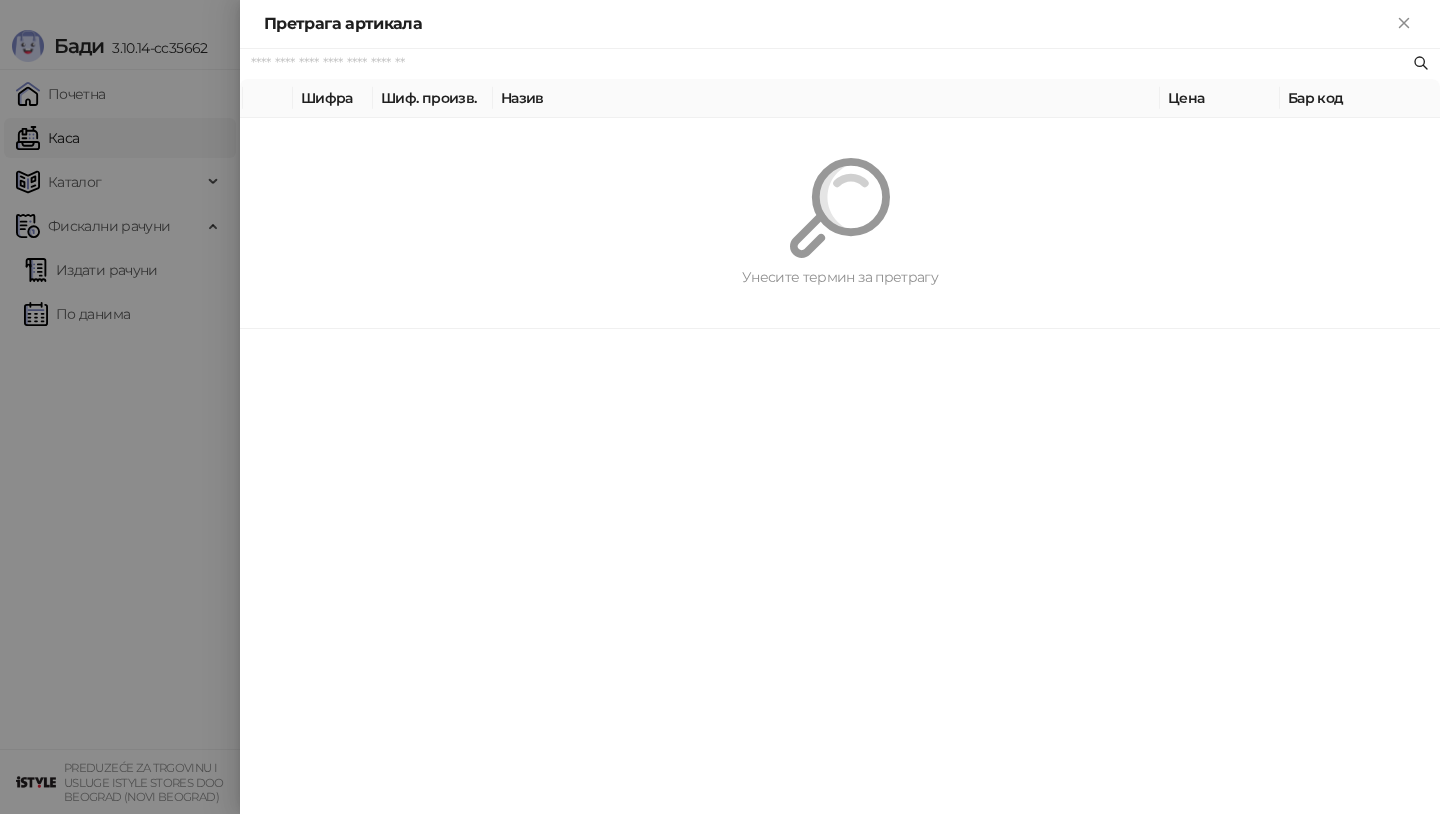 paste on "*********" 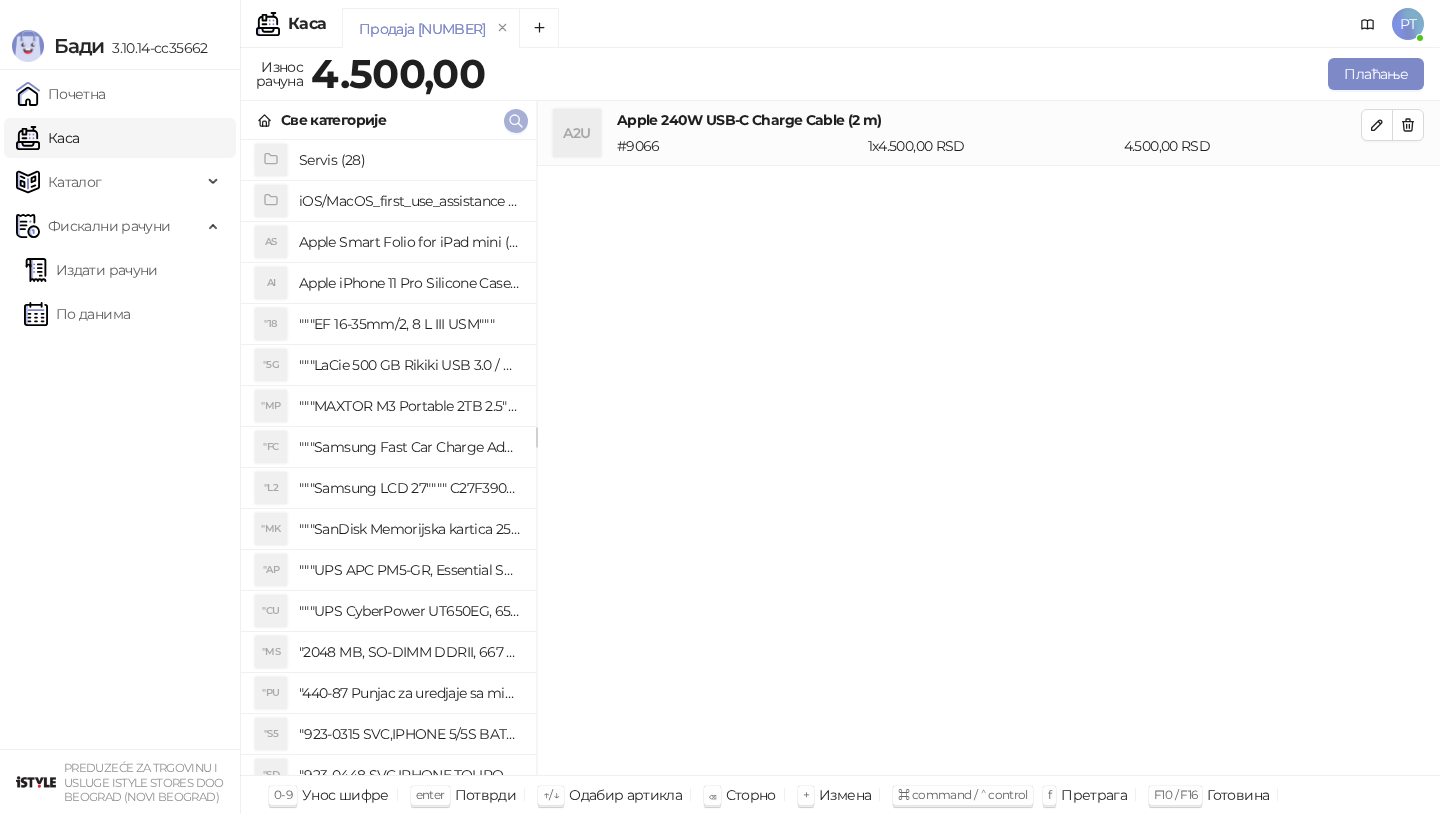 click 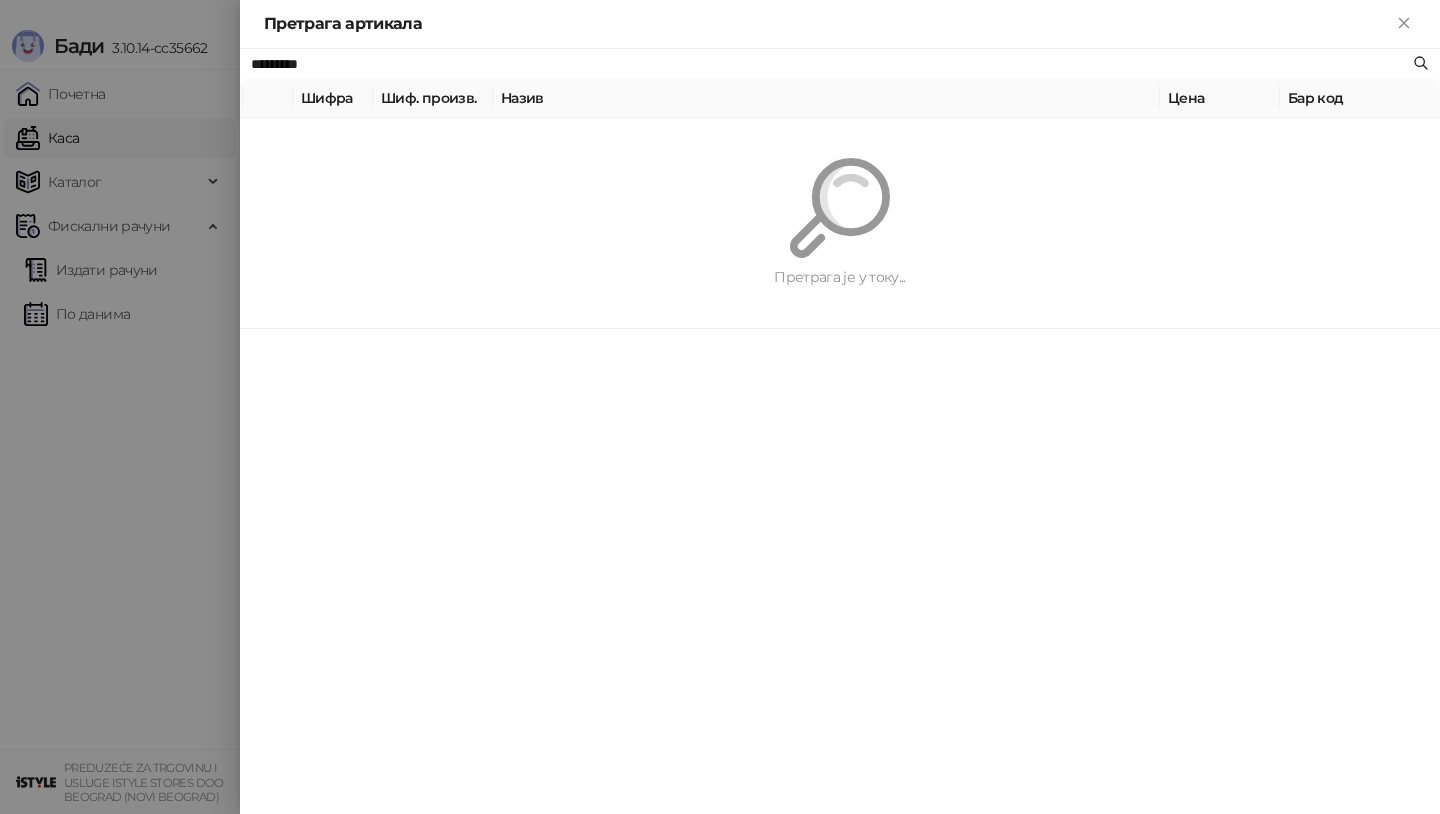paste 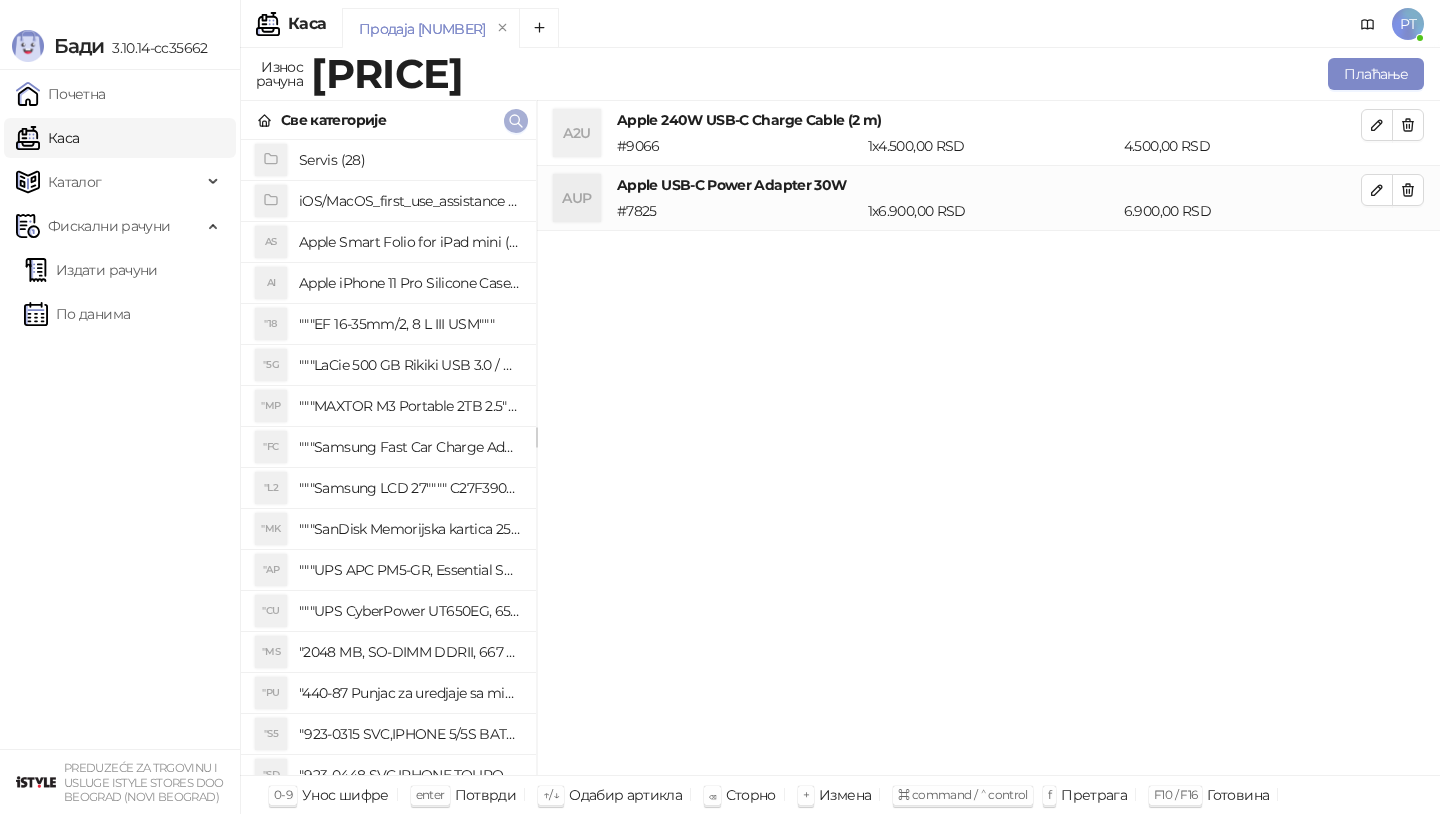 click 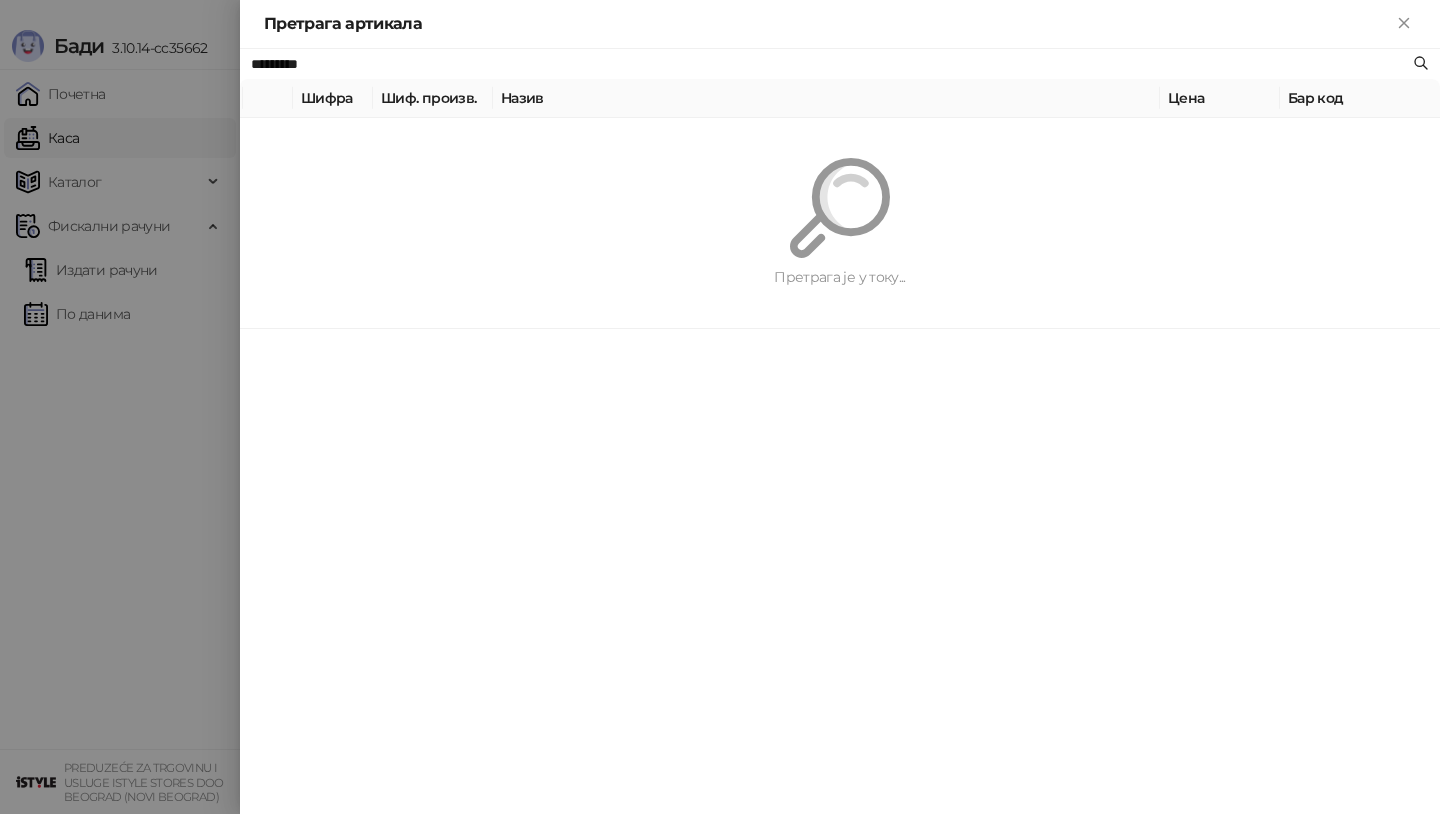 paste 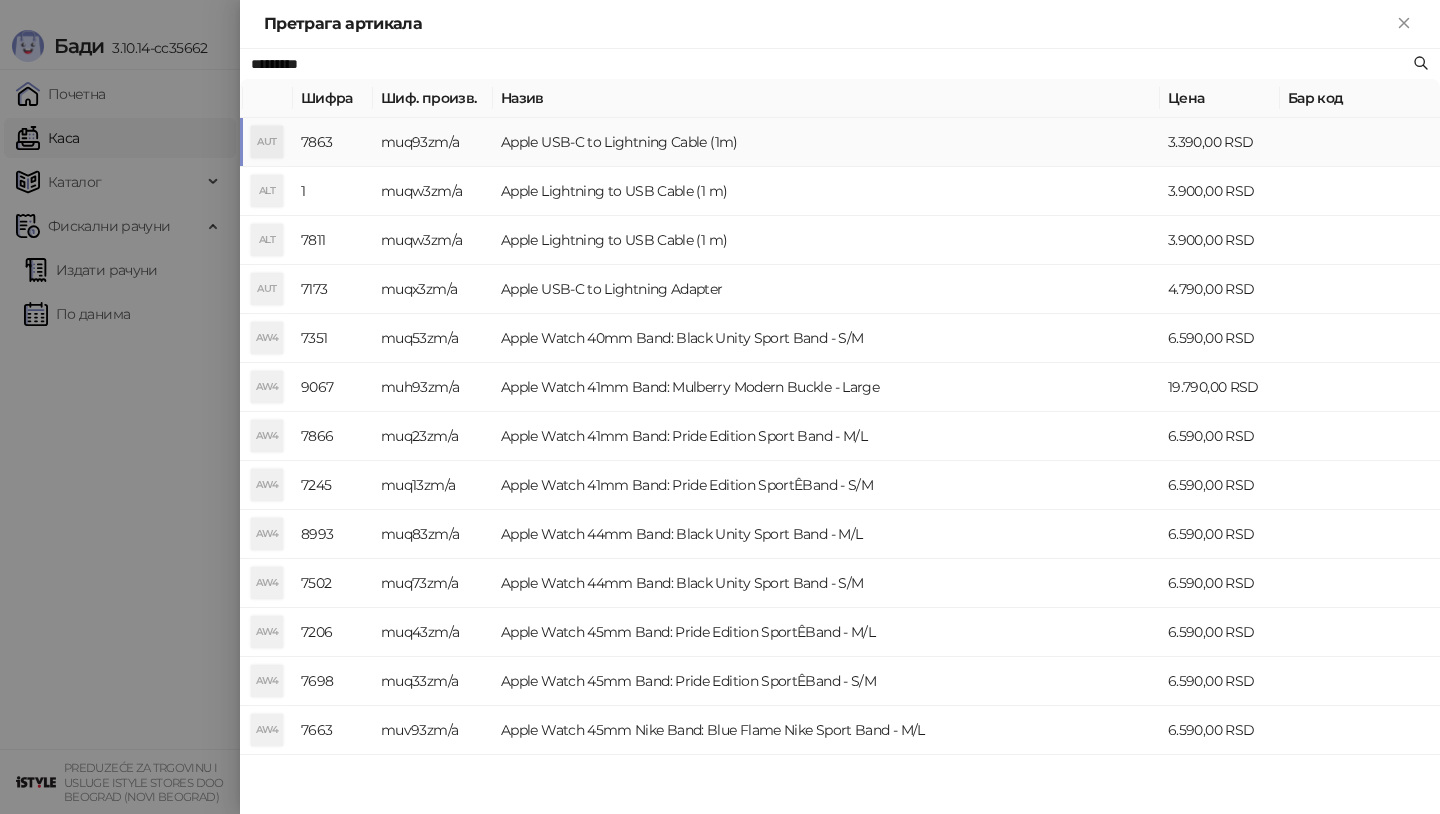type on "*********" 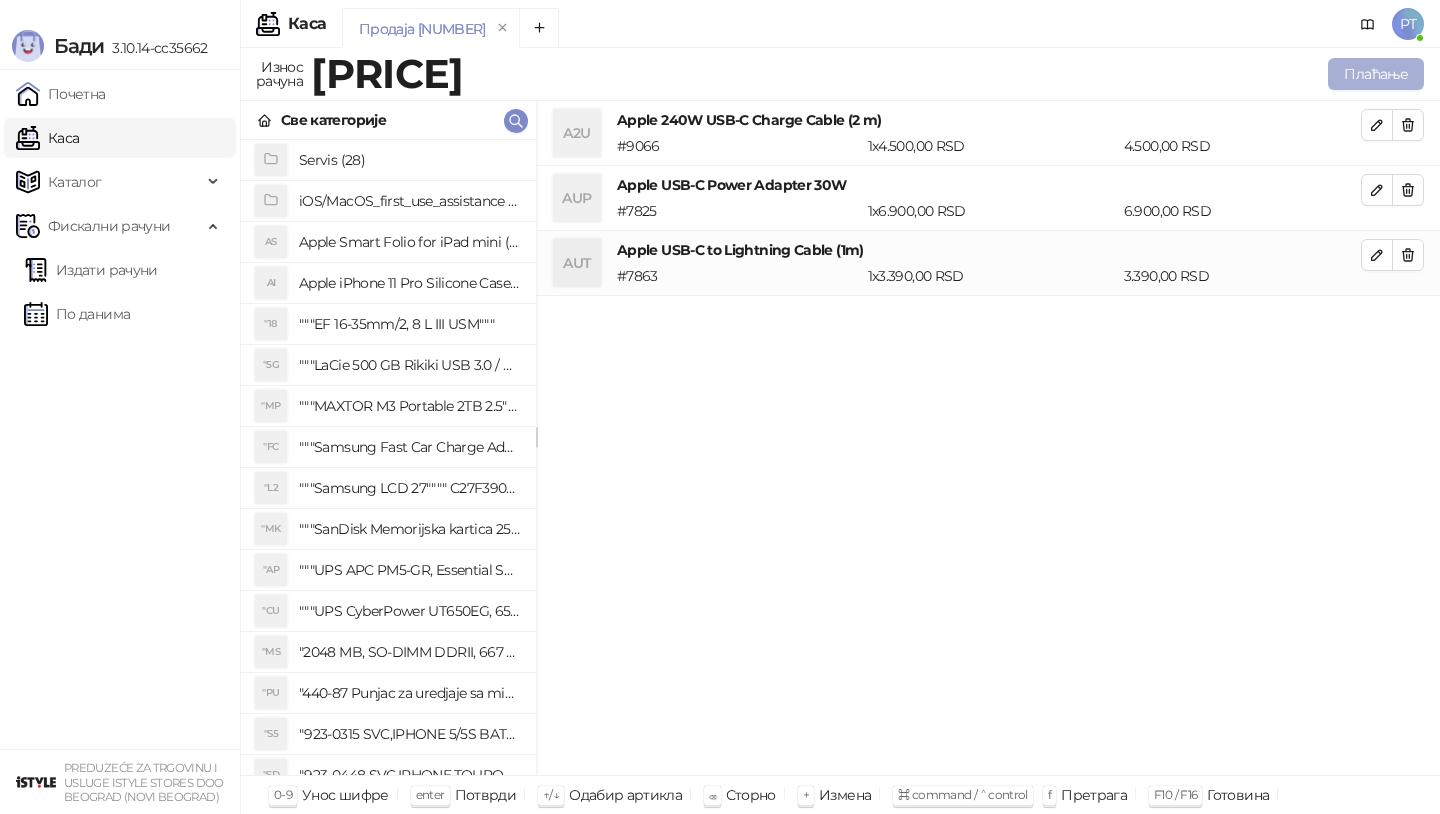 click on "Плаћање" at bounding box center [1376, 74] 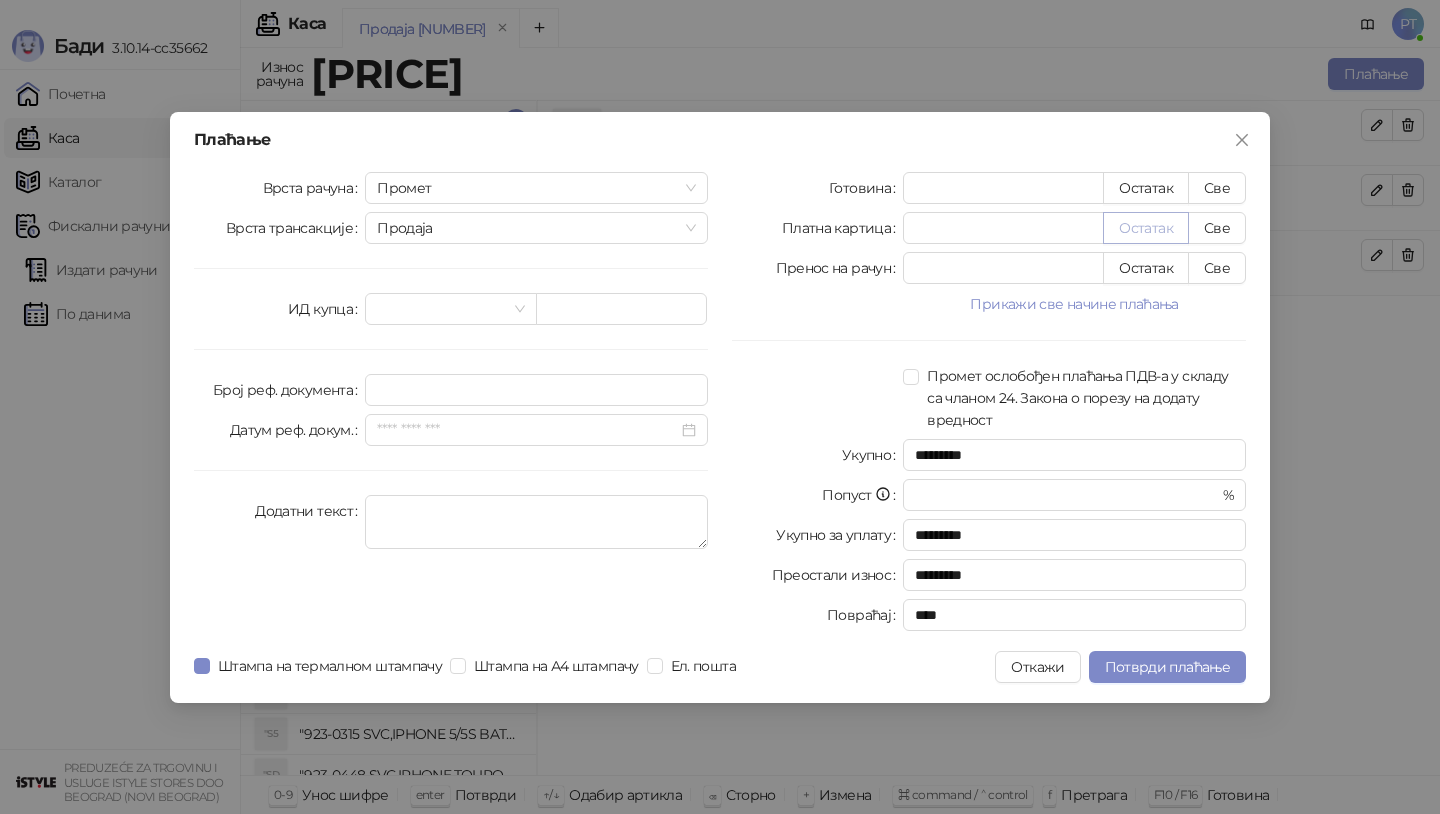 click on "Остатак" at bounding box center (1146, 228) 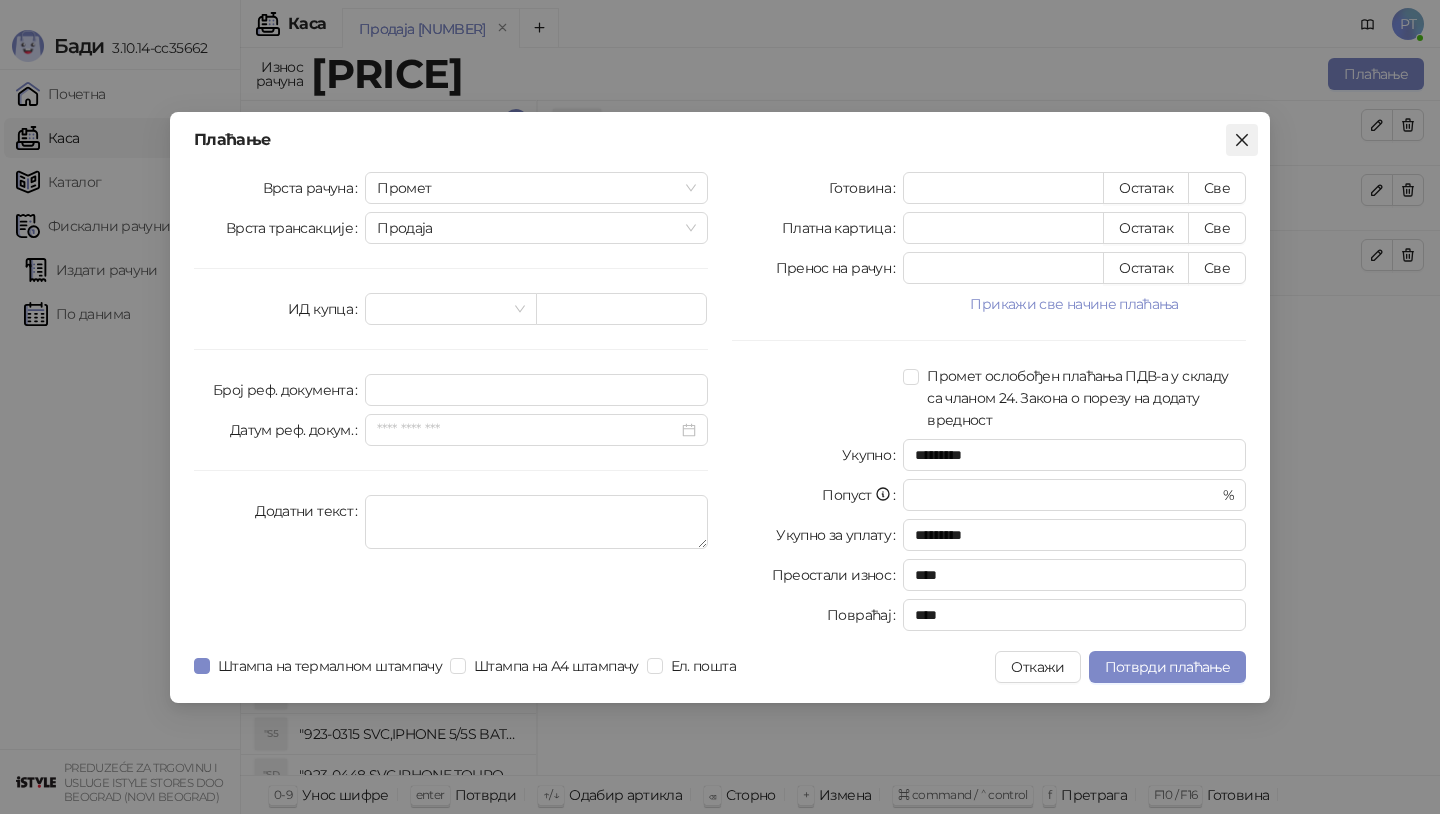click 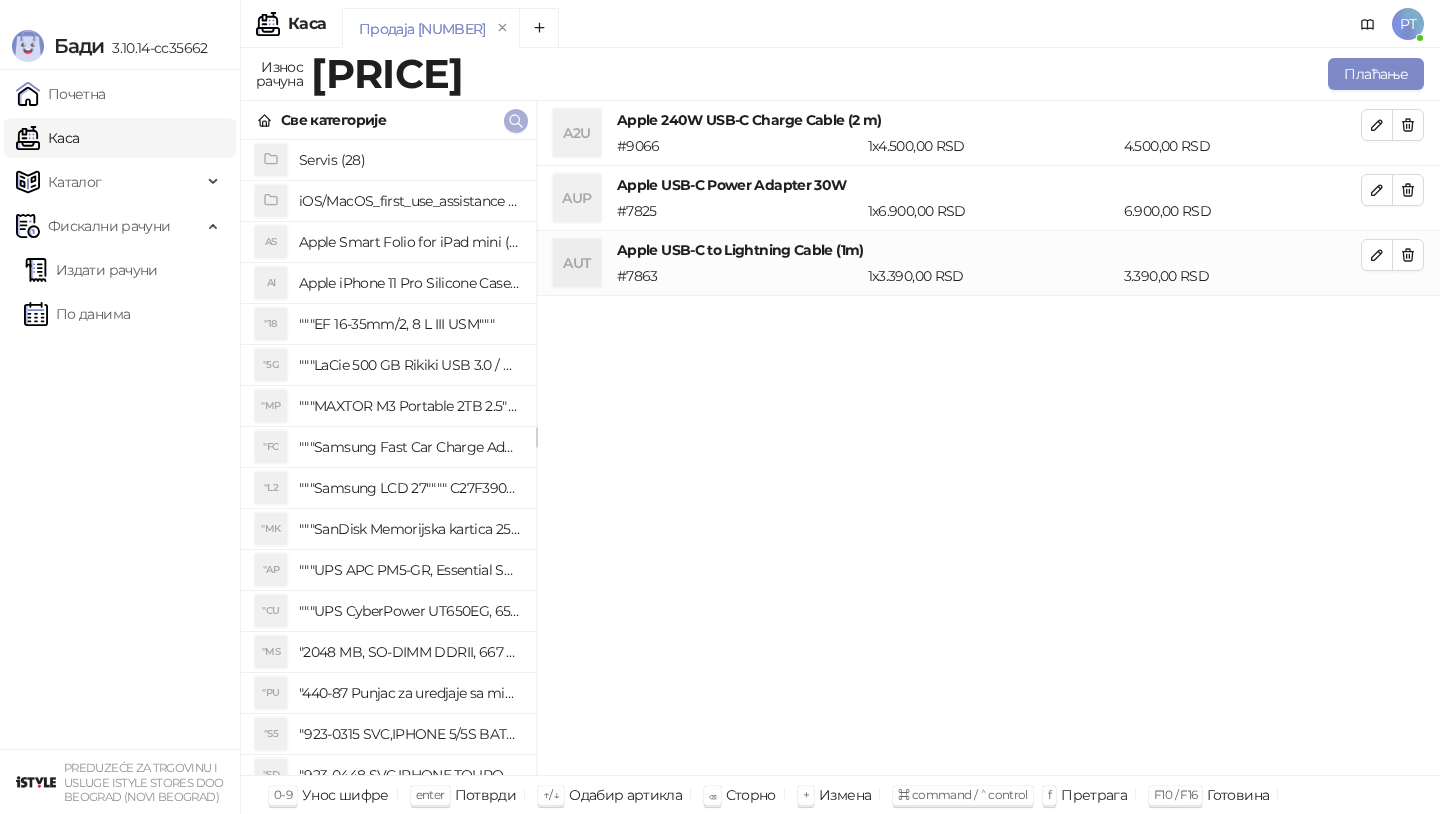 click 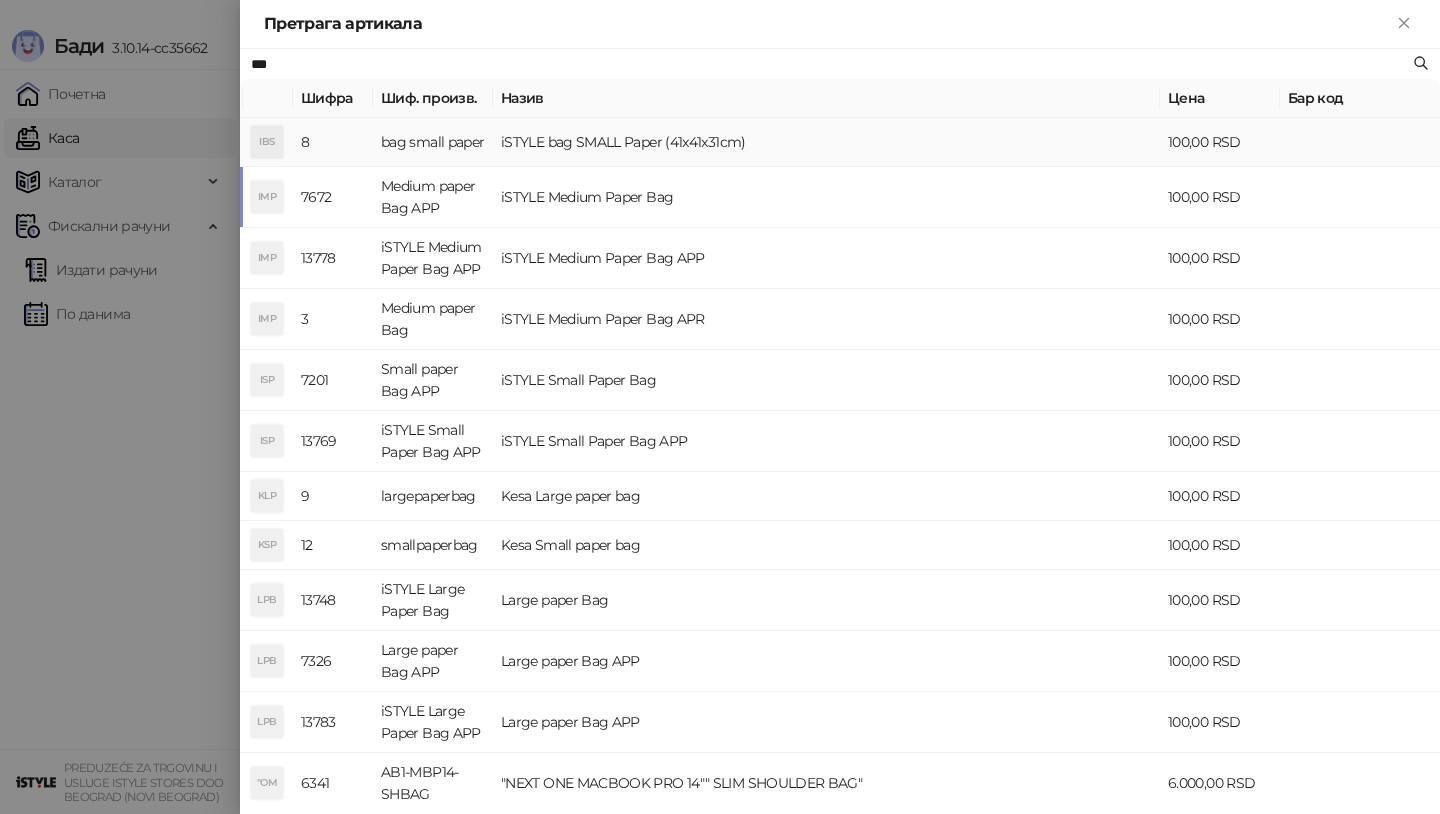 type on "***" 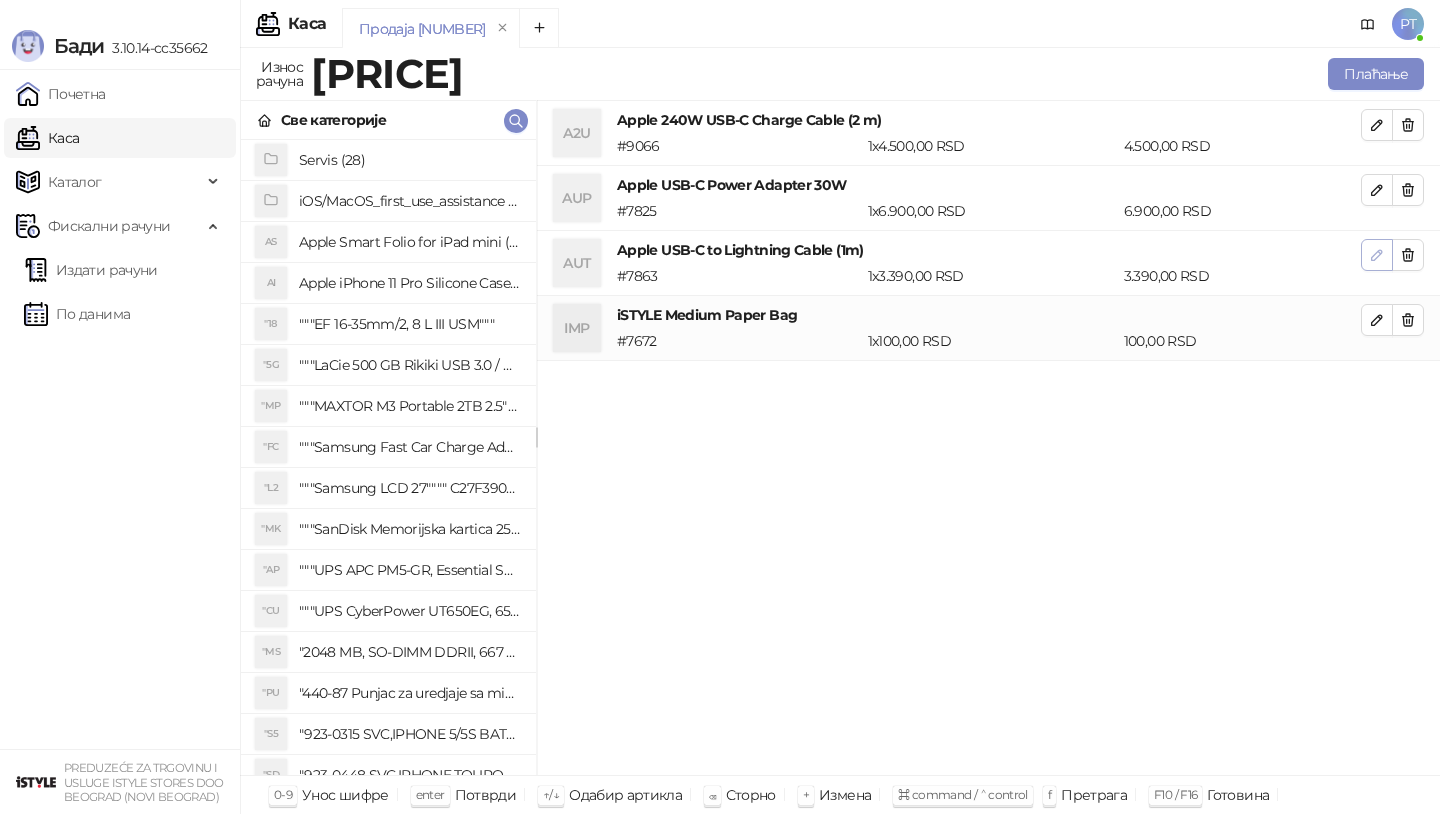 click 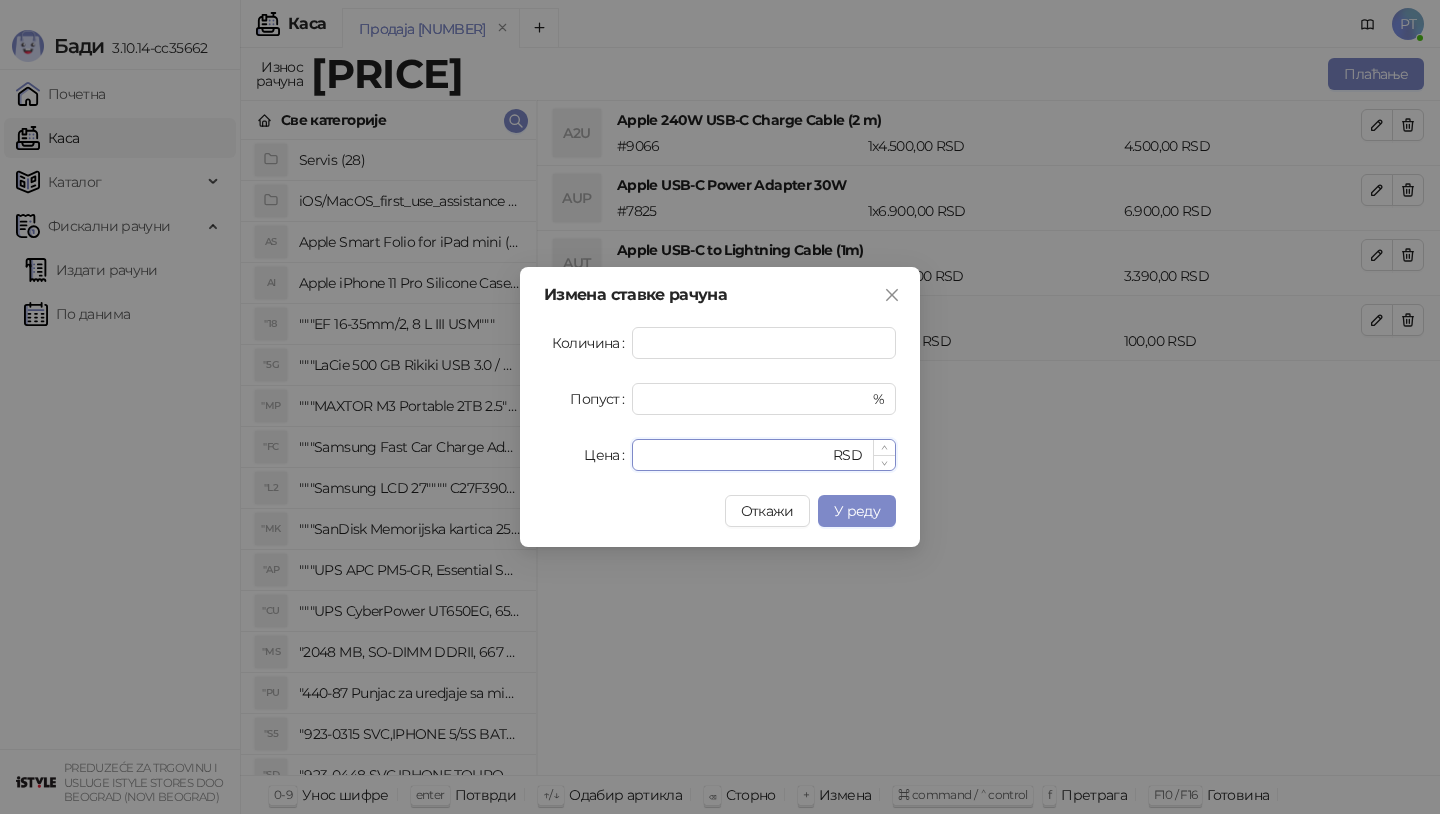 click on "****" at bounding box center (736, 455) 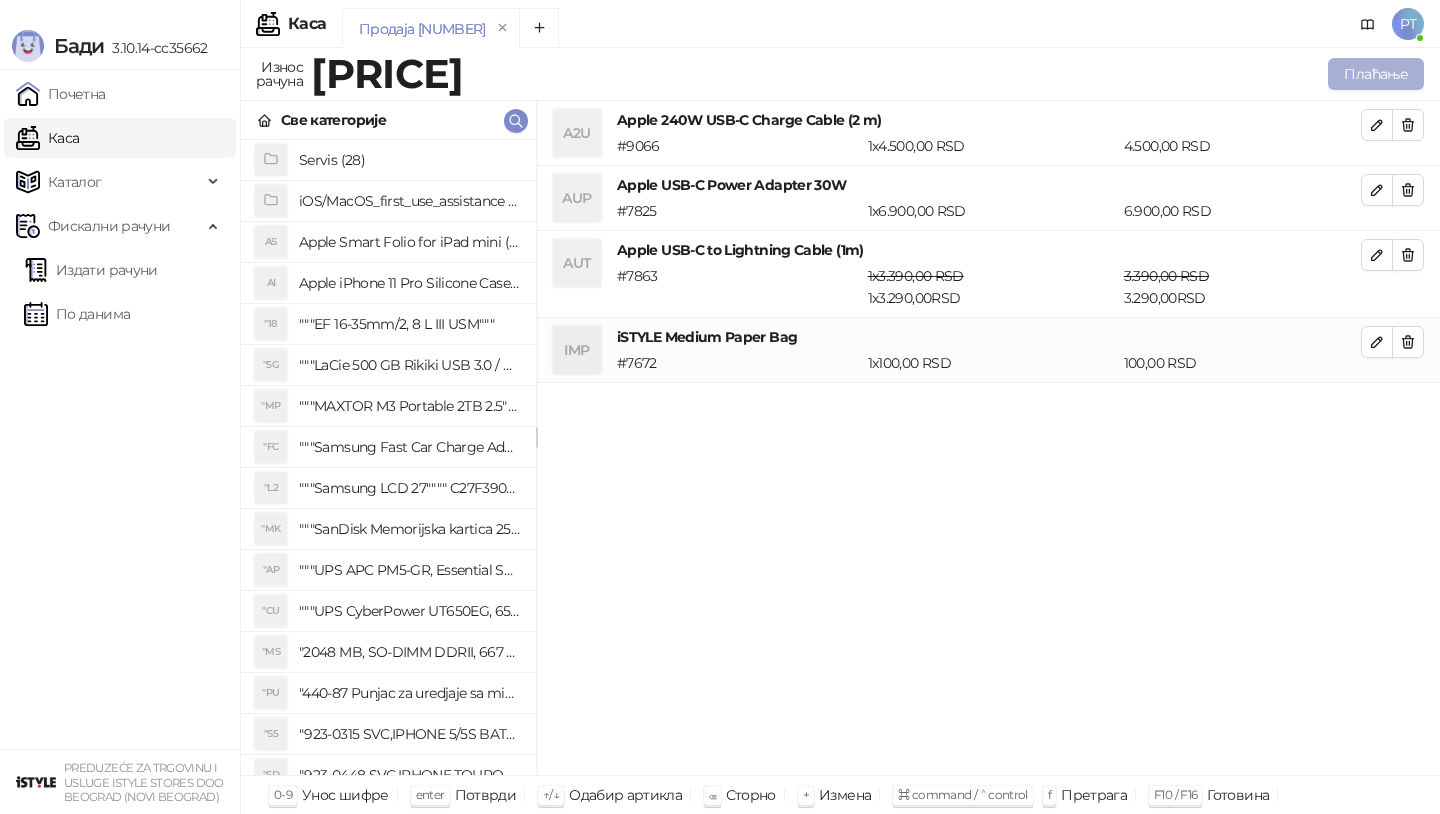 click on "Плаћање" at bounding box center (1376, 74) 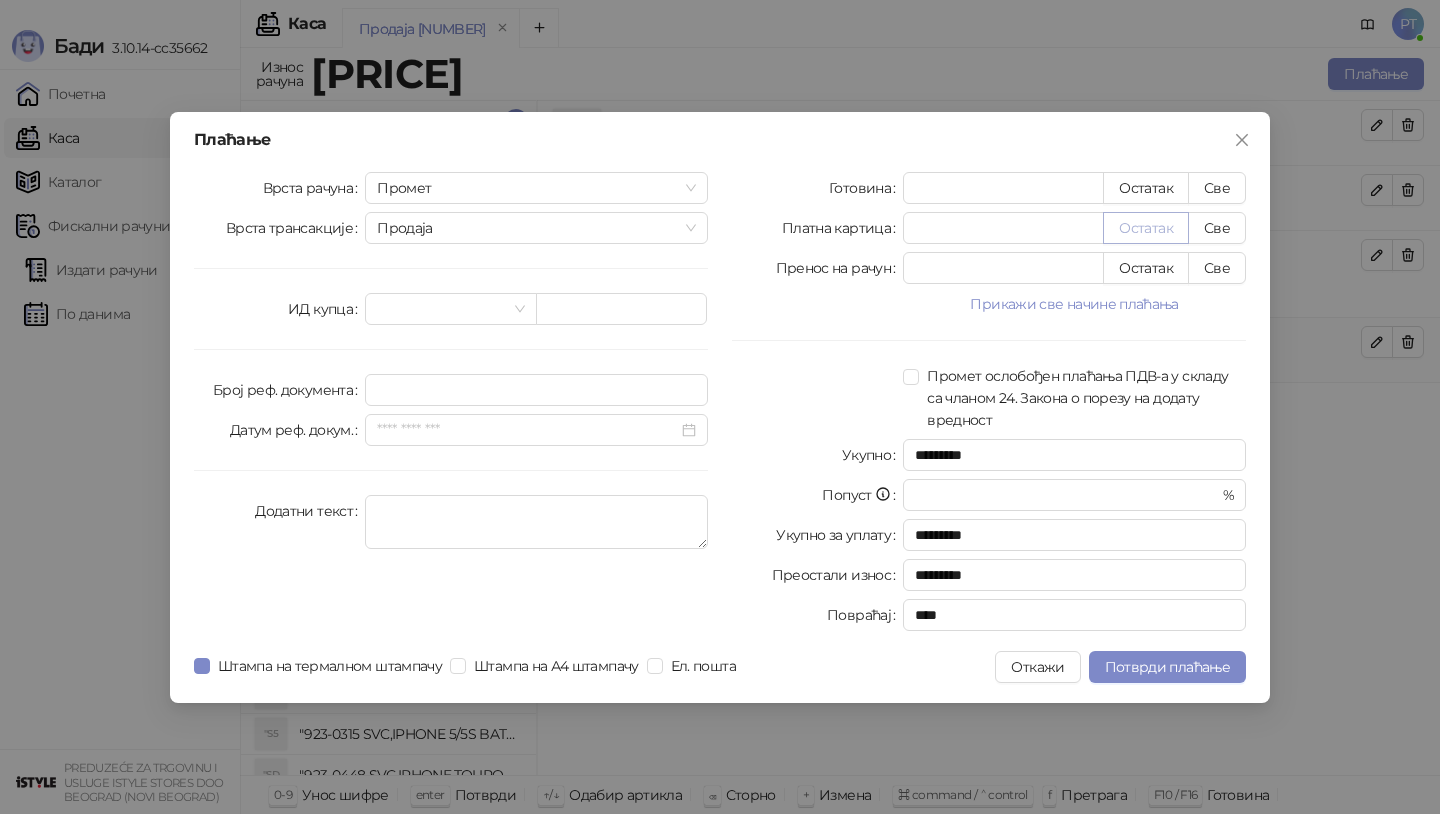 click on "Остатак" at bounding box center [1146, 228] 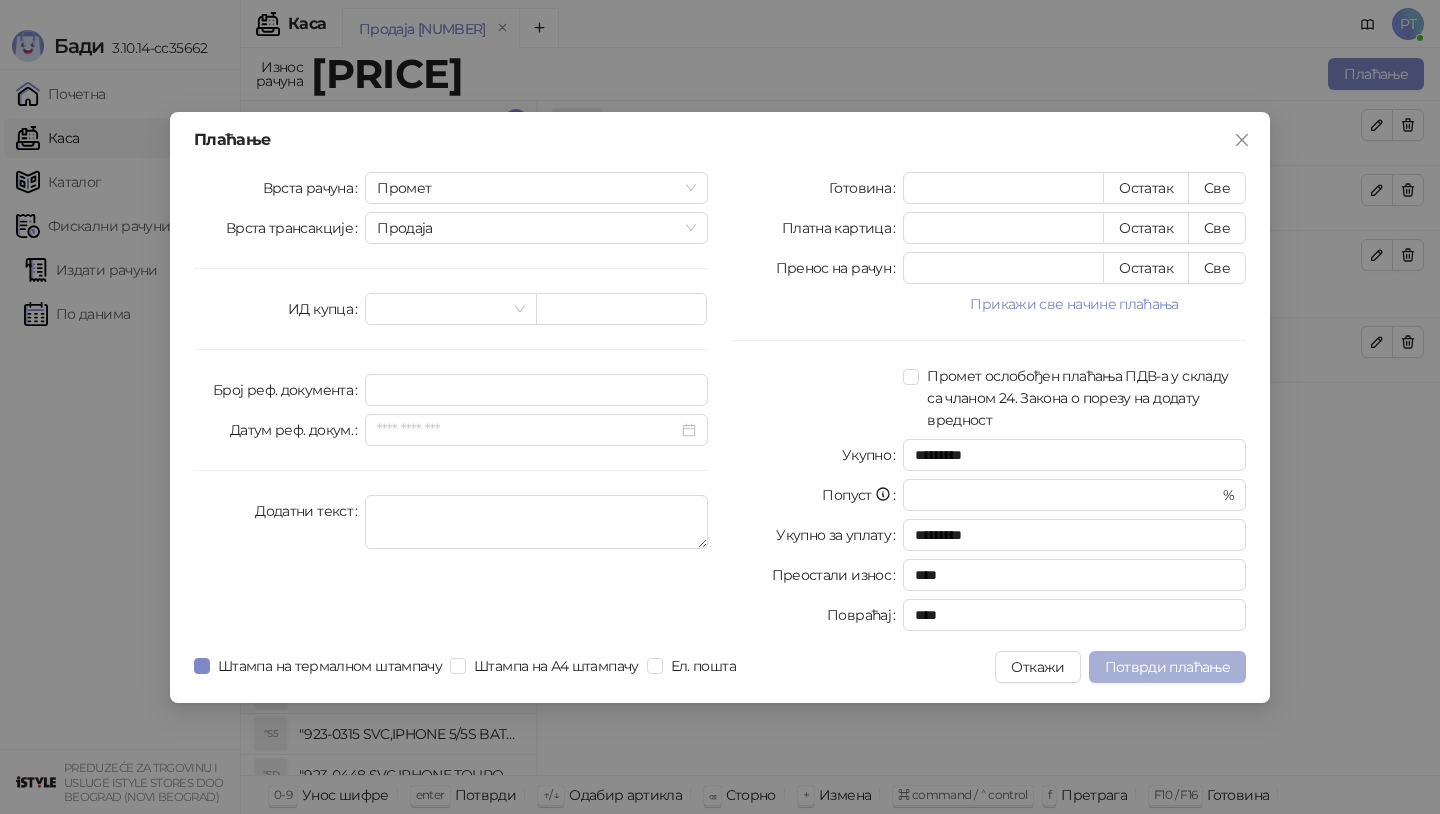 click on "Потврди плаћање" at bounding box center (1167, 667) 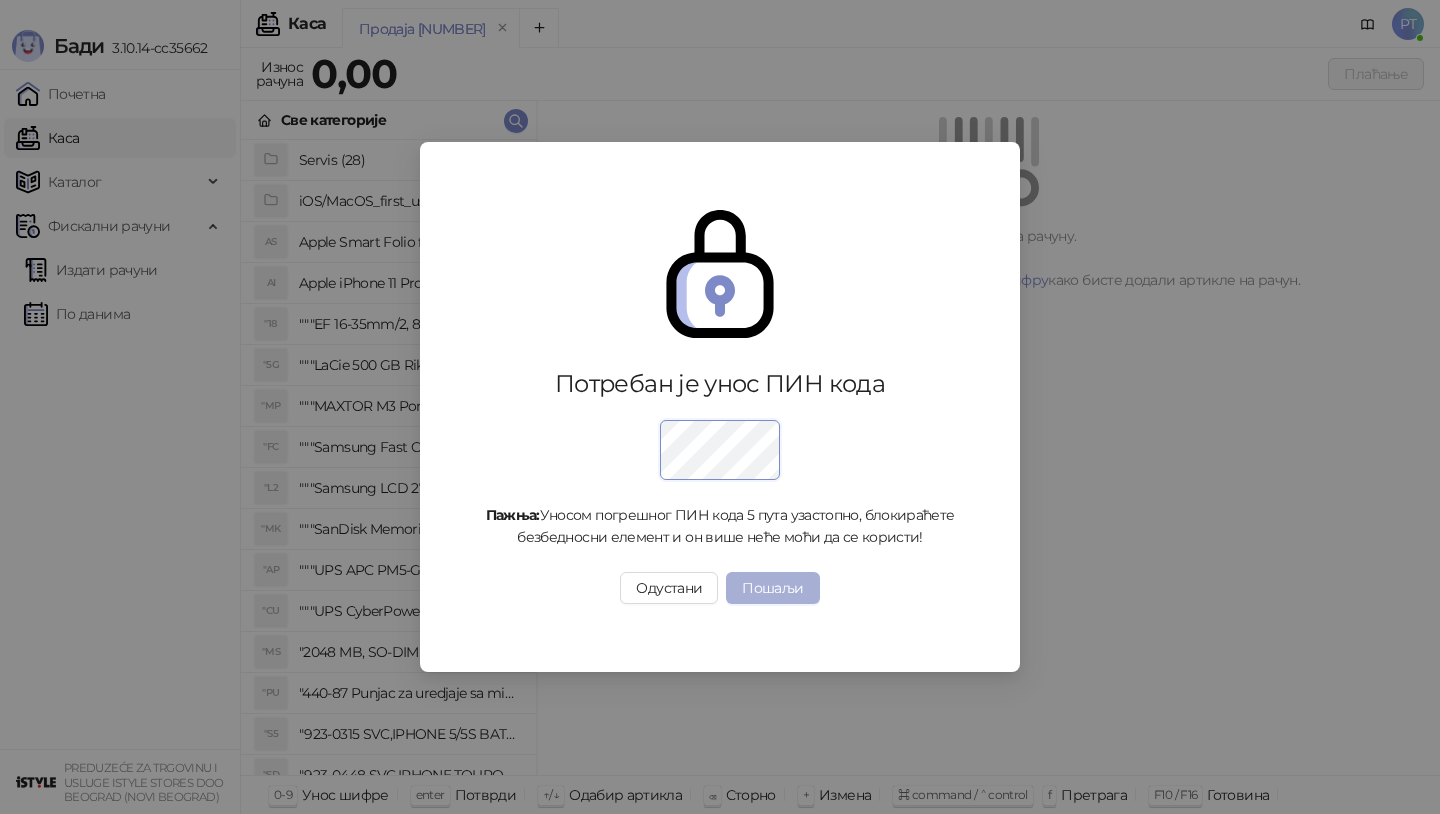click on "Пошаљи" at bounding box center [772, 588] 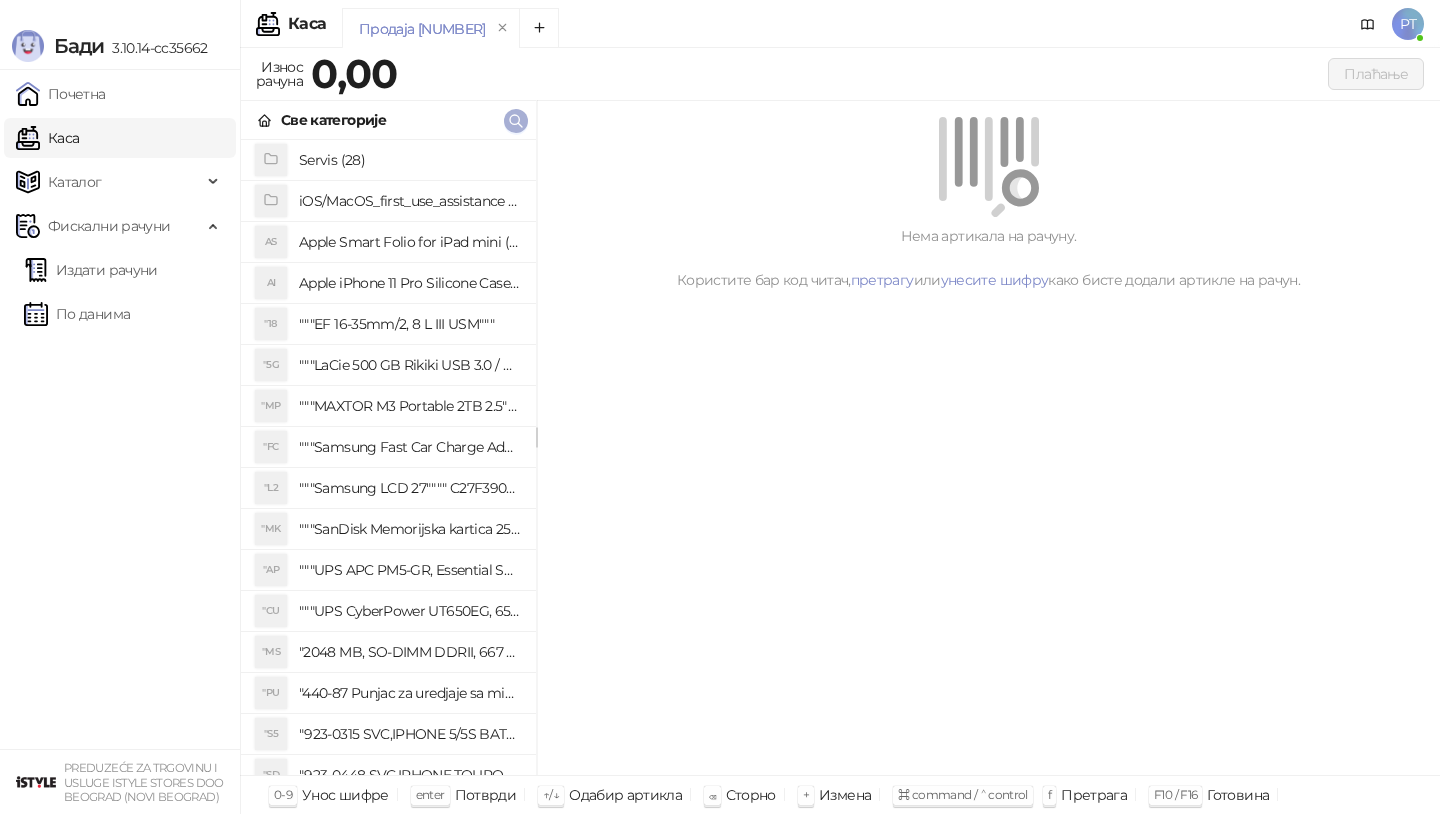 click 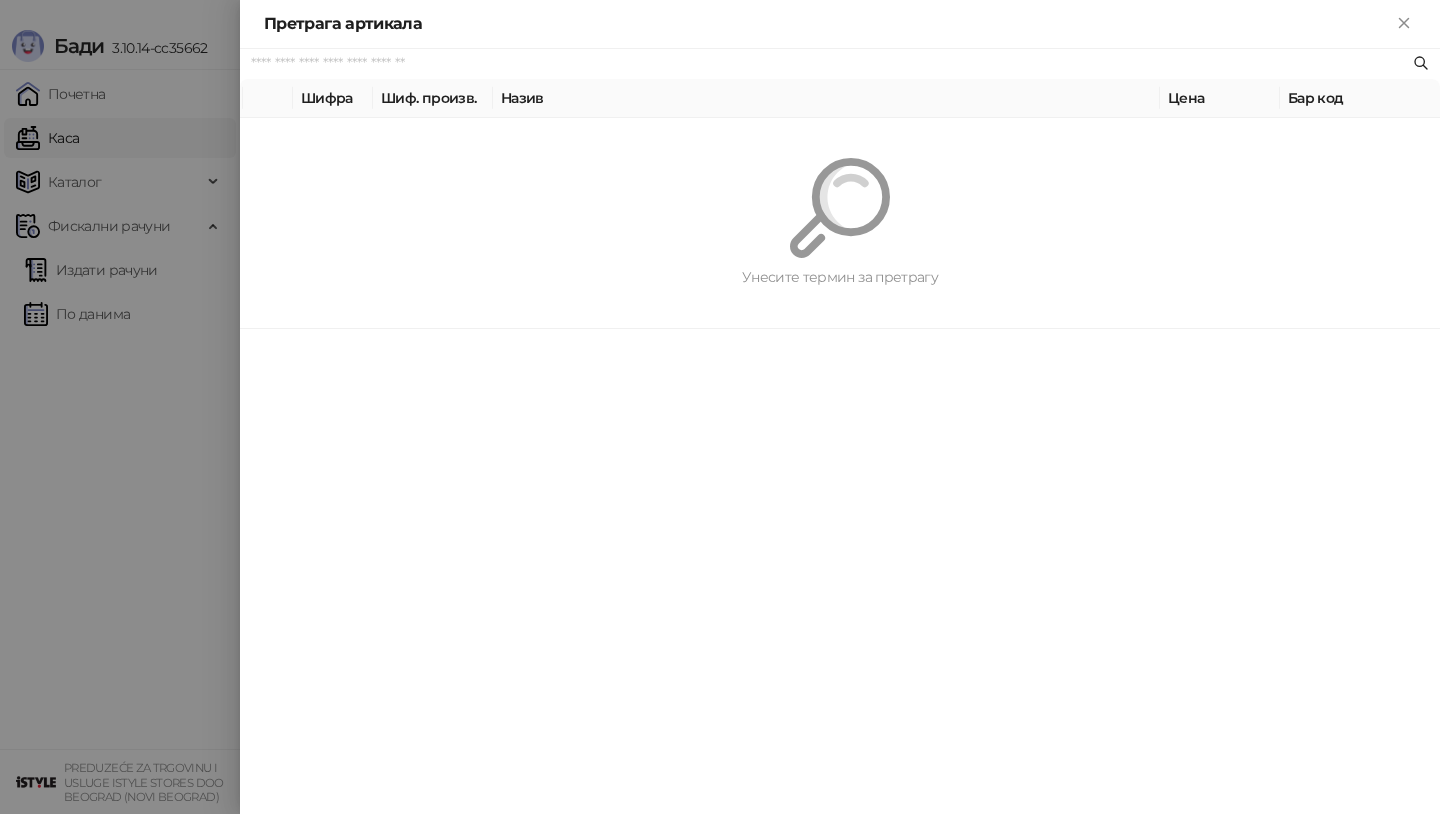 paste on "*********" 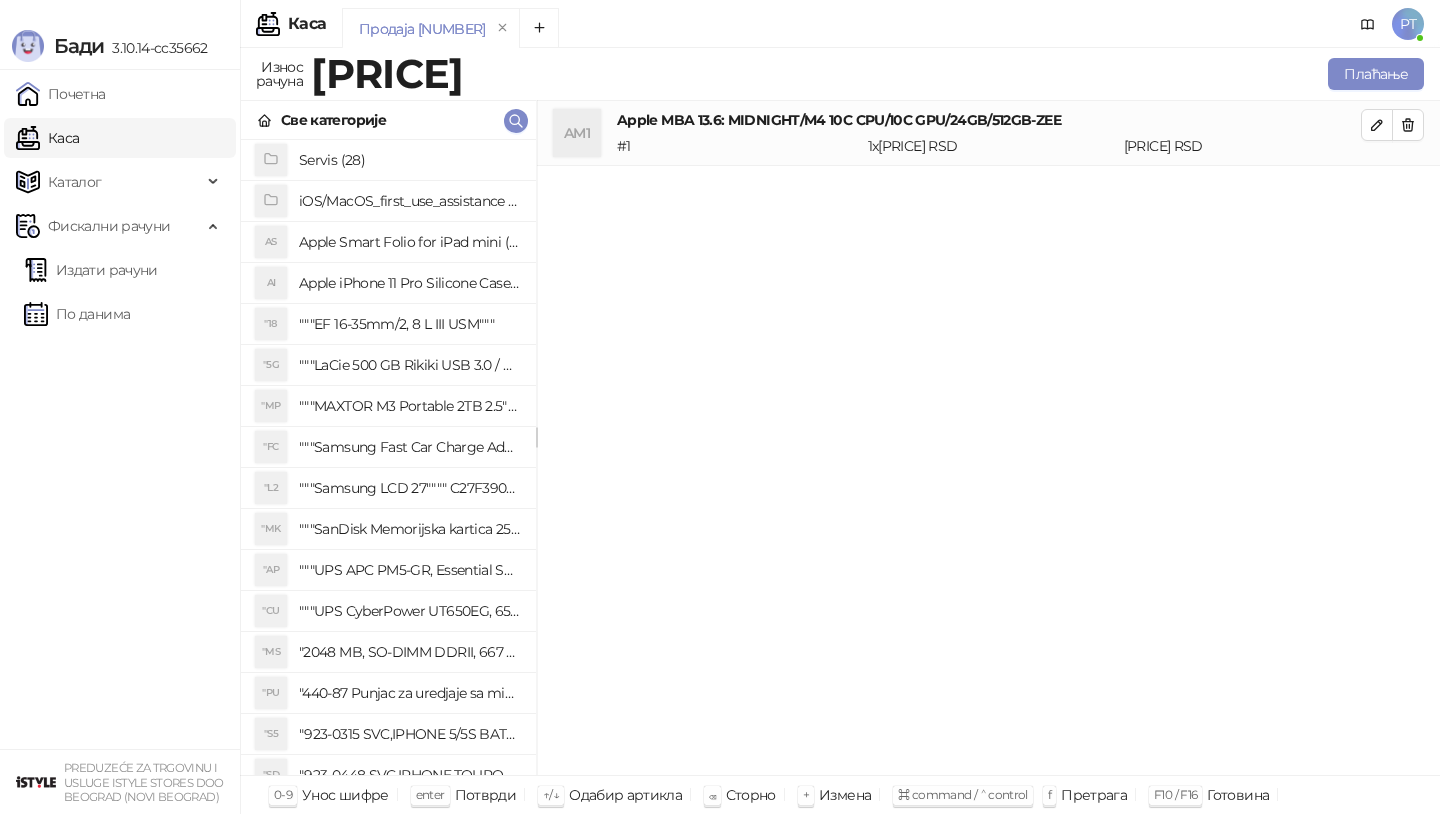 click on "Све категорије" at bounding box center [388, 120] 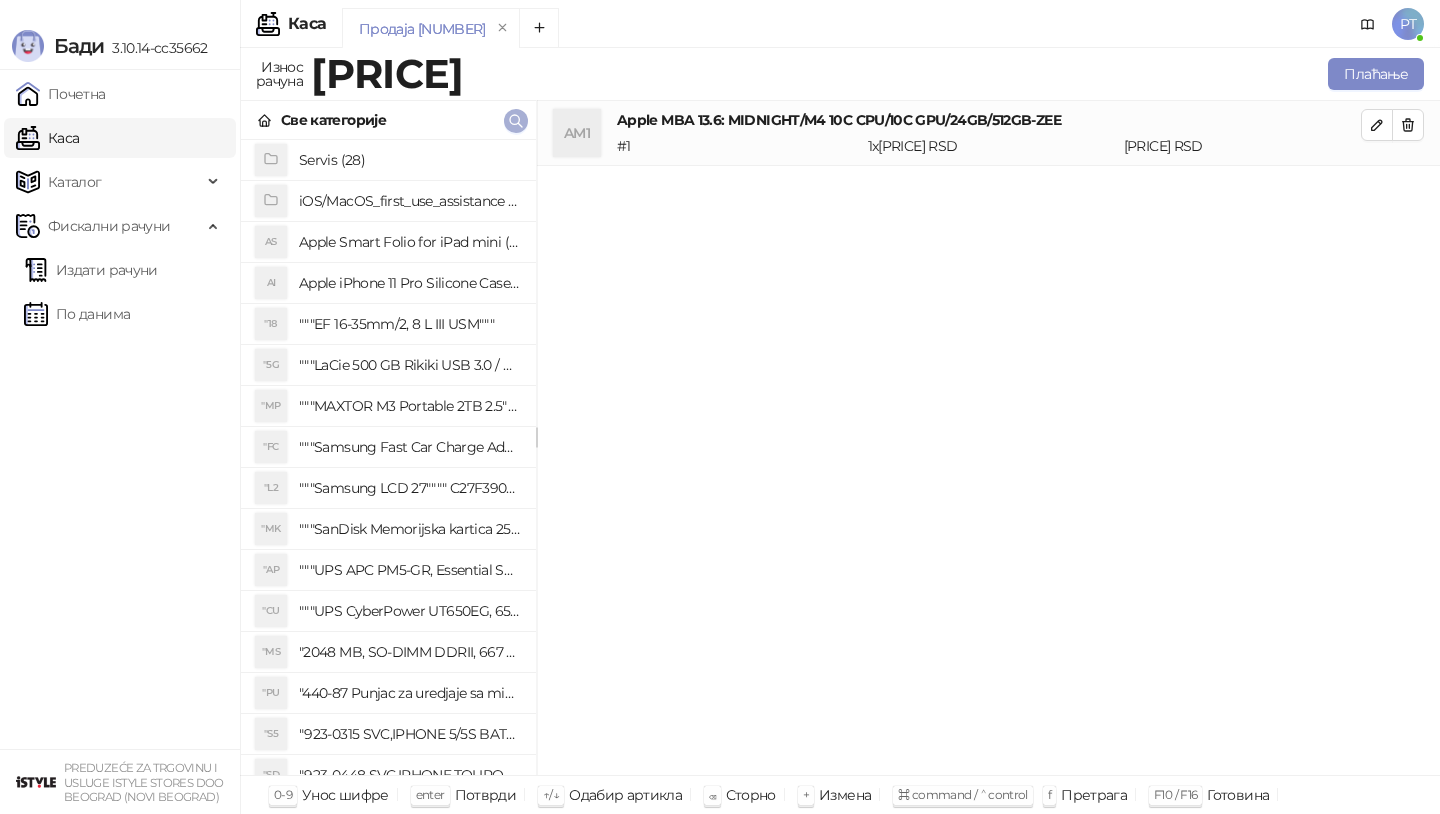 click 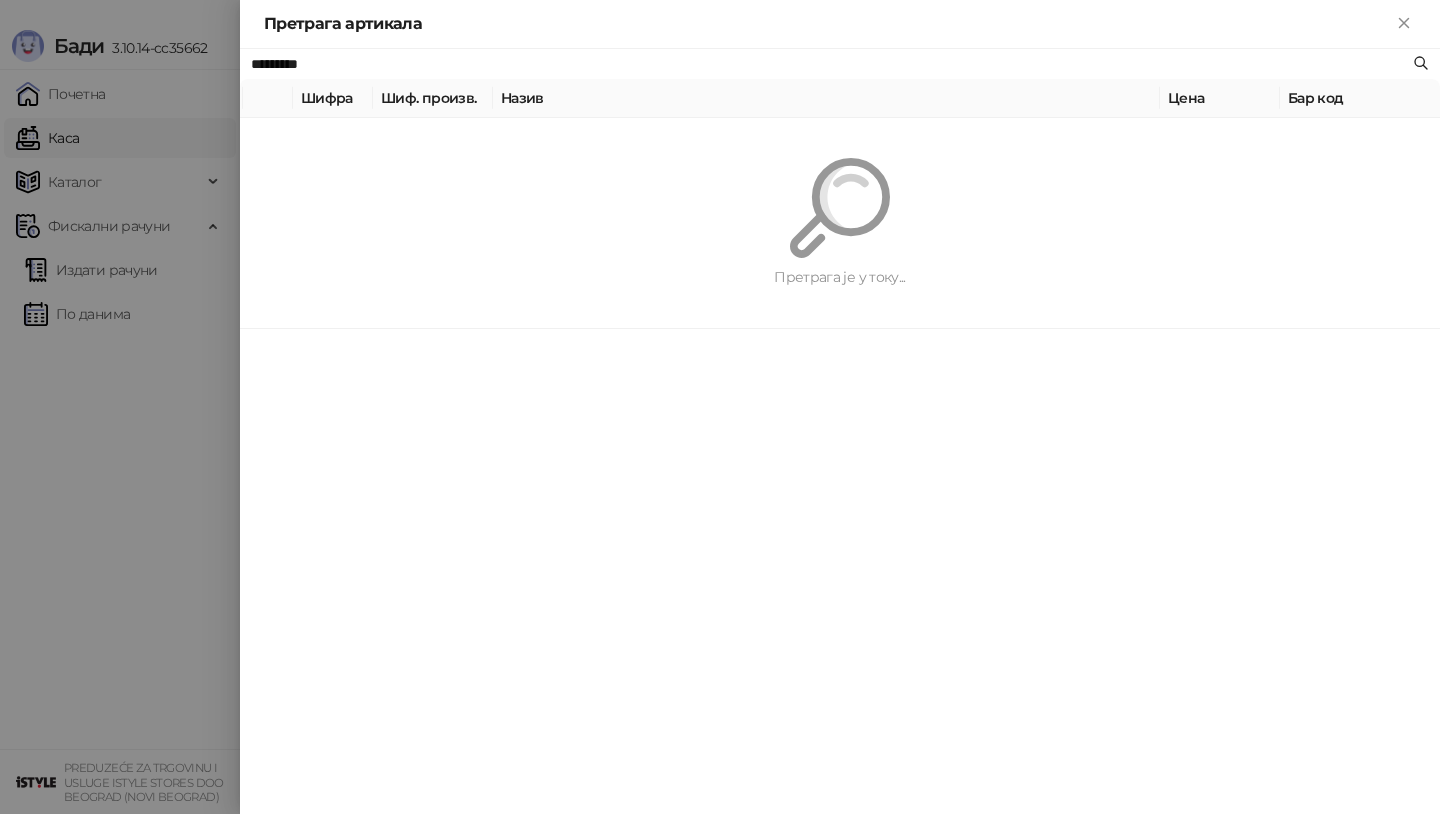 paste on "*********" 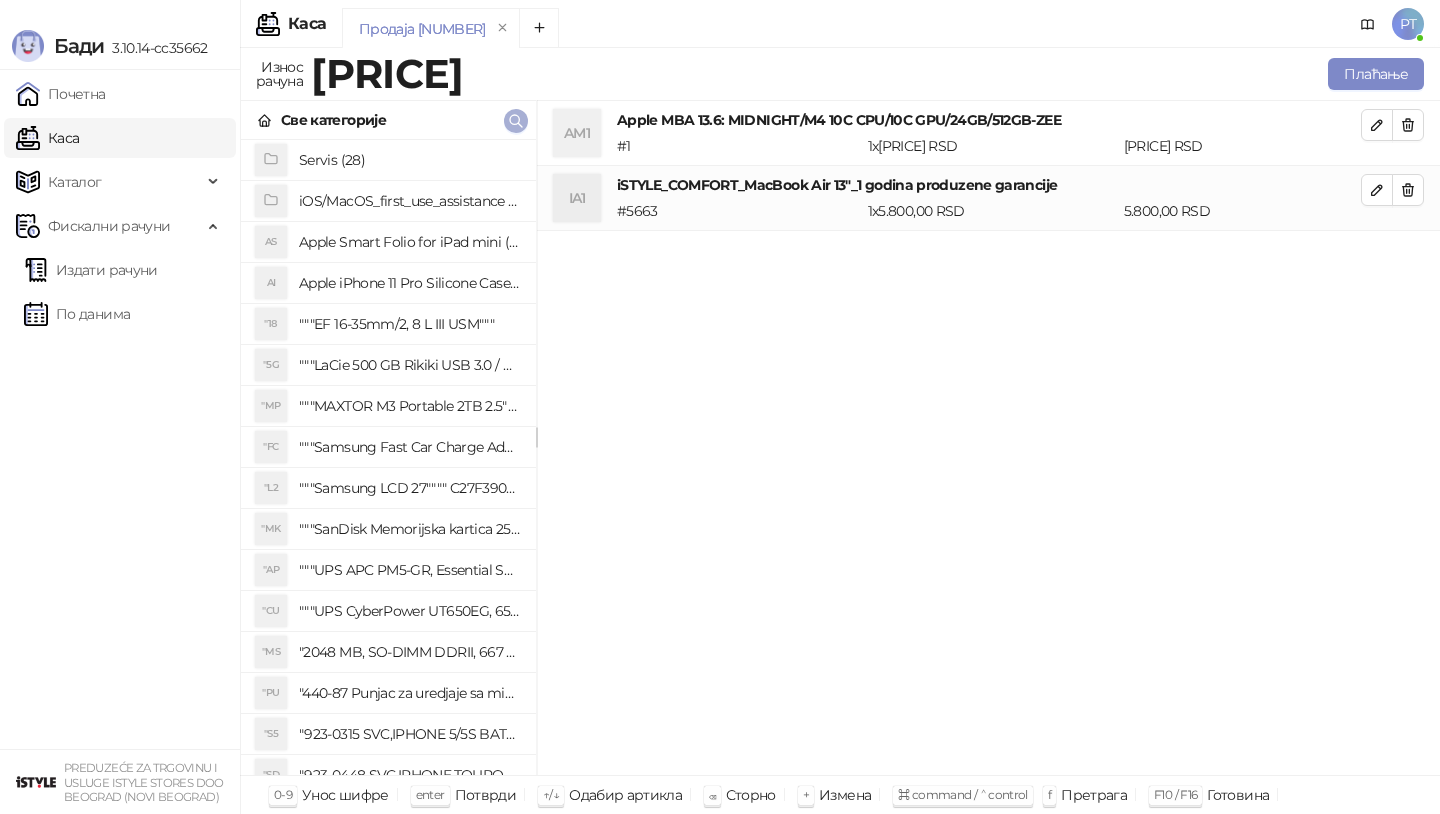 click 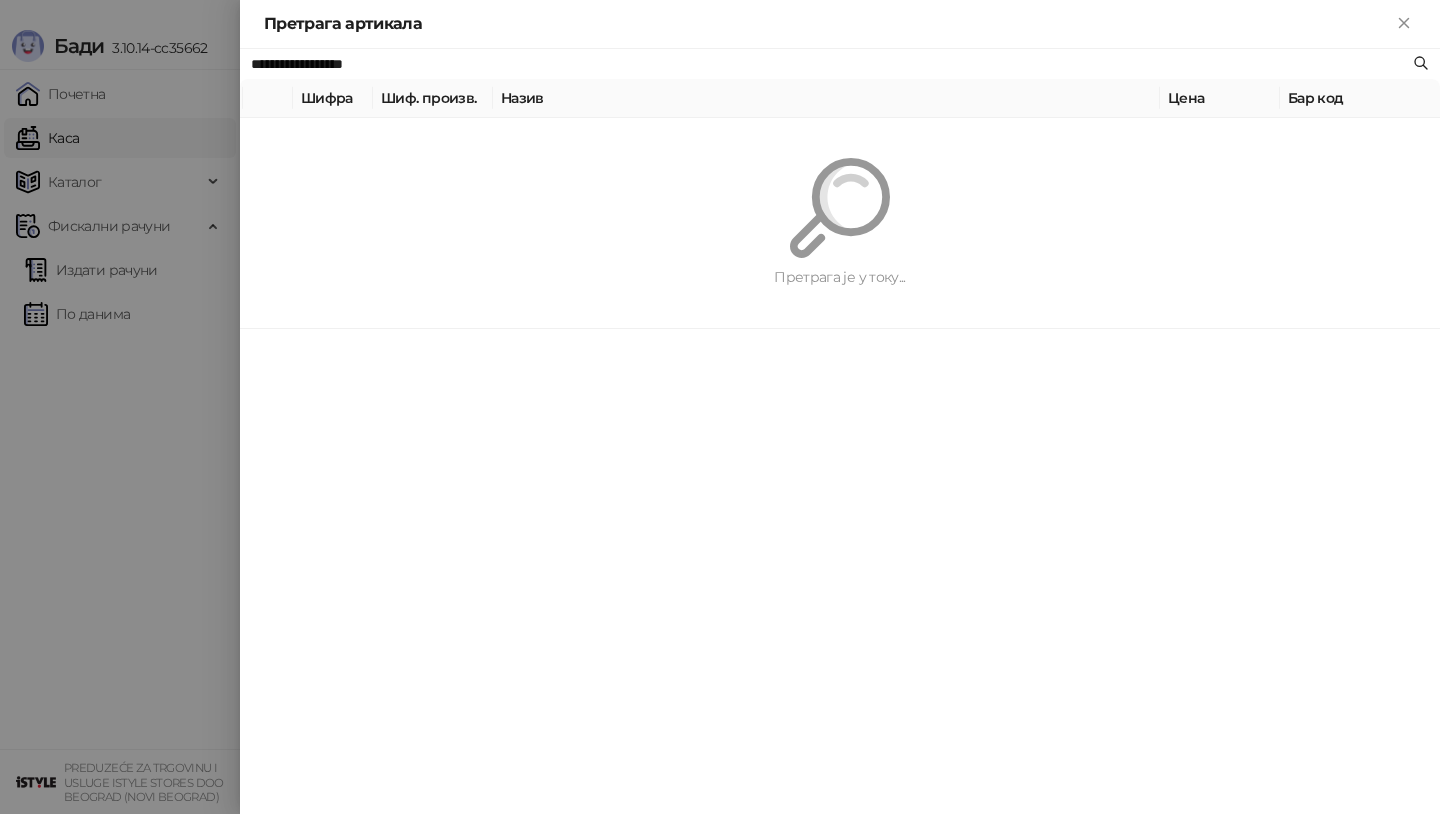paste on "****" 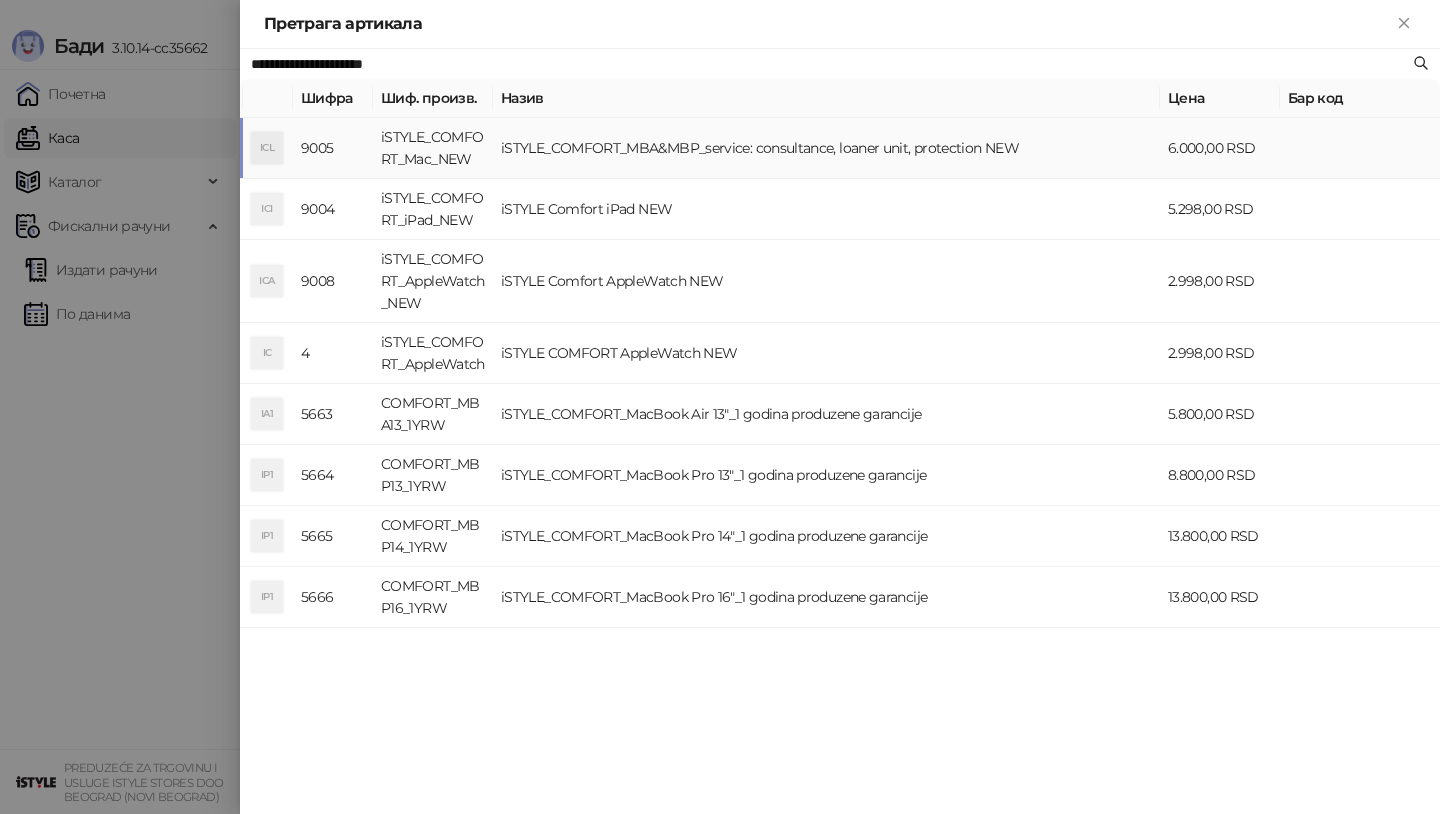 type on "**********" 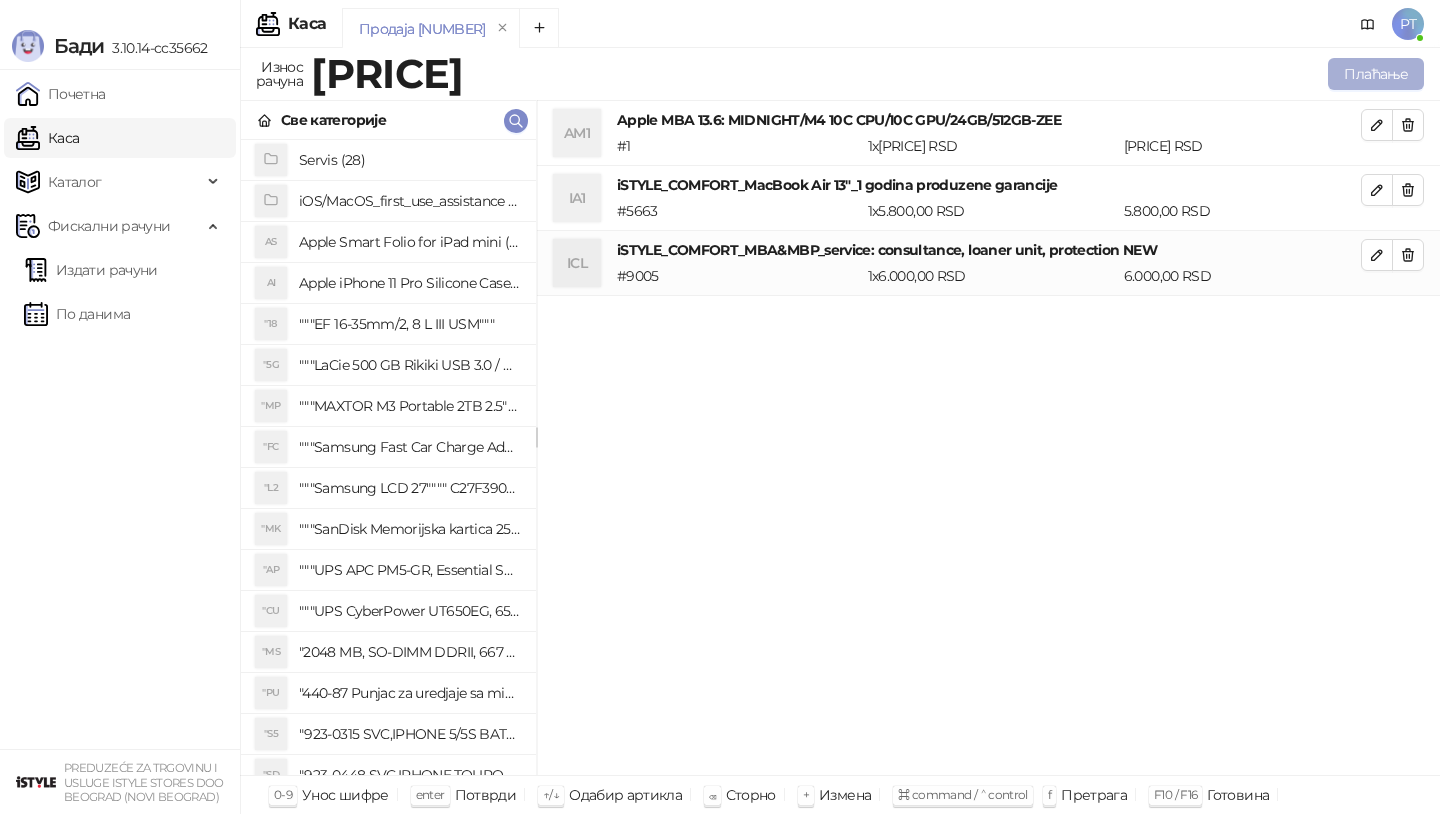 click on "Плаћање" at bounding box center [1376, 74] 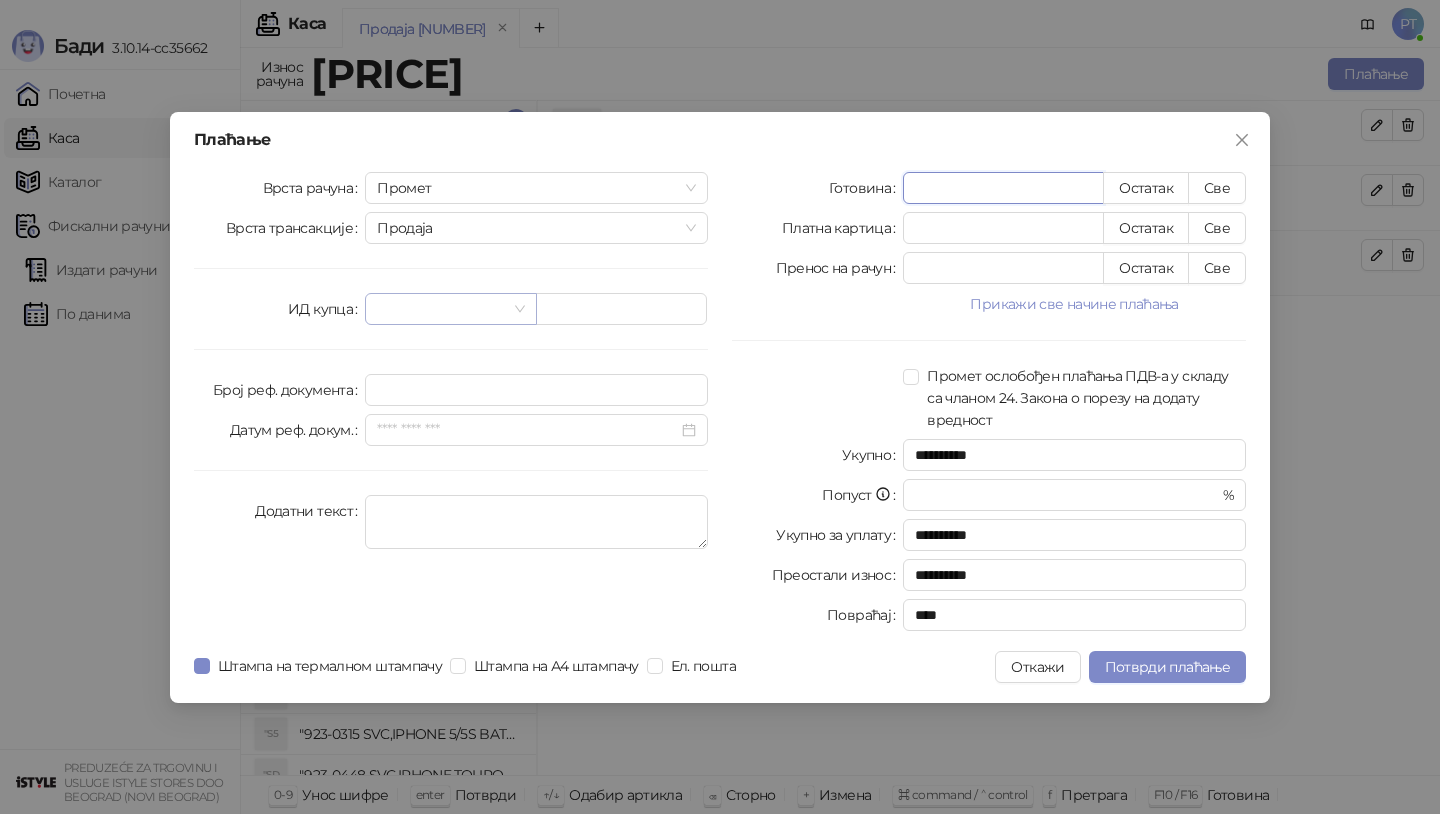click at bounding box center [450, 309] 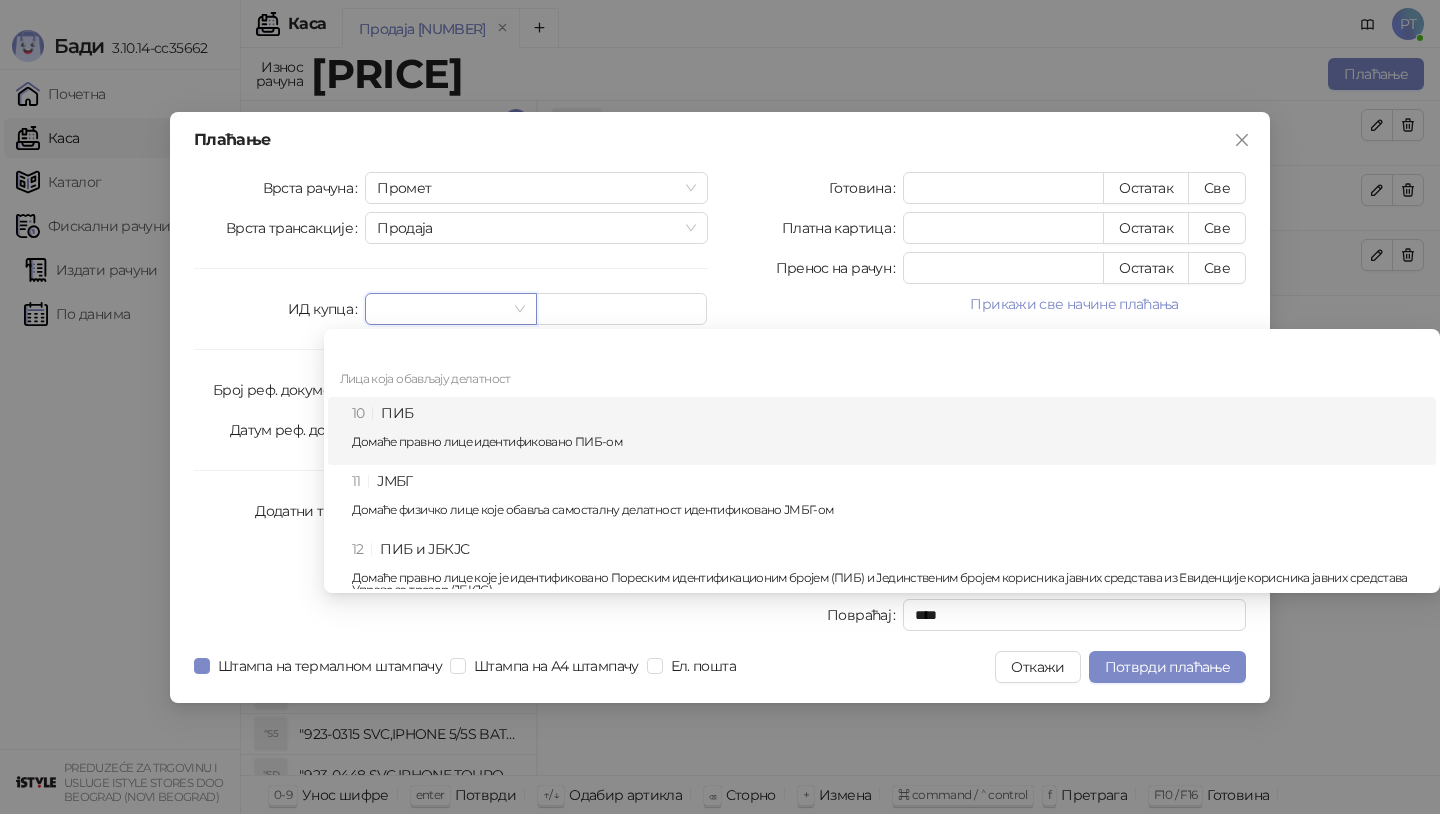 click on "10 ПИБ Домаће правно лице идентификовано ПИБ-ом" at bounding box center [888, 431] 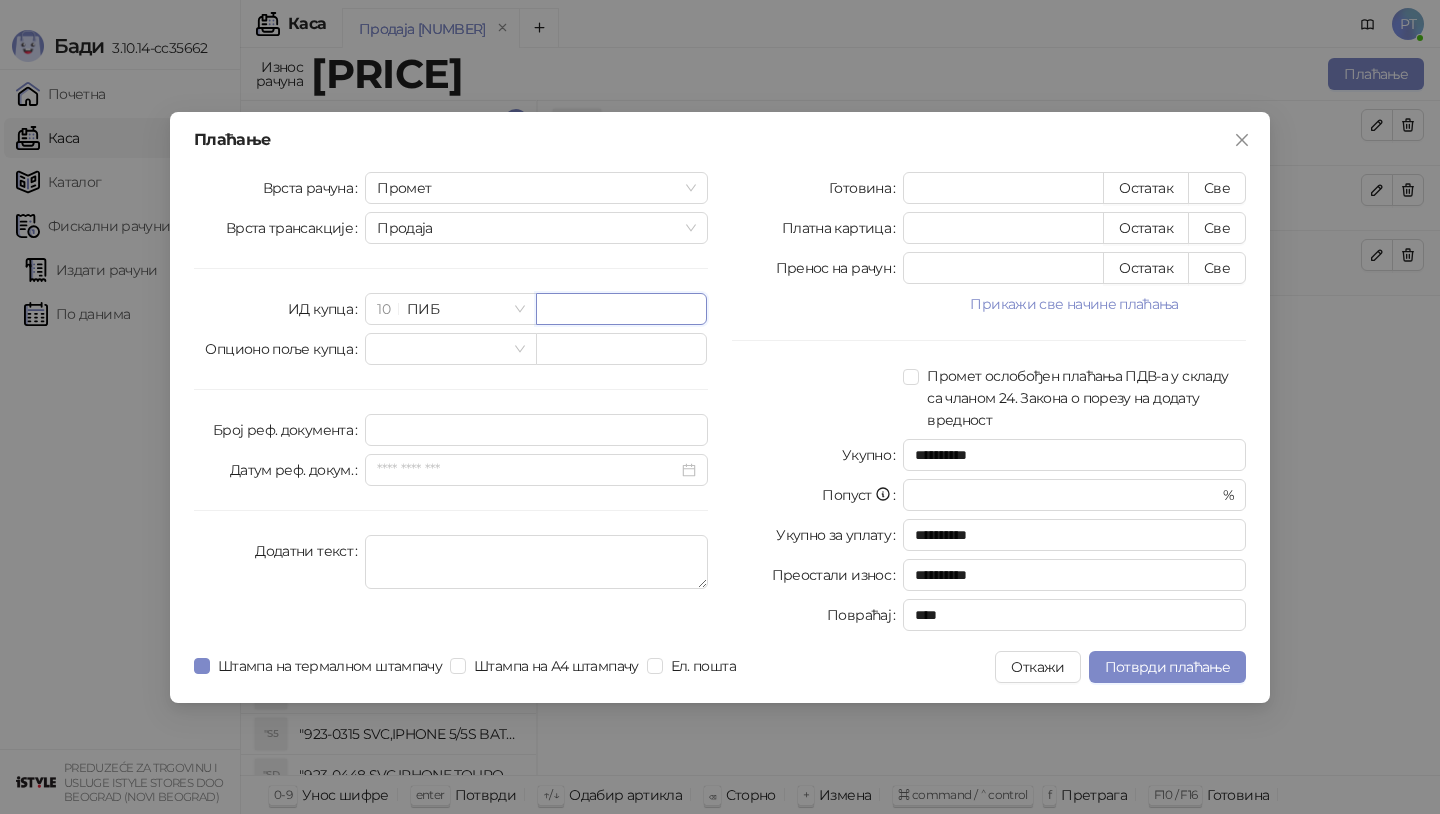 paste on "*********" 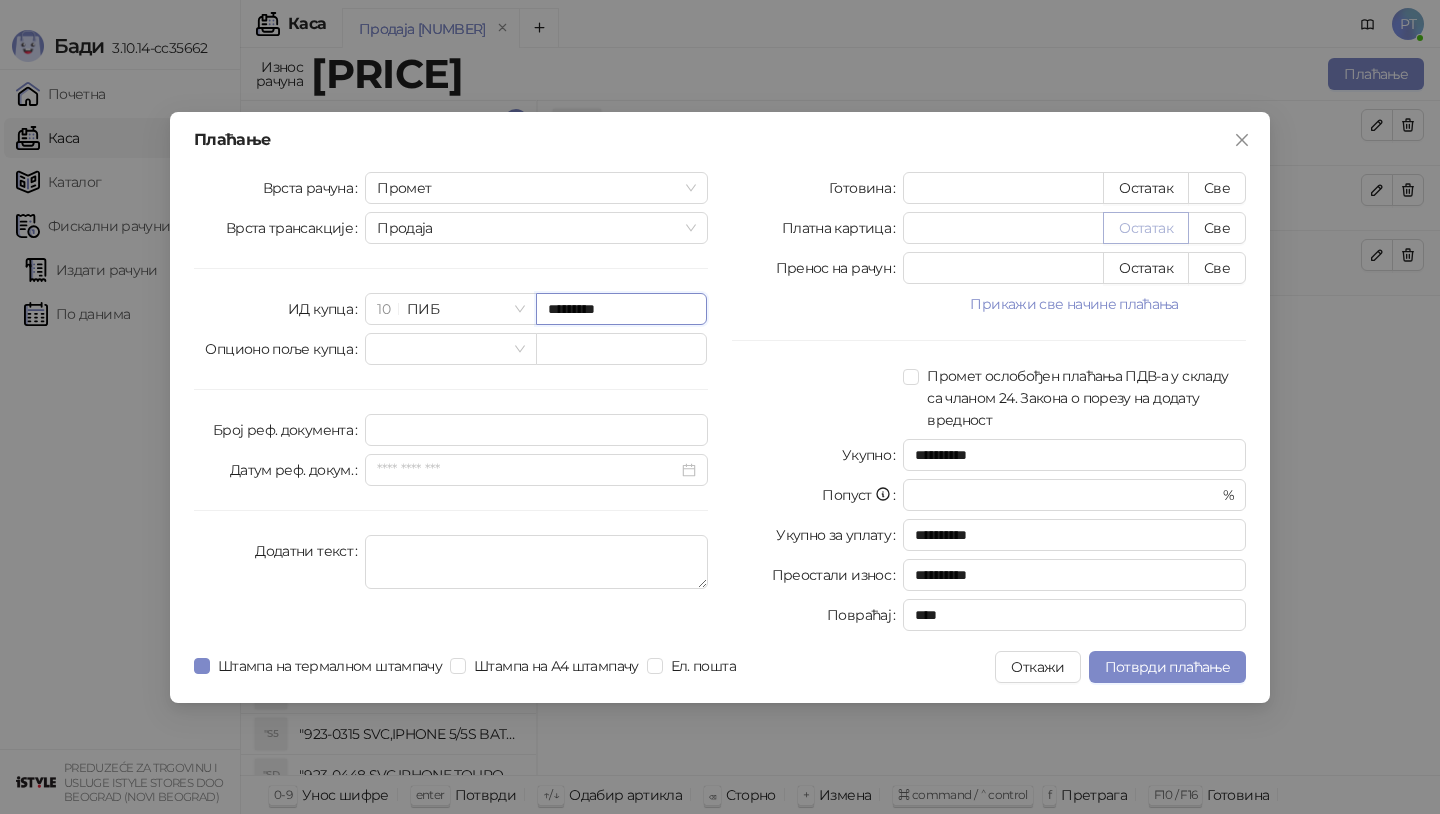 type on "*********" 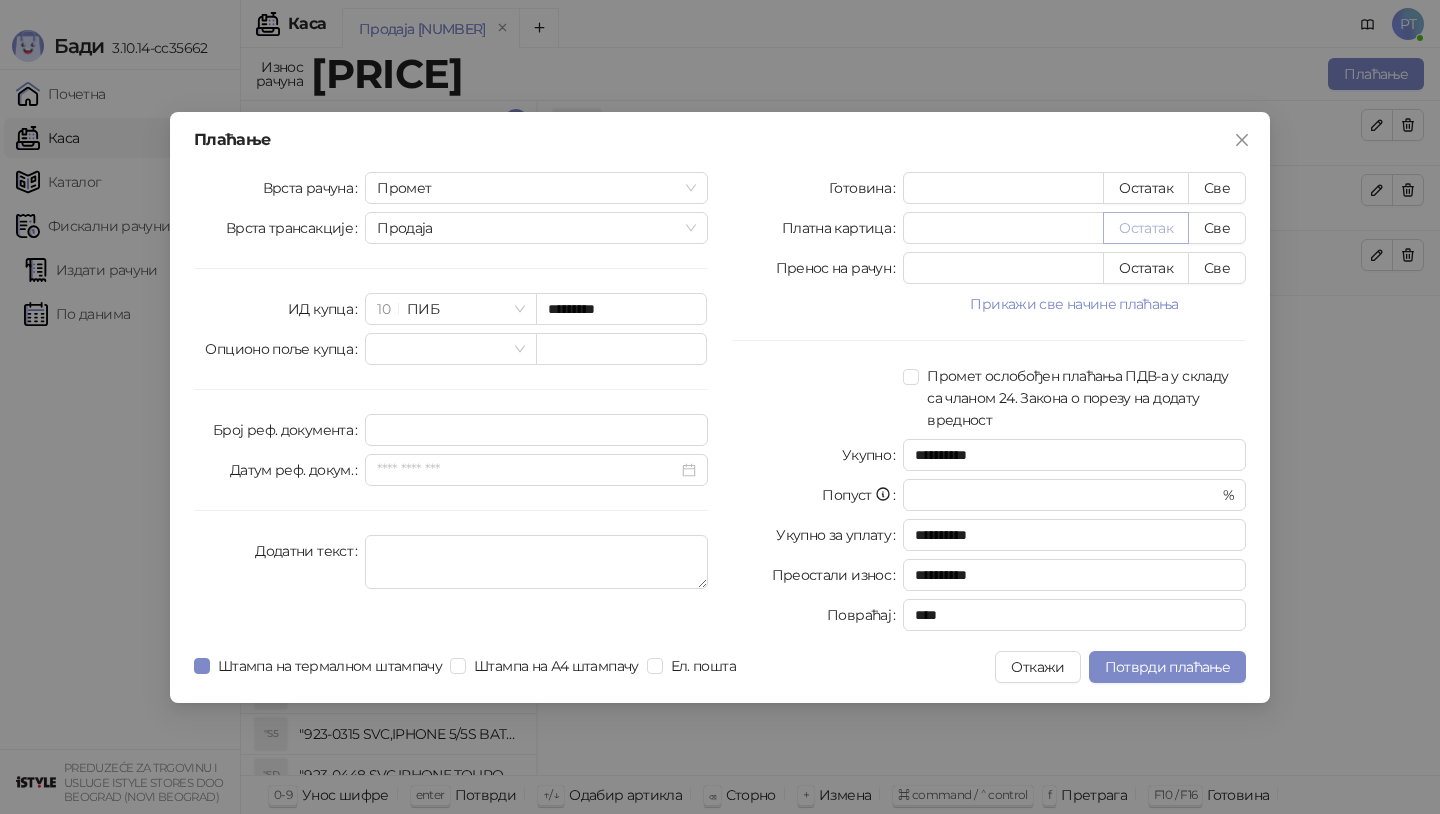 click on "Остатак" at bounding box center [1146, 228] 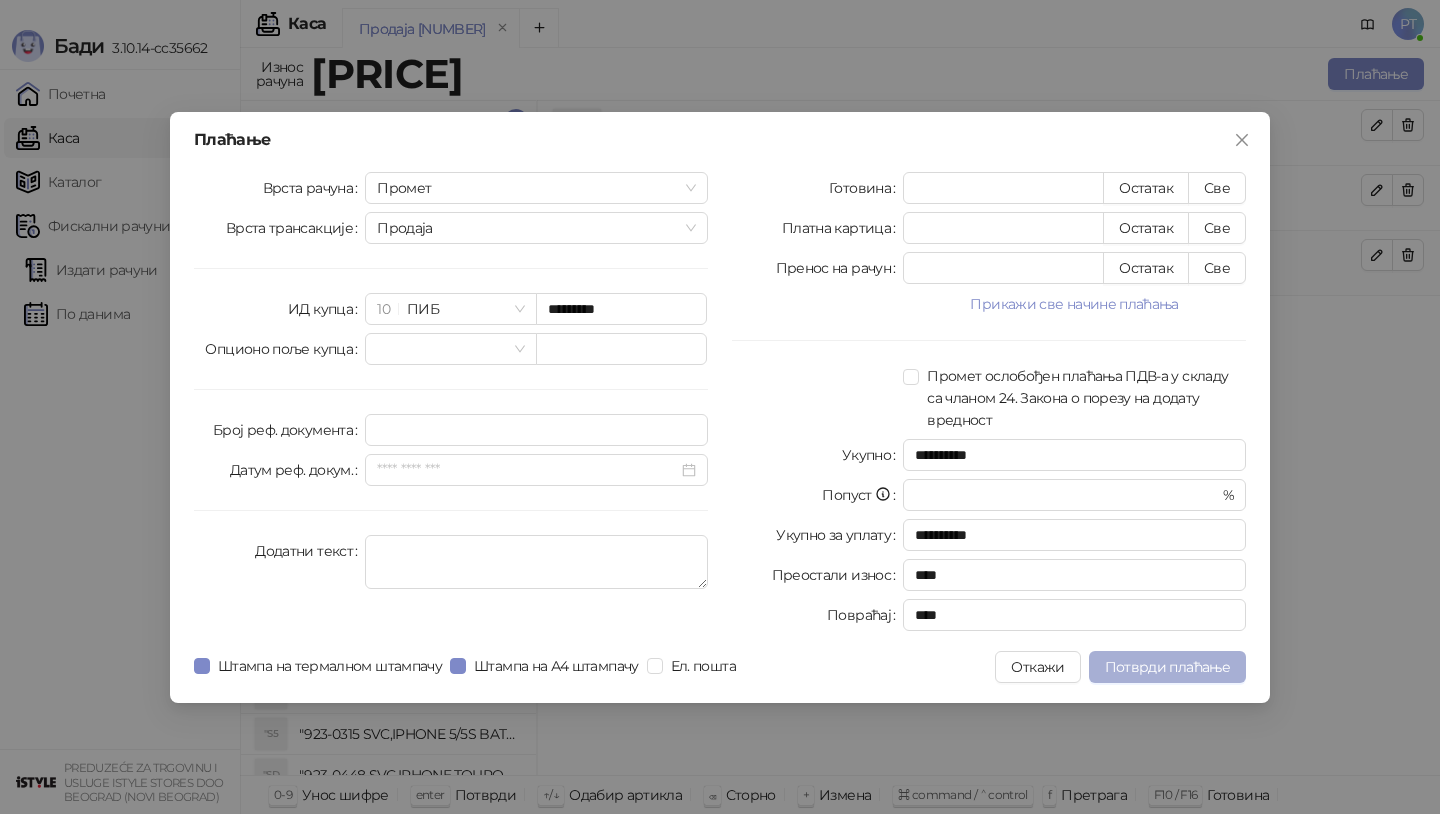click on "Потврди плаћање" at bounding box center [1167, 667] 